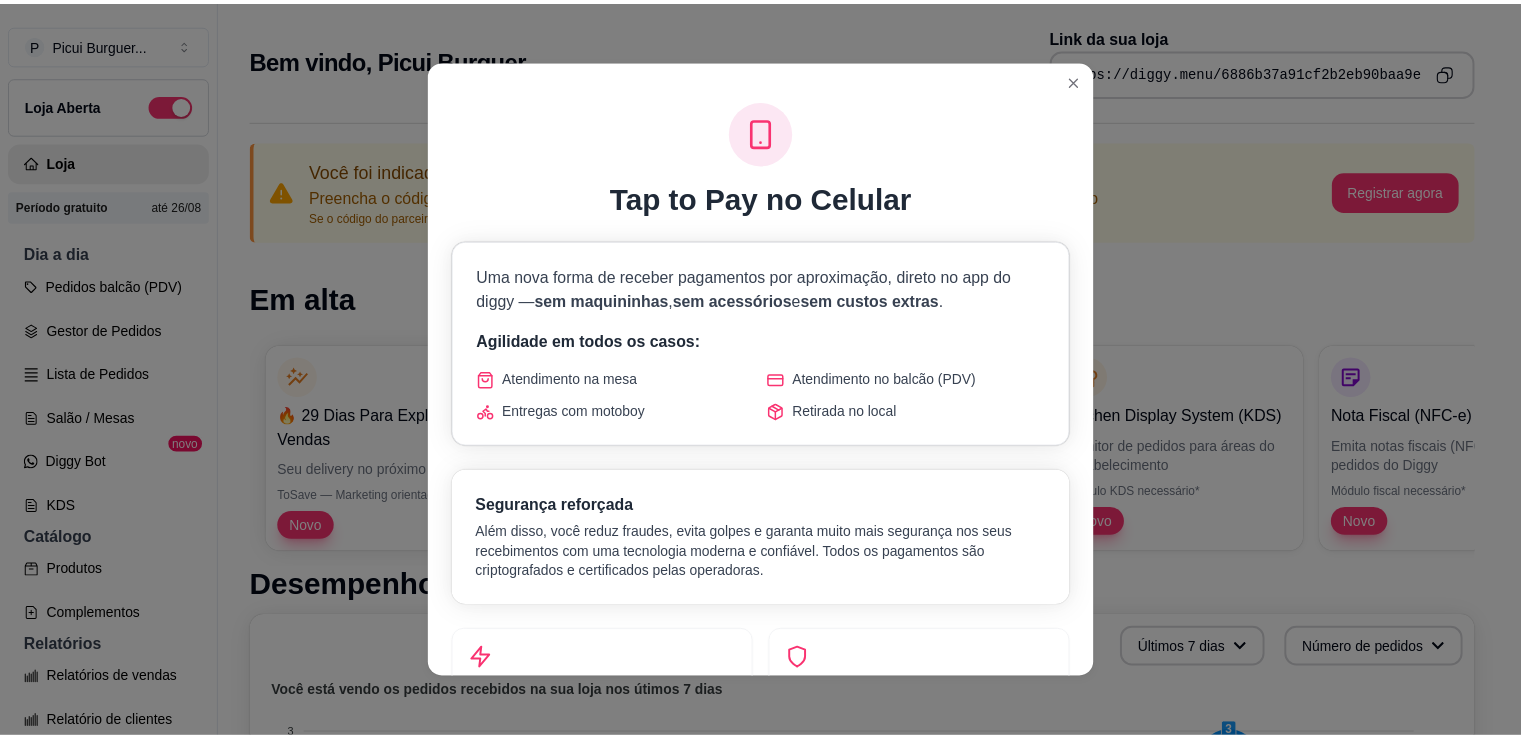 scroll, scrollTop: 0, scrollLeft: 0, axis: both 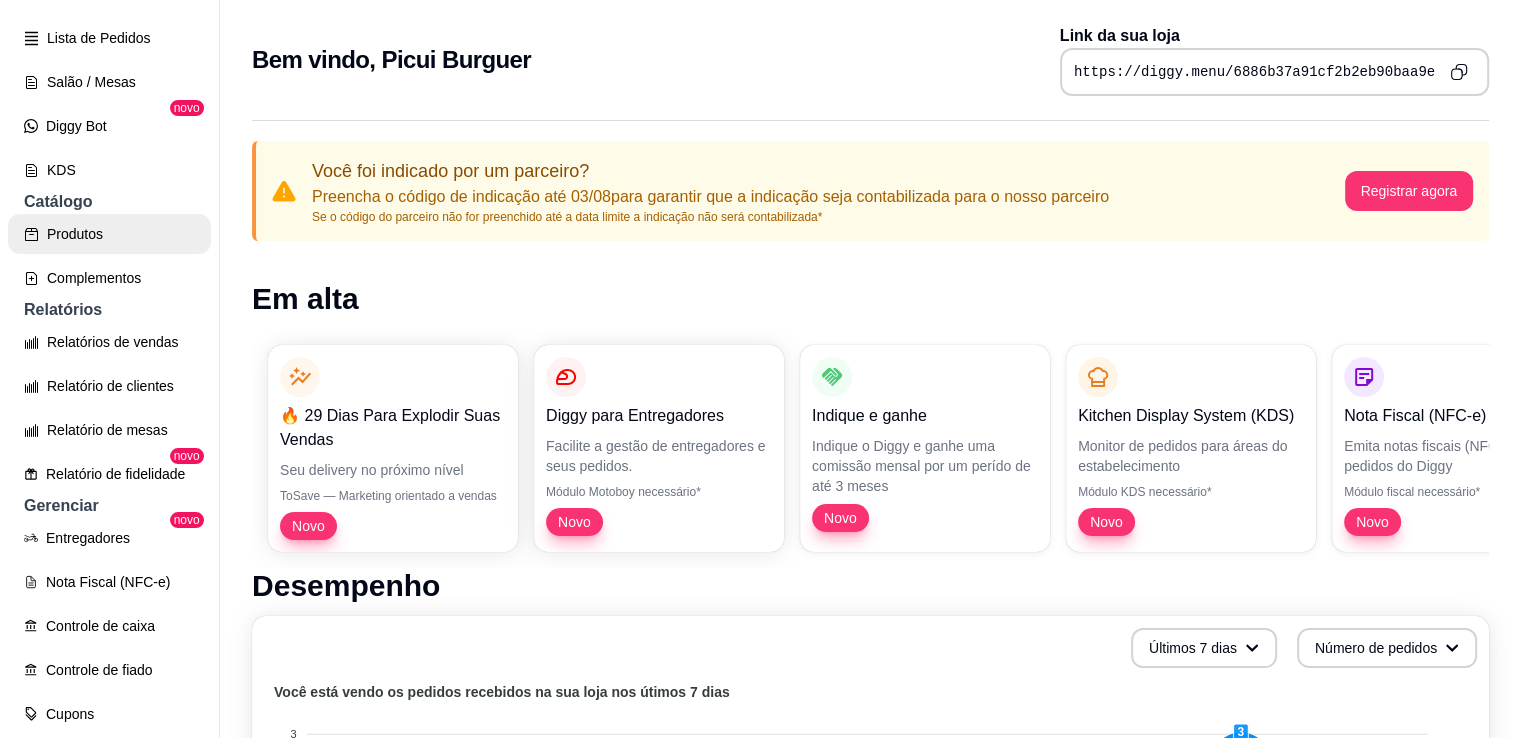 click on "Produtos" at bounding box center (109, 234) 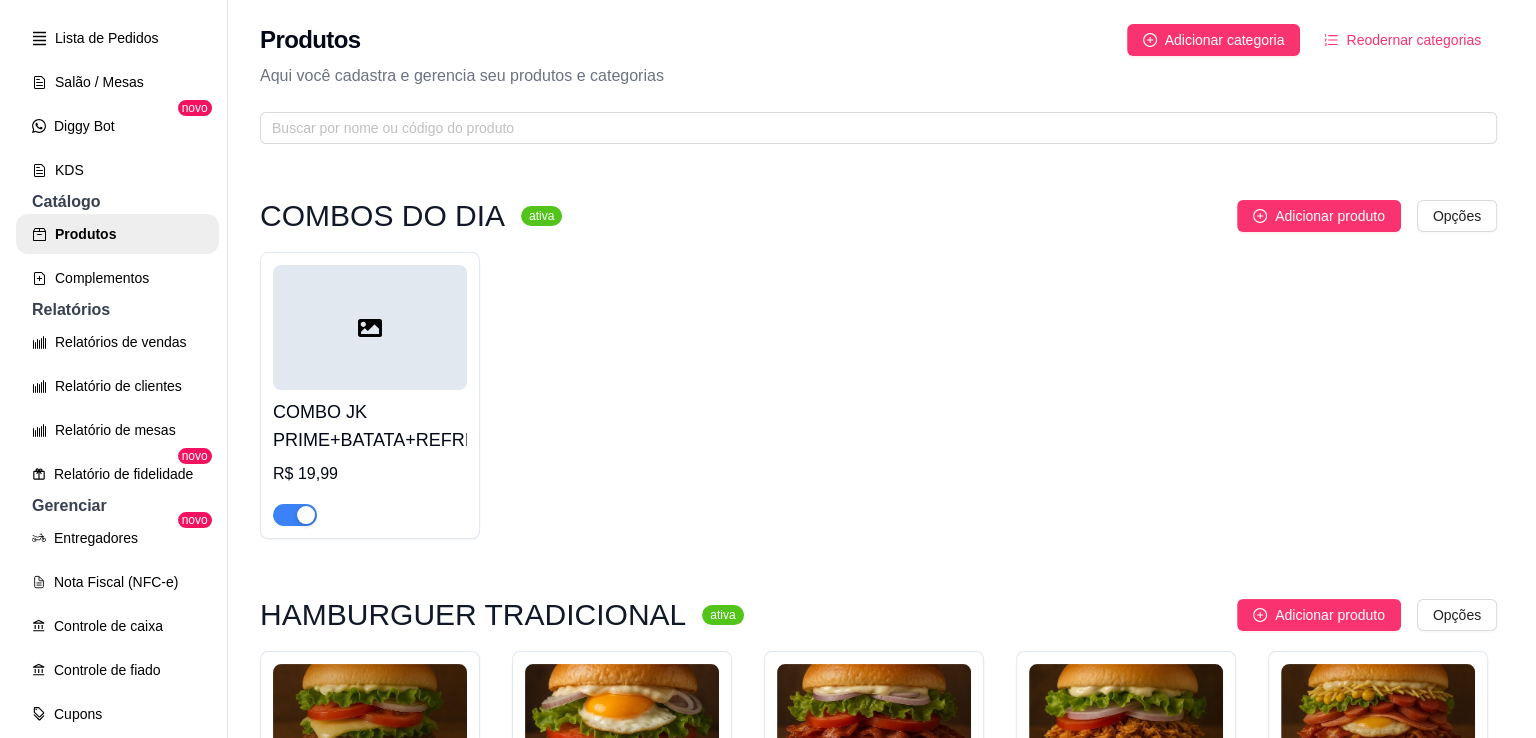 scroll, scrollTop: 71, scrollLeft: 0, axis: vertical 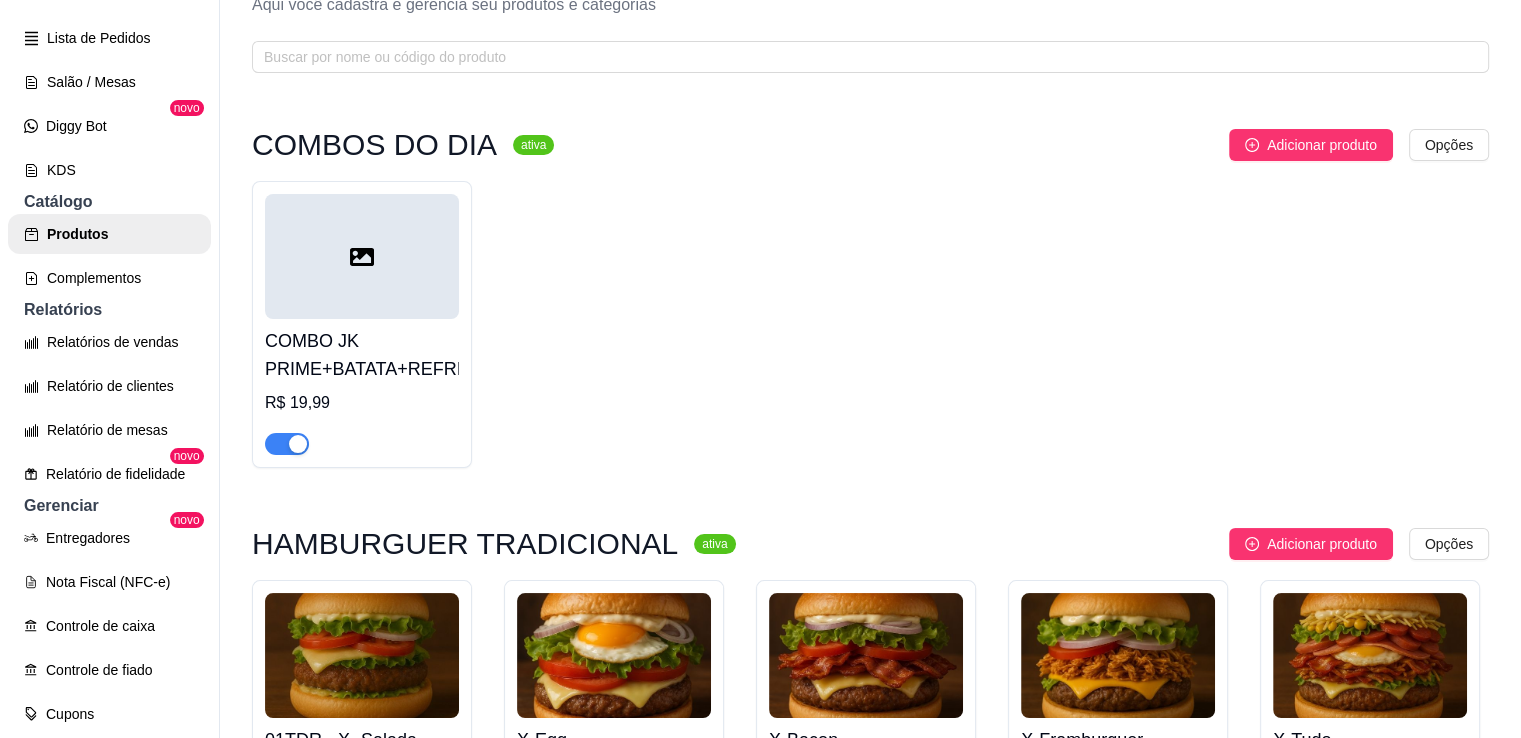 click 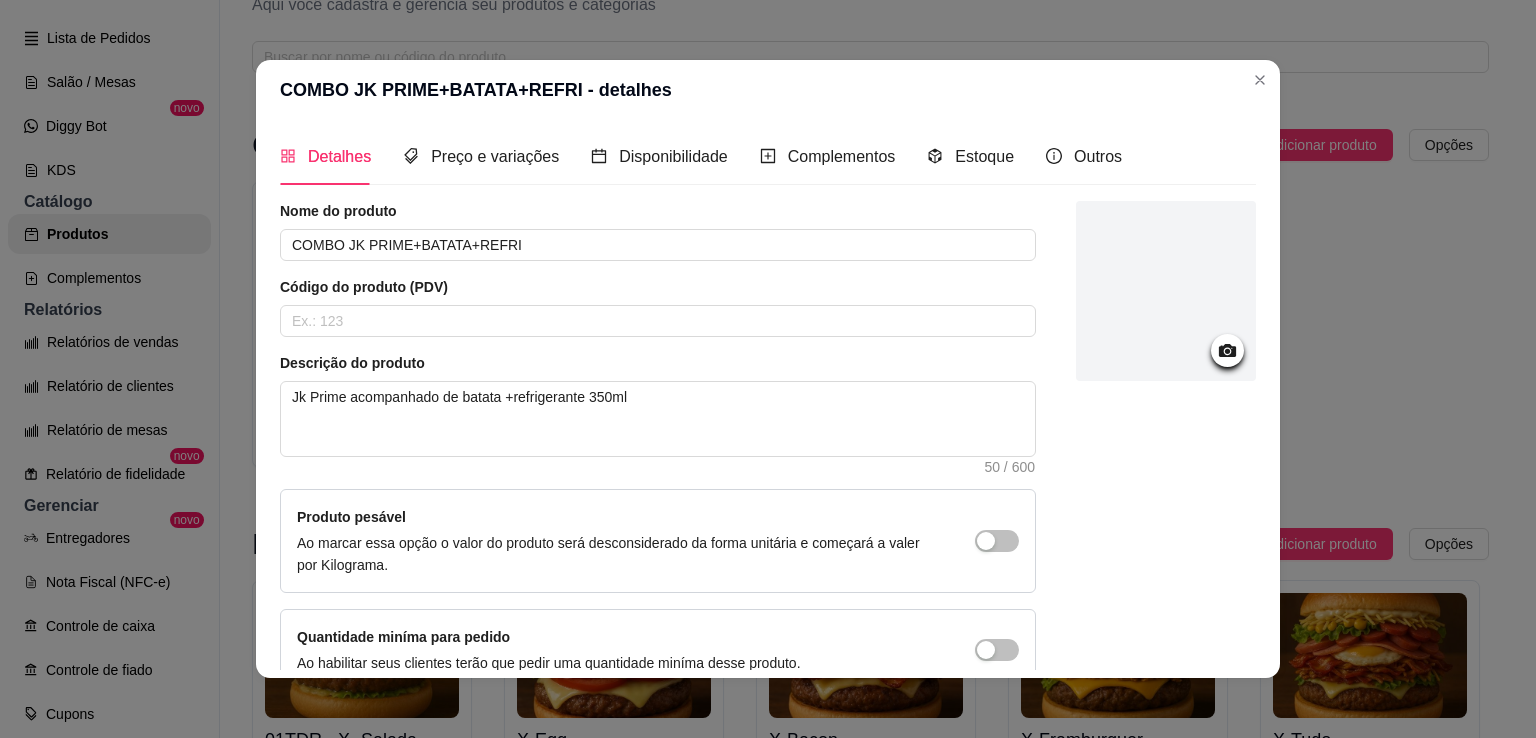 click at bounding box center (1166, 291) 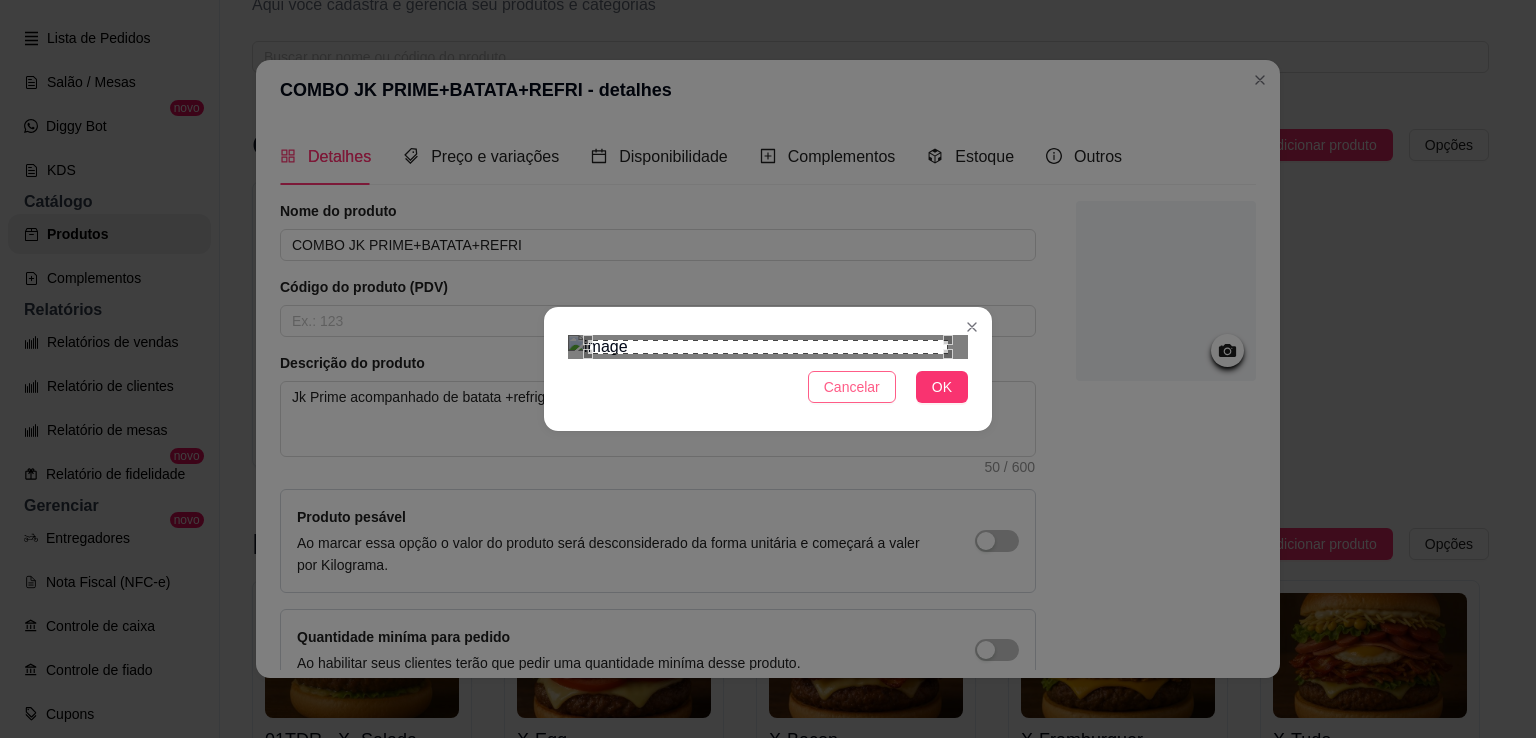click on "Cancelar" at bounding box center [852, 387] 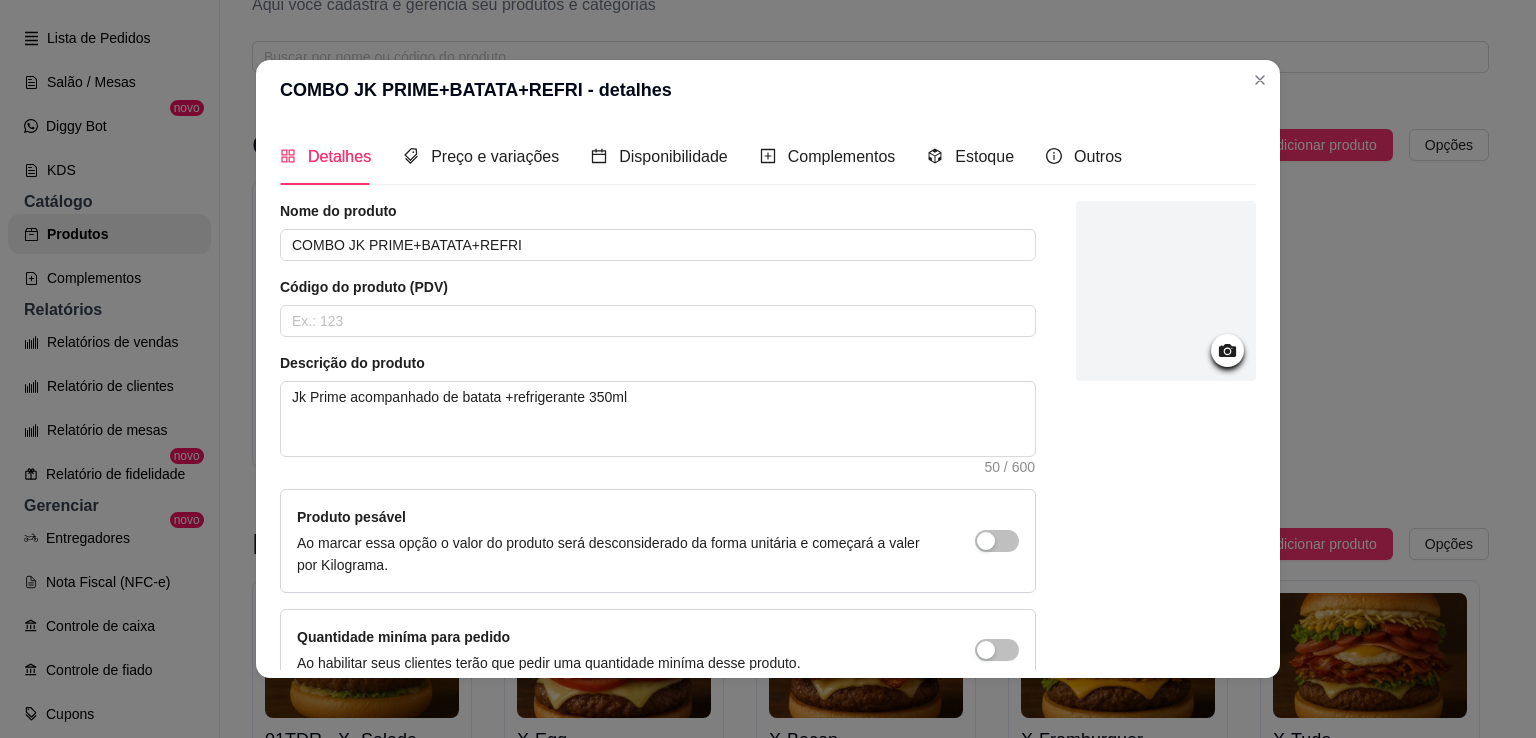 click 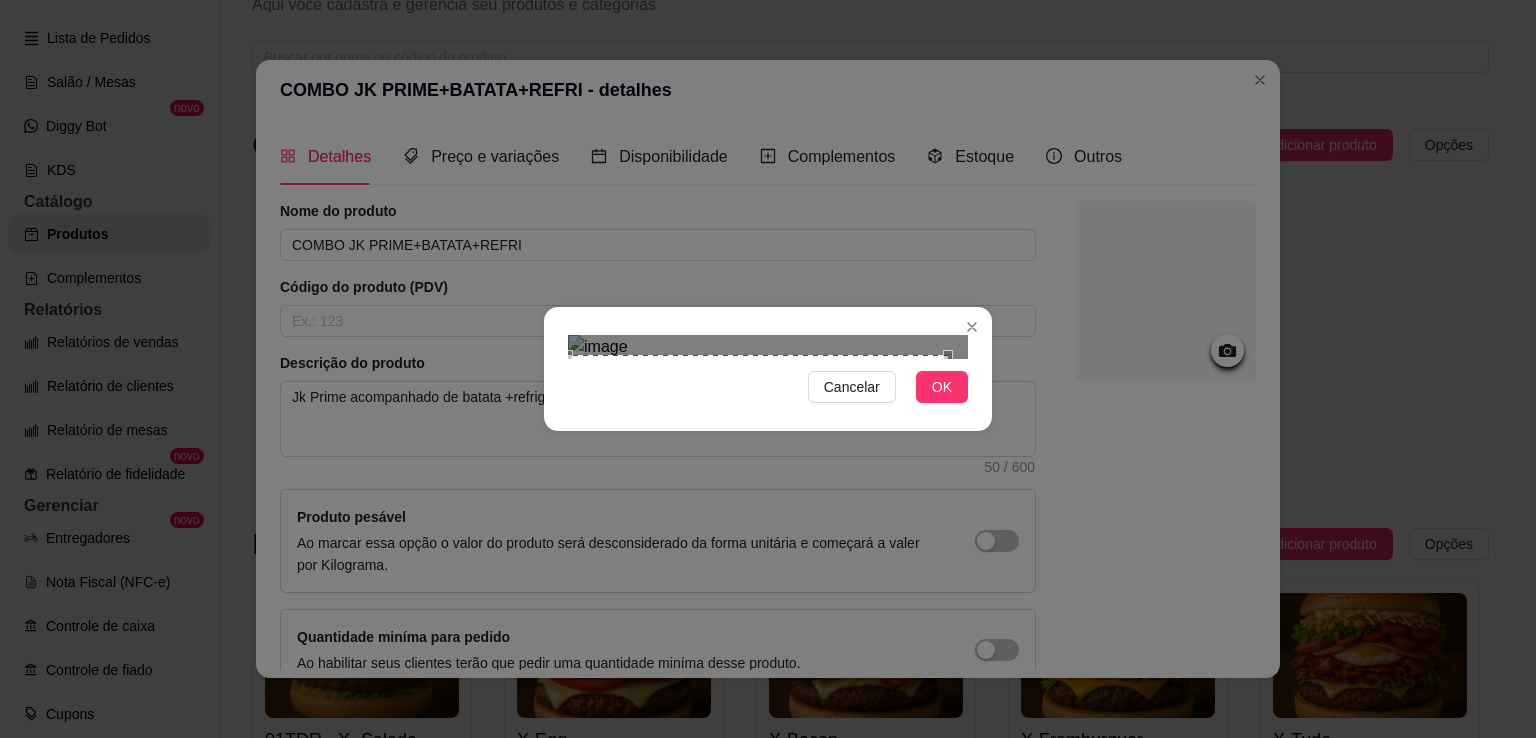 click on "Cancelar OK" at bounding box center [768, 369] 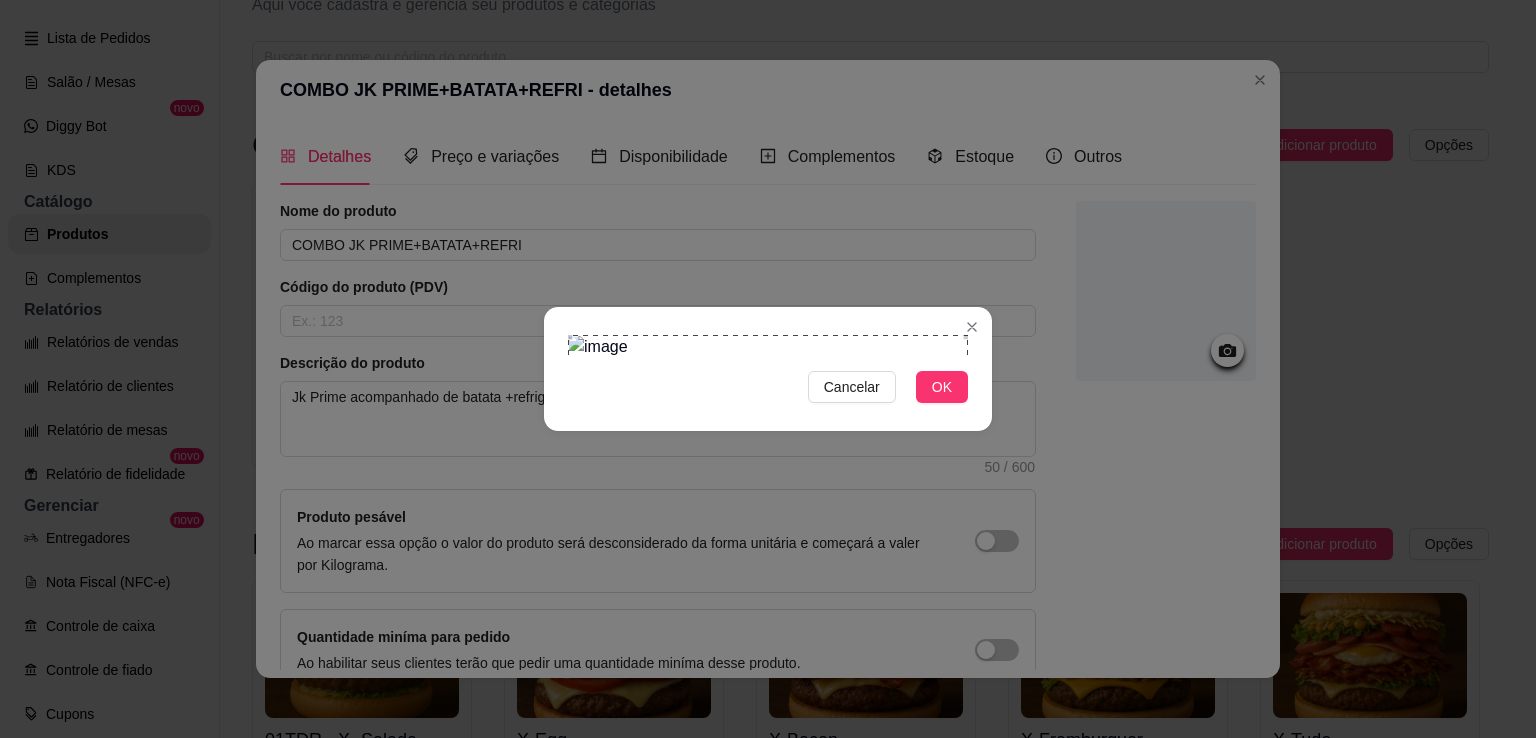 click on "Cancelar OK" at bounding box center (768, 369) 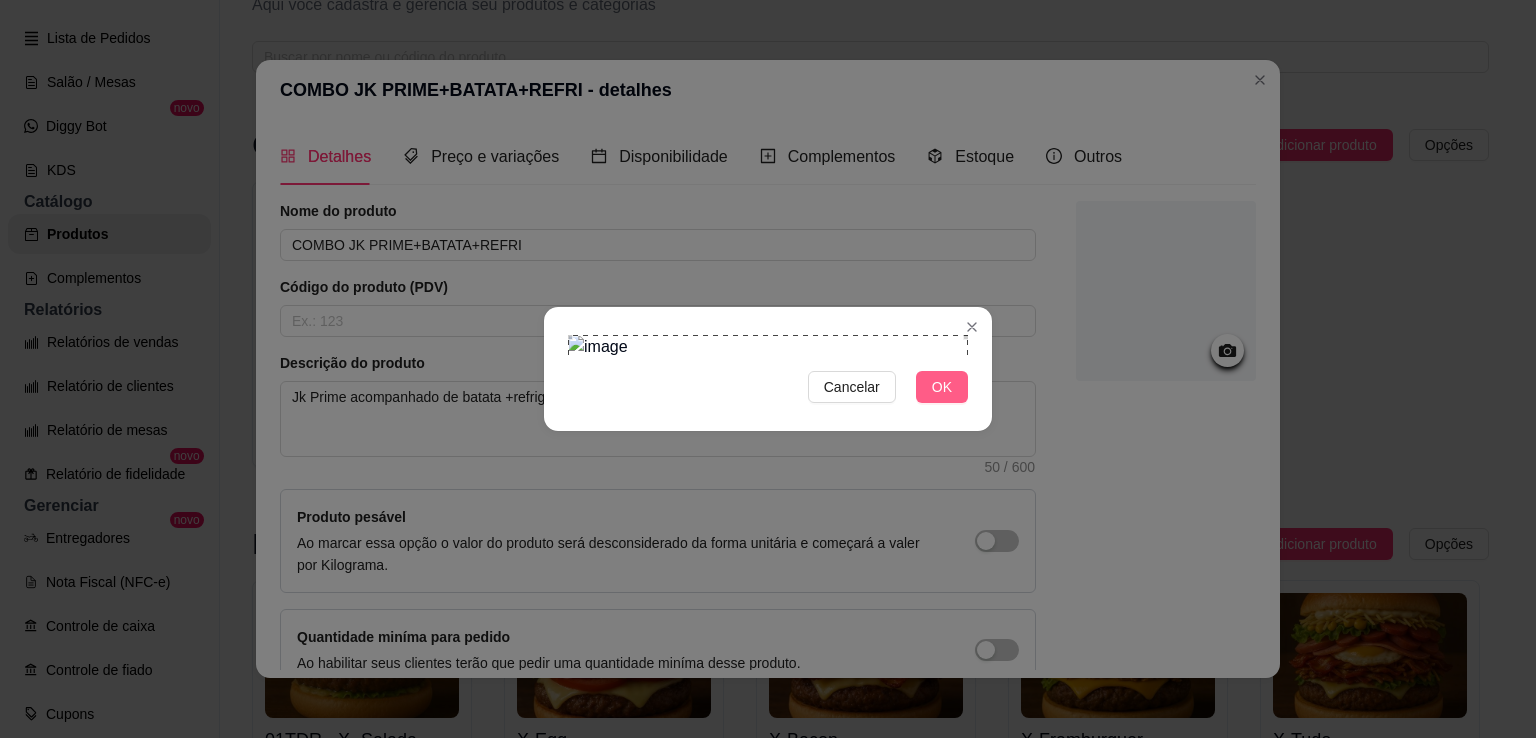 click on "OK" at bounding box center (942, 387) 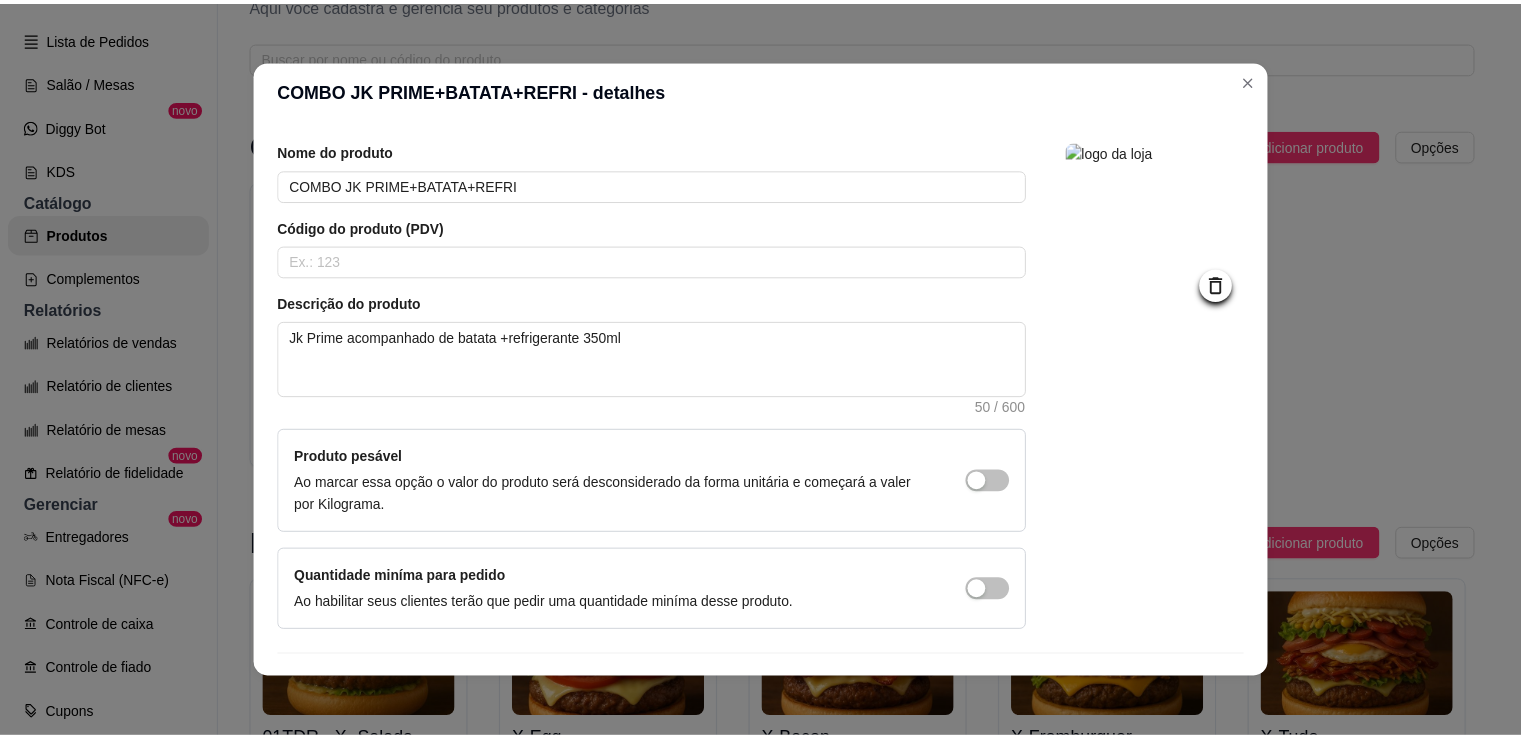 scroll, scrollTop: 108, scrollLeft: 0, axis: vertical 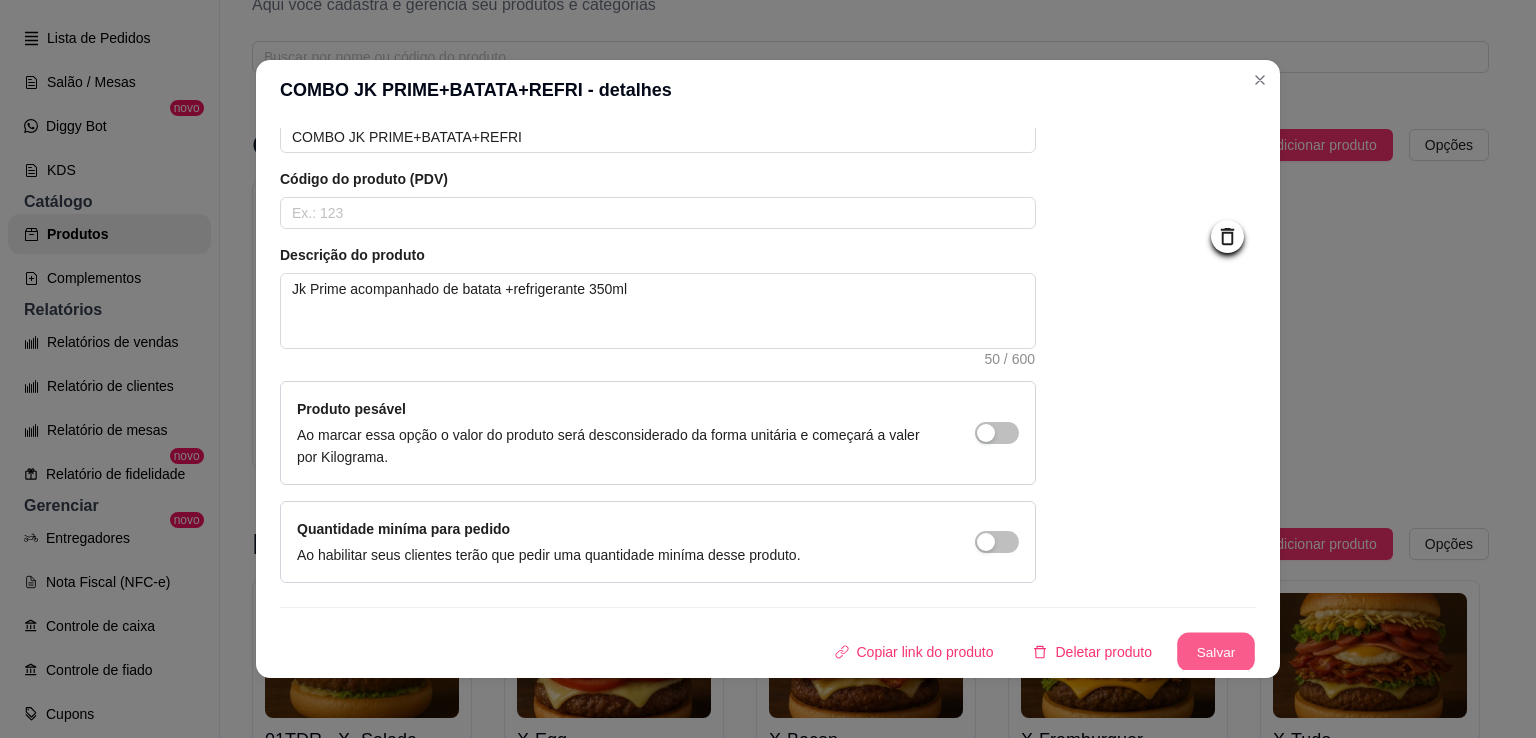 click on "Salvar" at bounding box center (1216, 652) 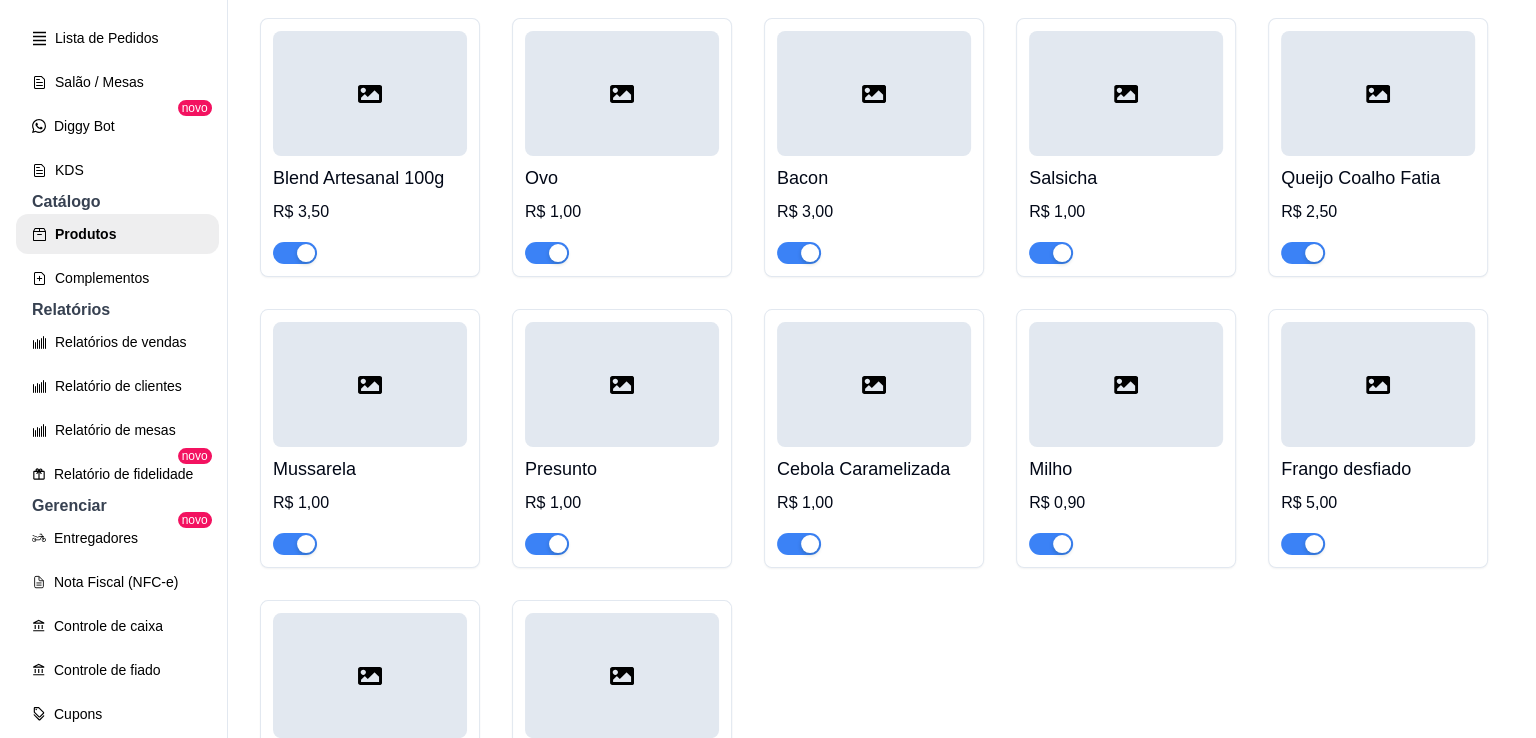 scroll, scrollTop: 2752, scrollLeft: 0, axis: vertical 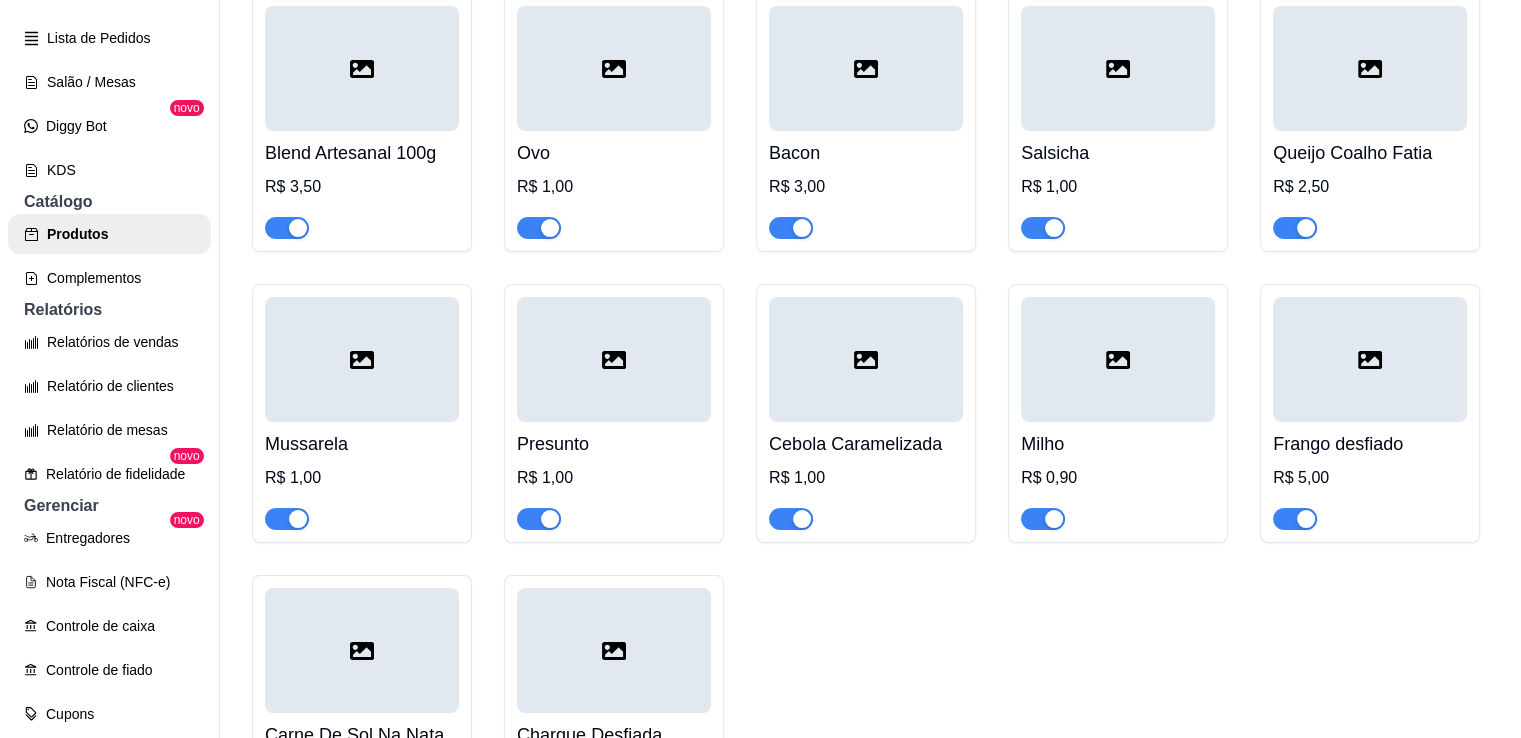 click 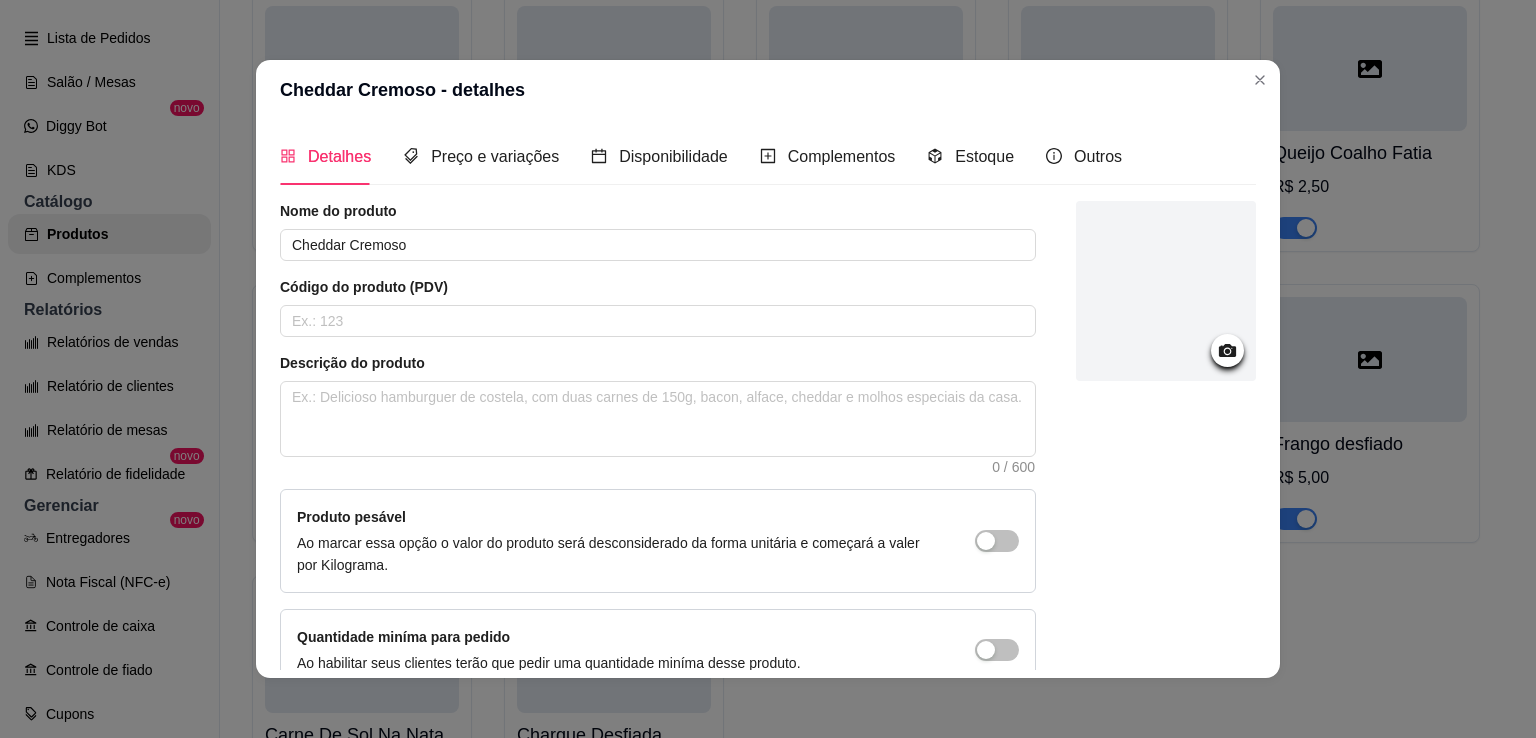 click 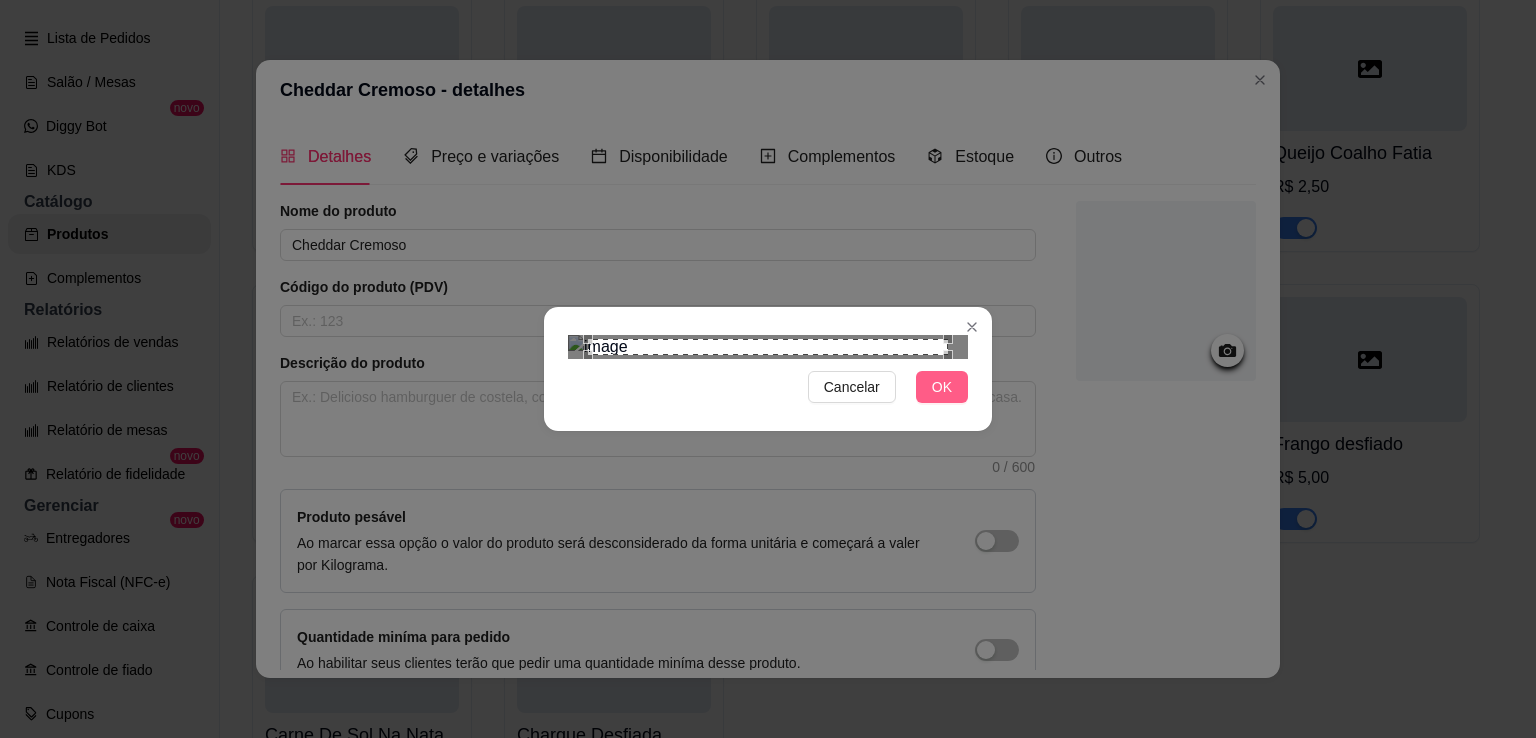 click on "OK" at bounding box center [942, 387] 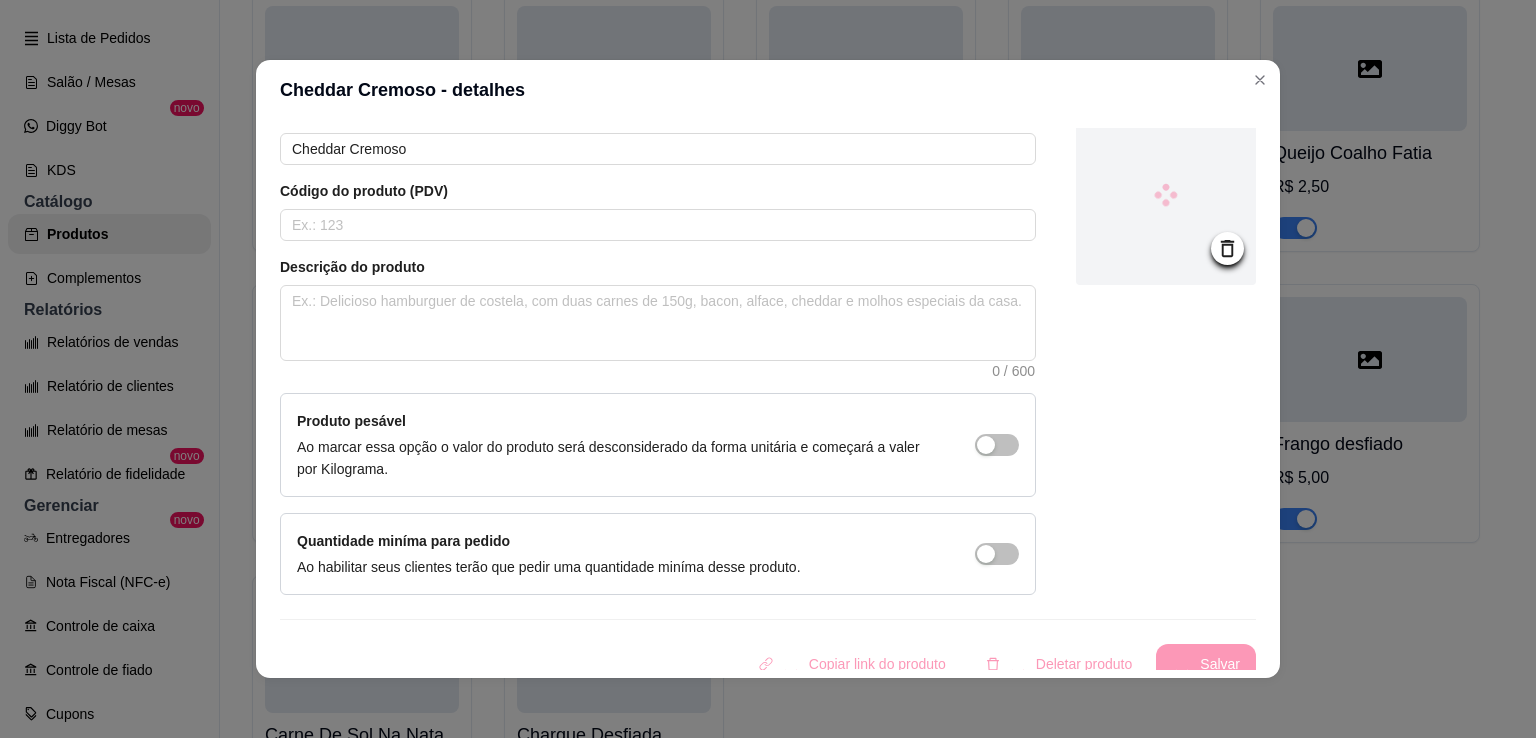 scroll, scrollTop: 108, scrollLeft: 0, axis: vertical 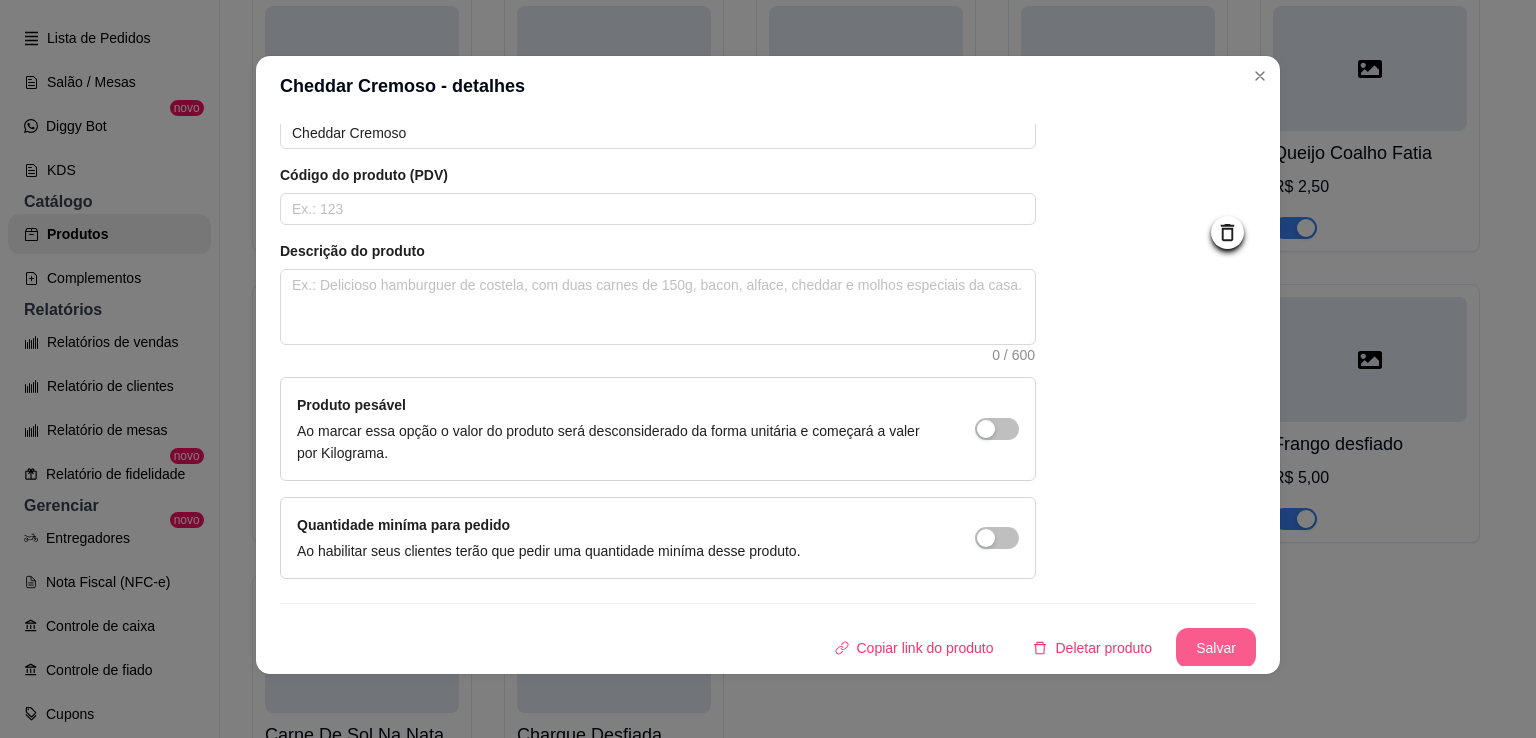 click on "Salvar" at bounding box center [1216, 648] 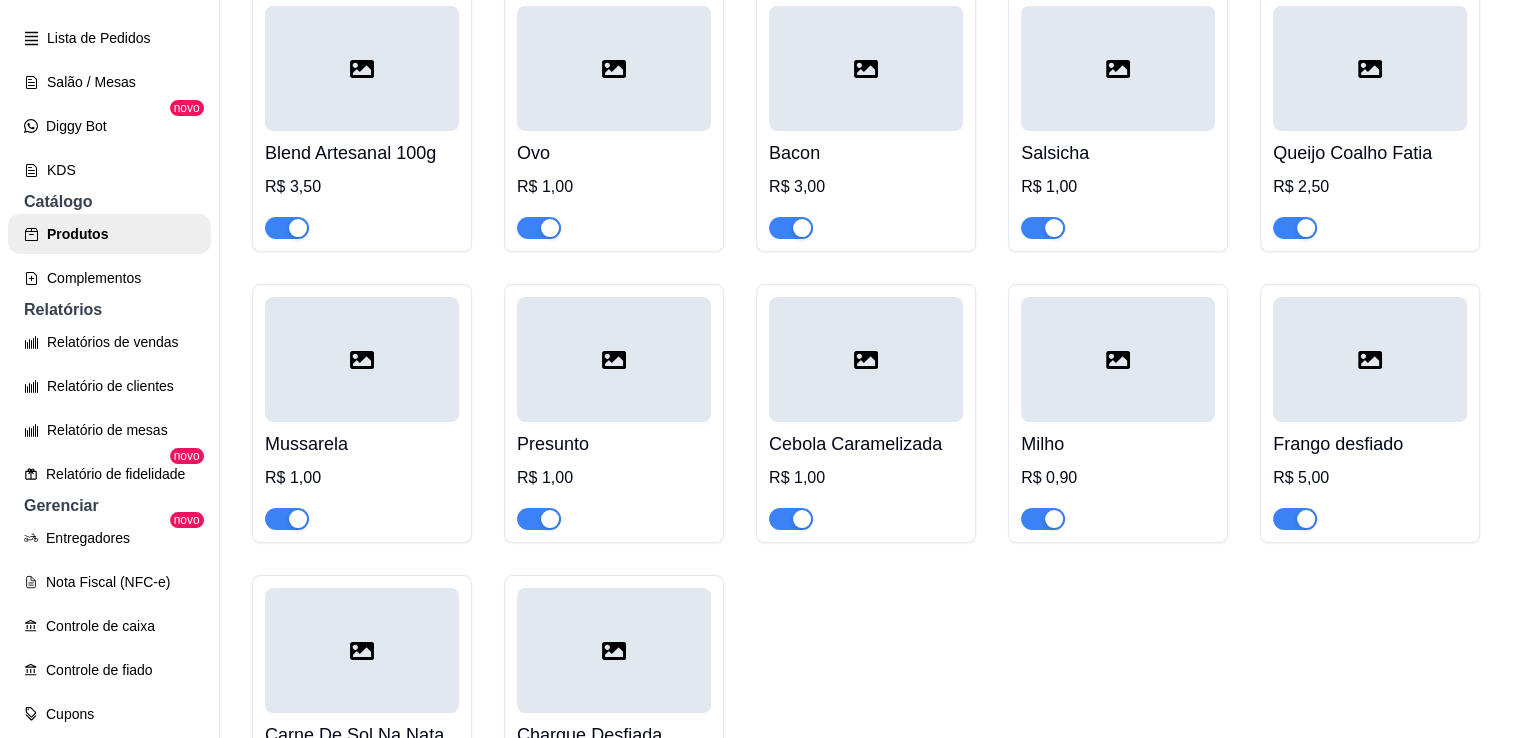 click at bounding box center [614, -223] 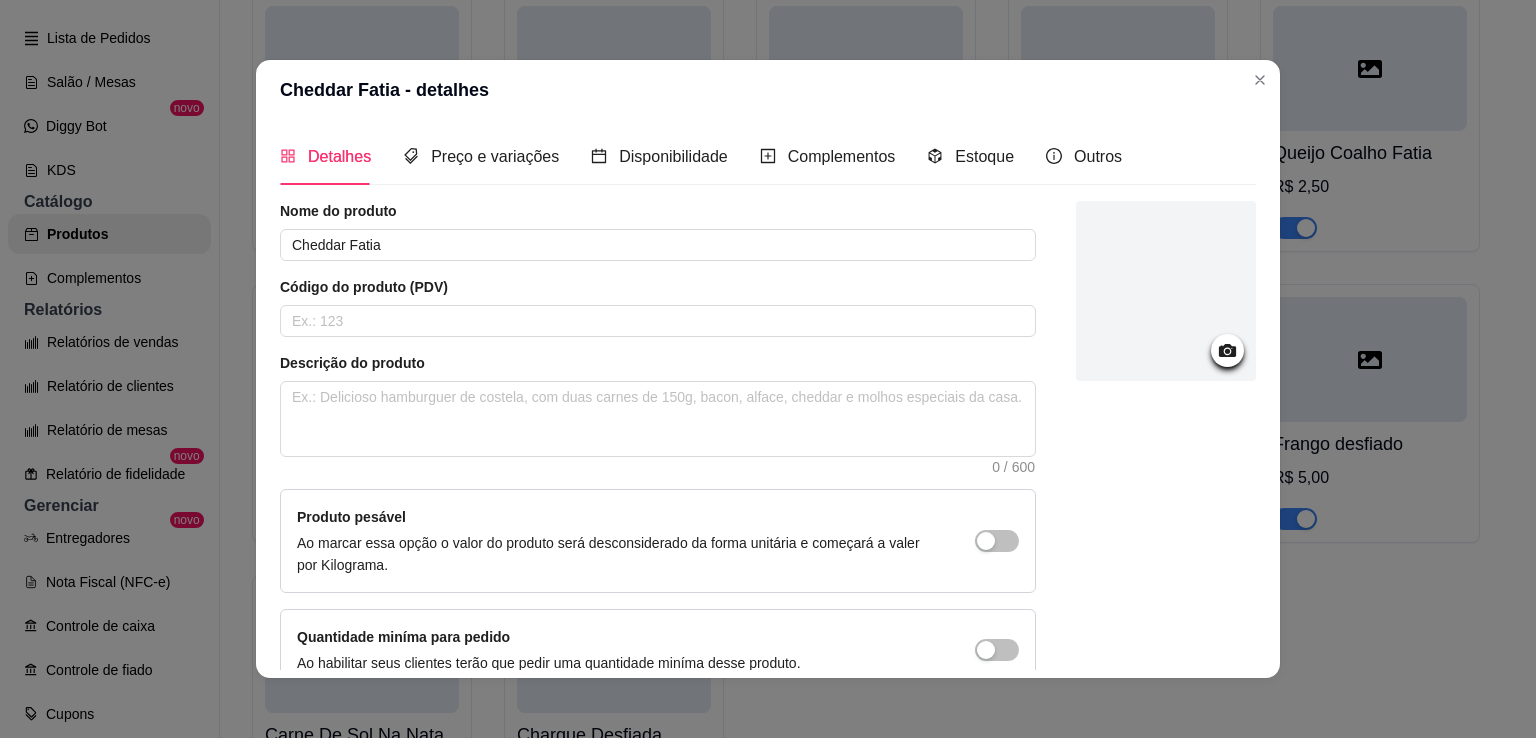 click 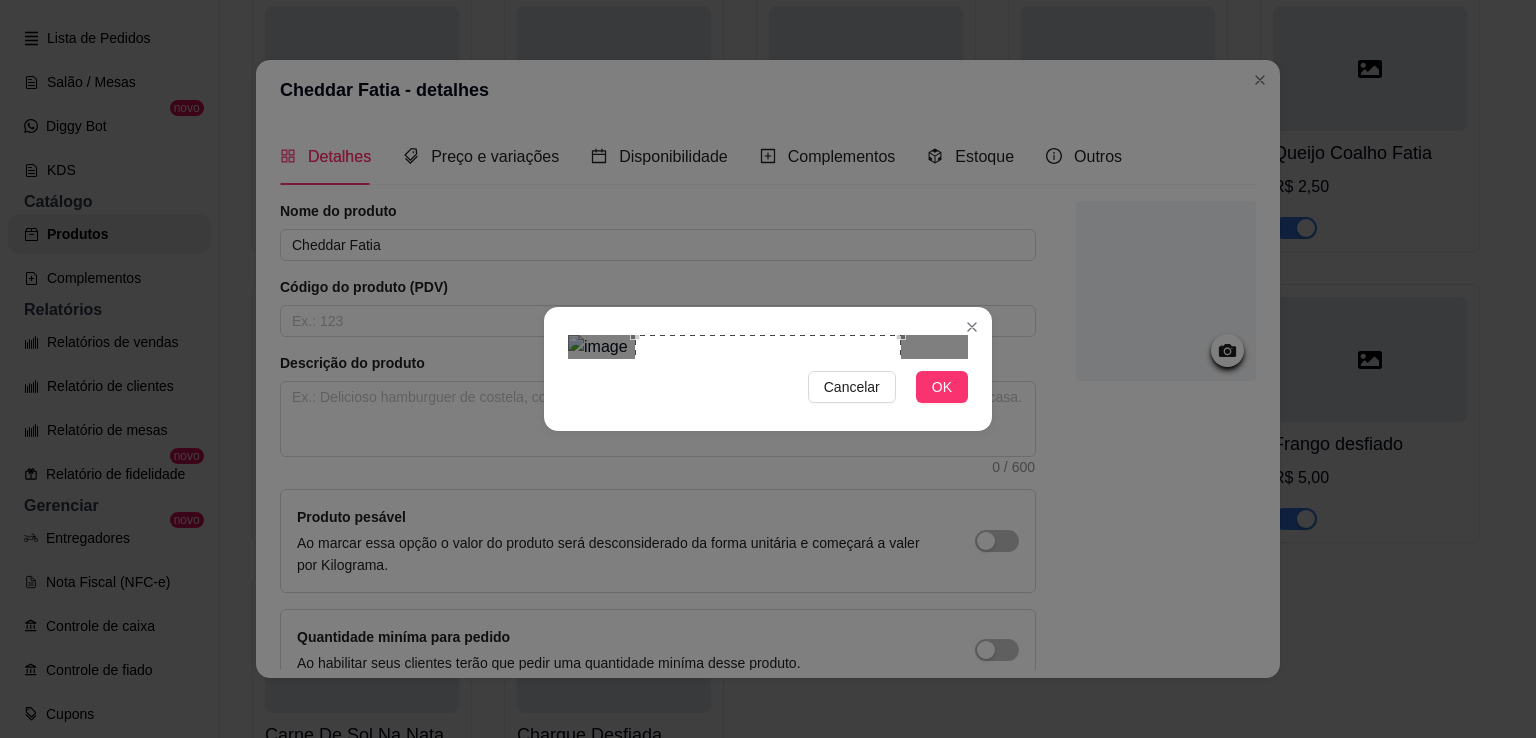 click on "Cancelar OK" at bounding box center (768, 369) 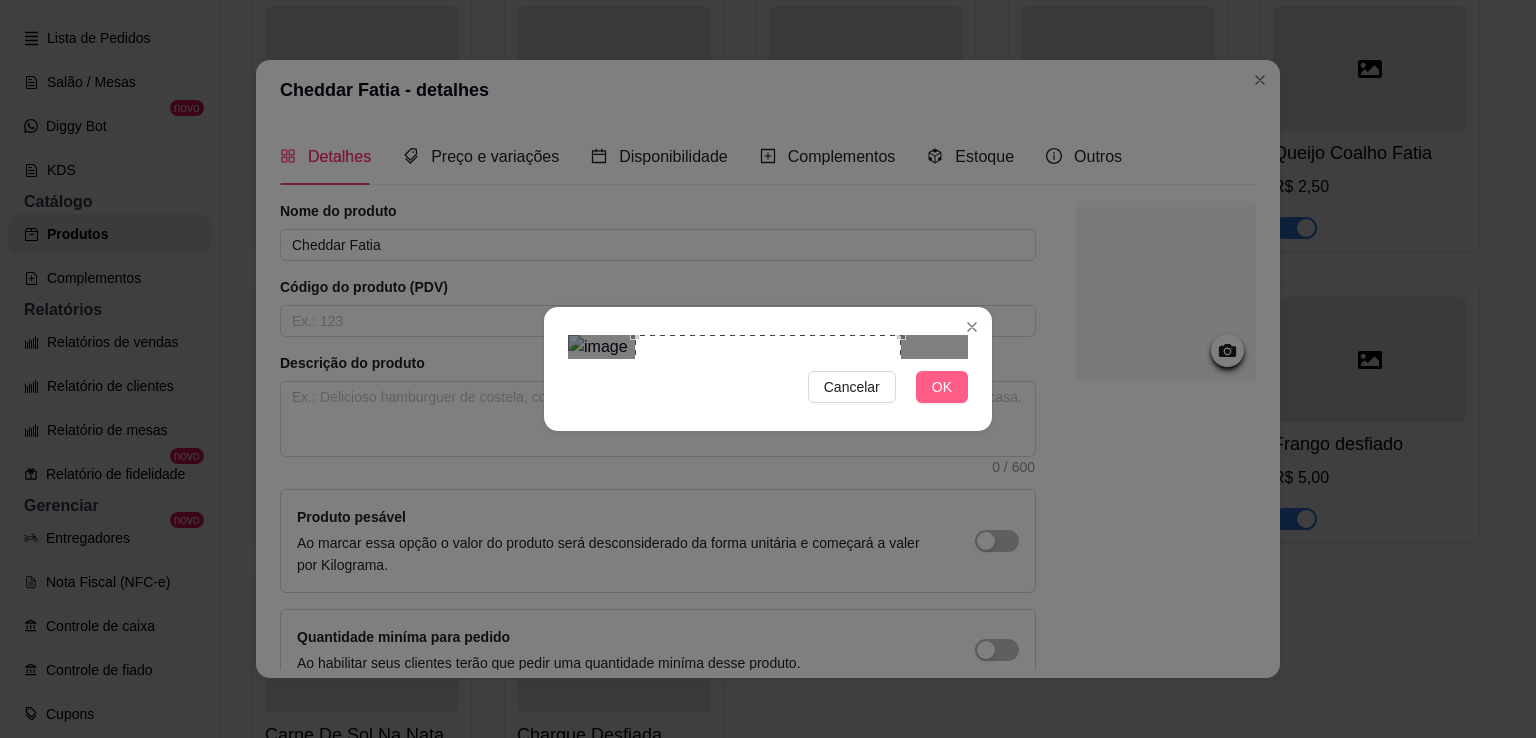 click on "OK" at bounding box center (942, 387) 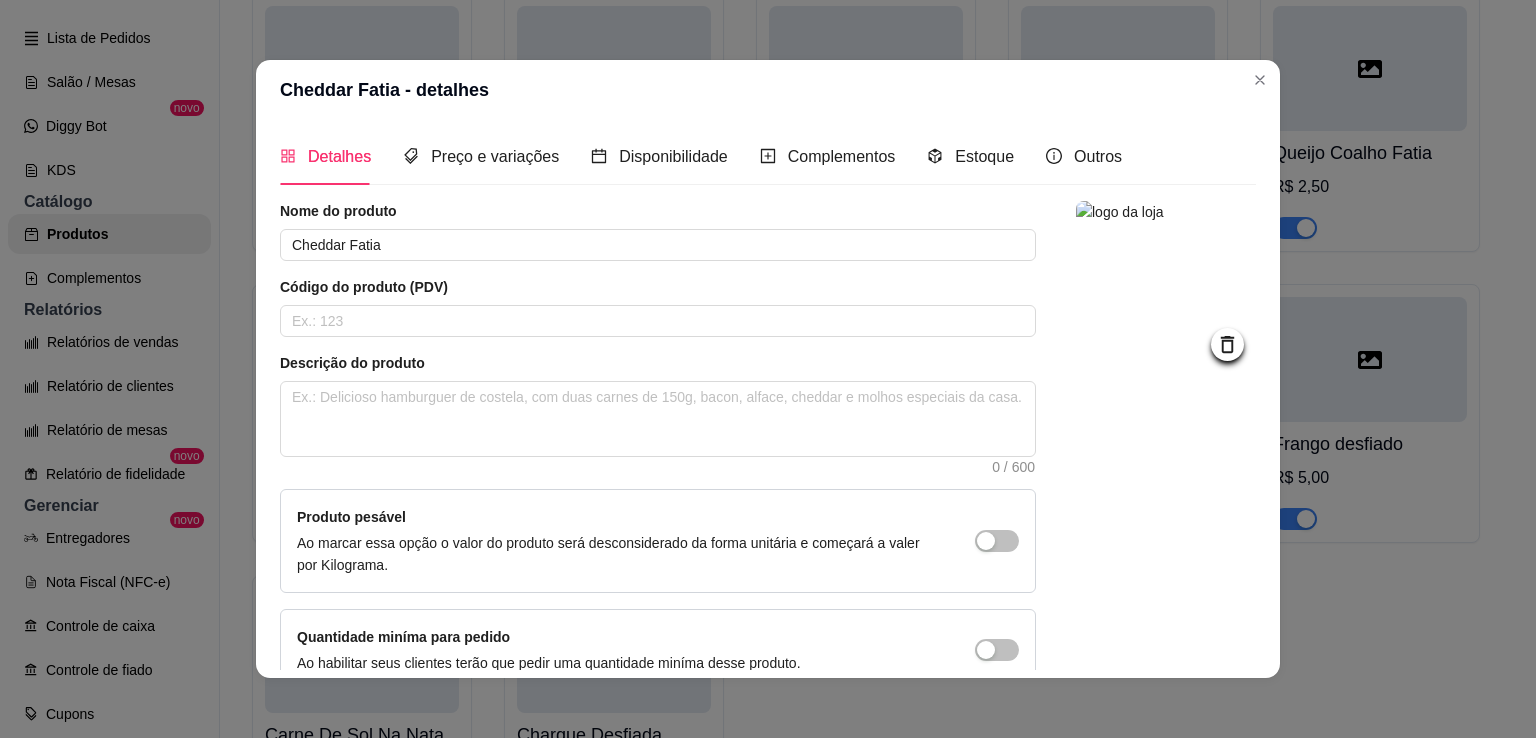 scroll, scrollTop: 108, scrollLeft: 0, axis: vertical 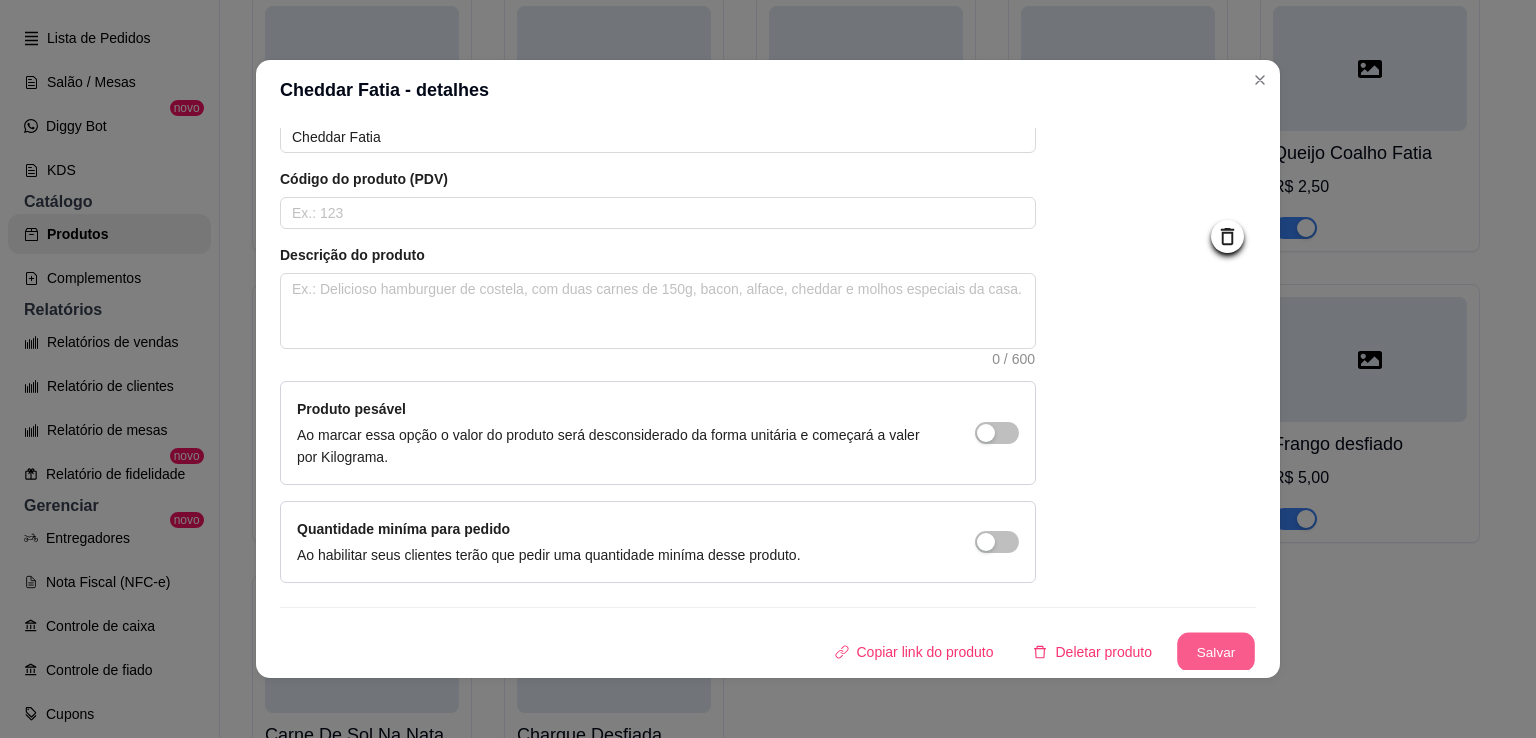 click on "Salvar" at bounding box center [1216, 652] 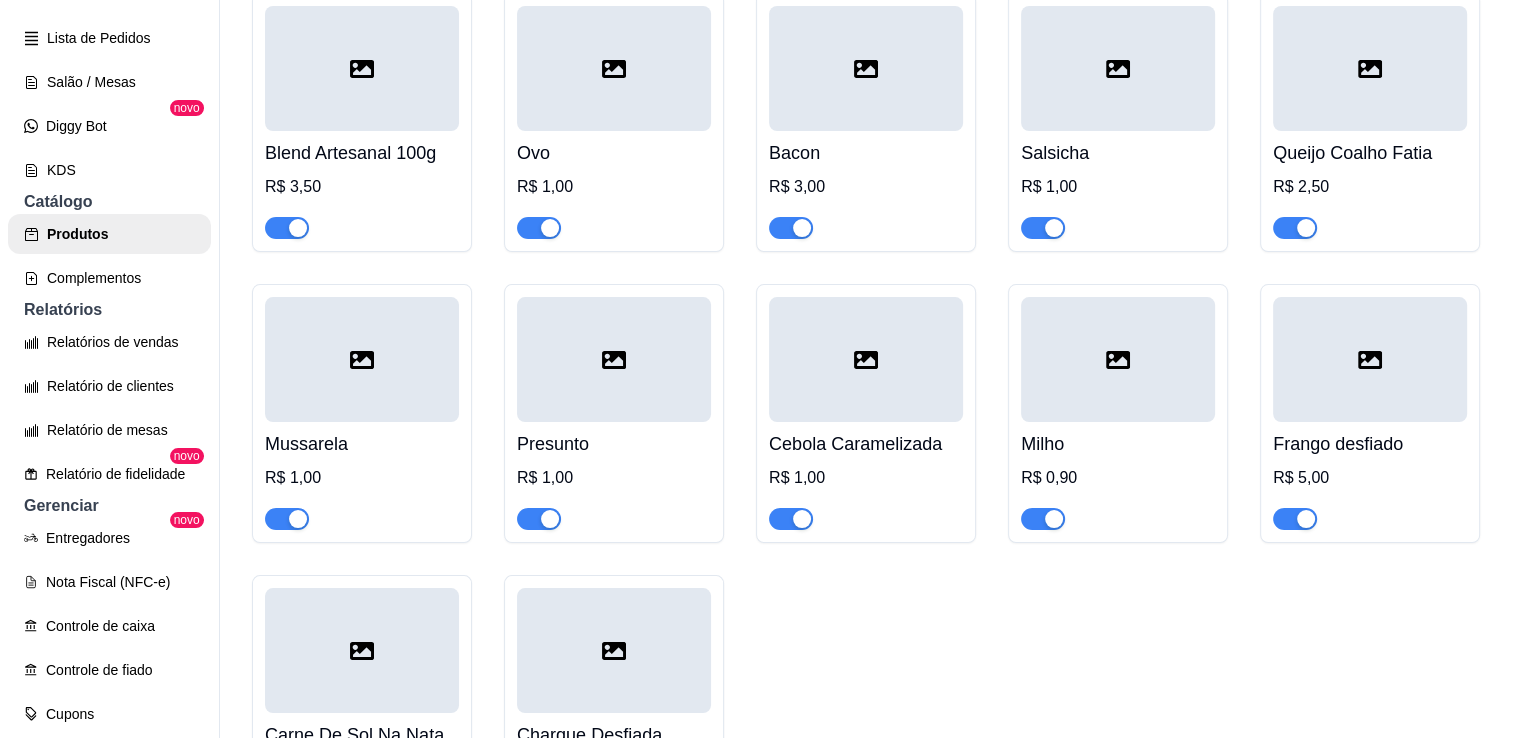 click at bounding box center (866, -223) 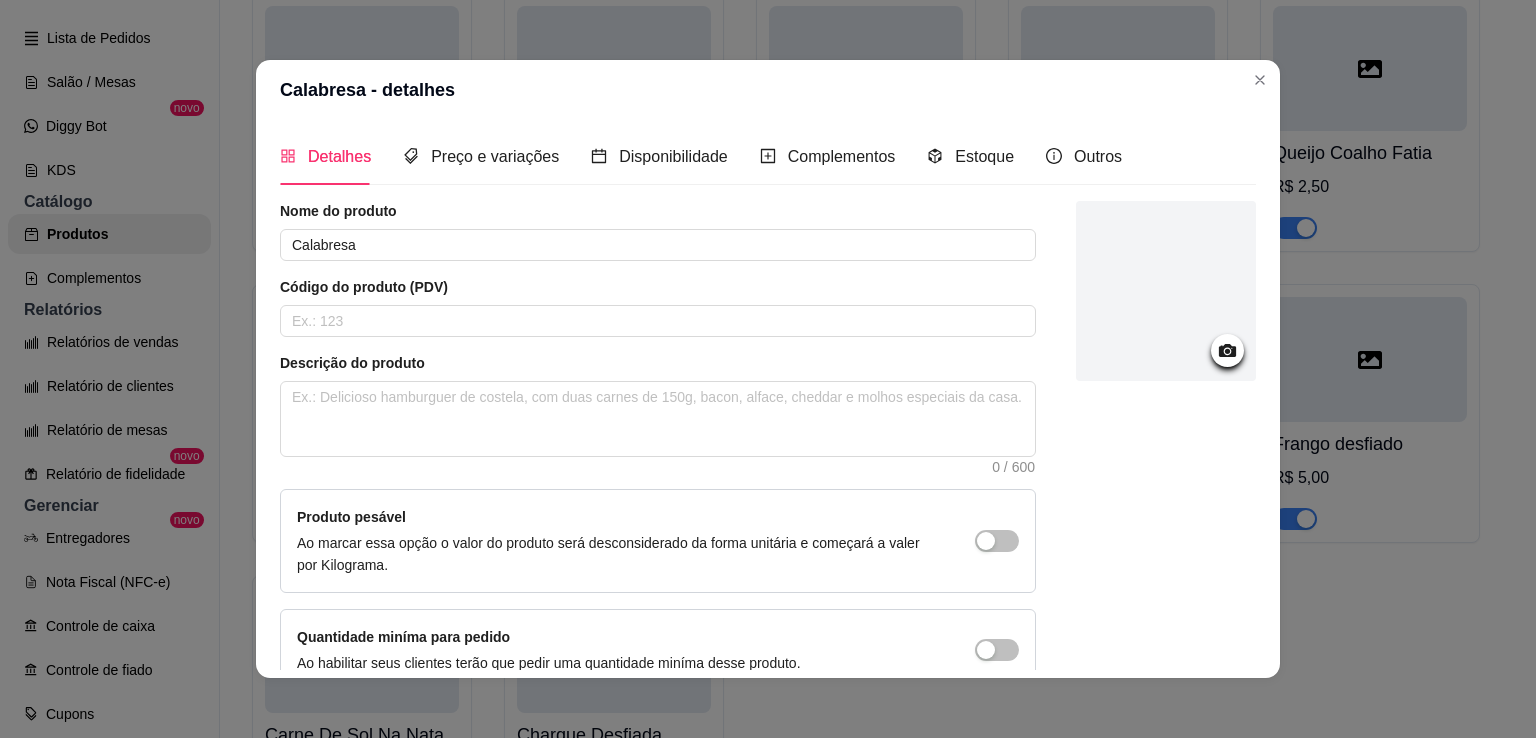 click 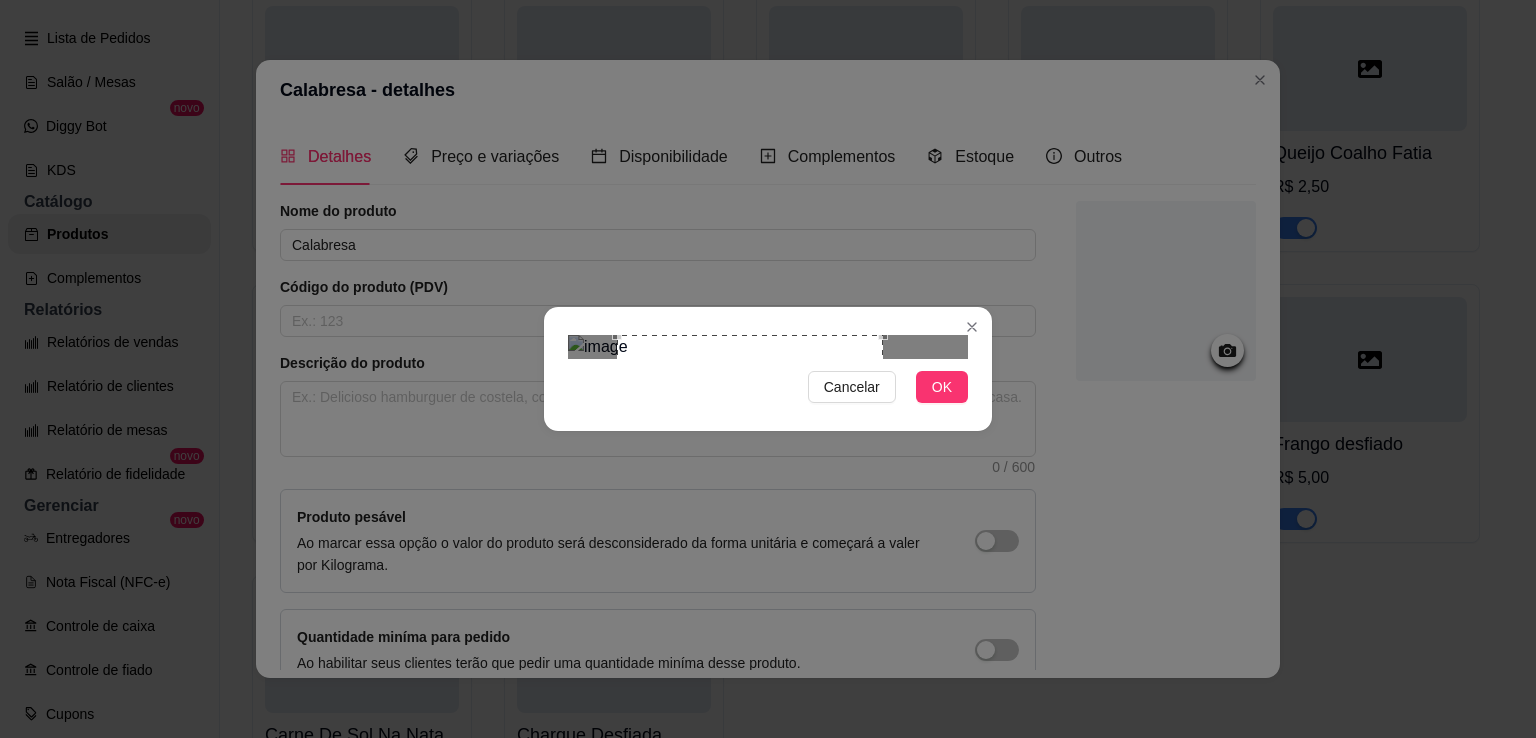 click at bounding box center (750, 468) 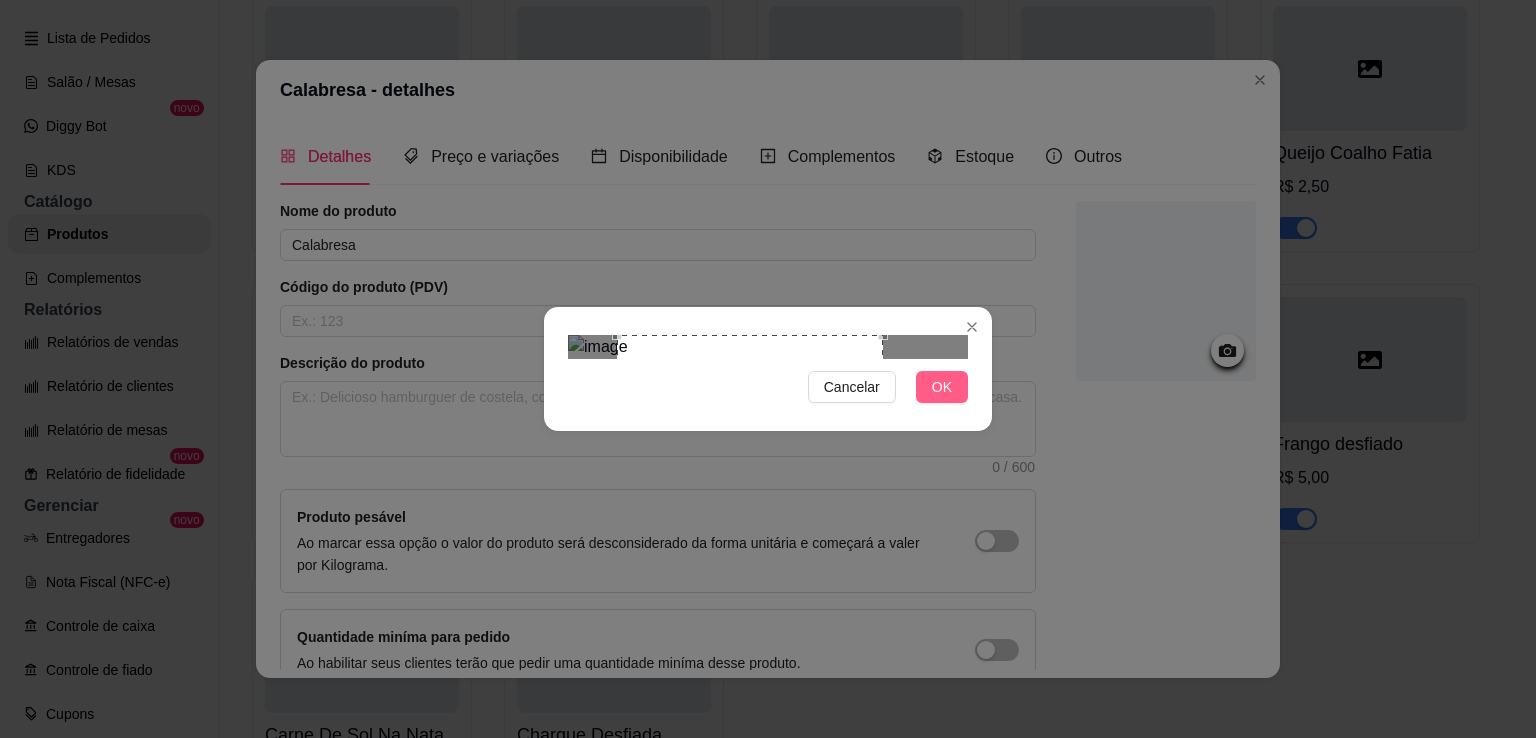 click on "OK" at bounding box center (942, 387) 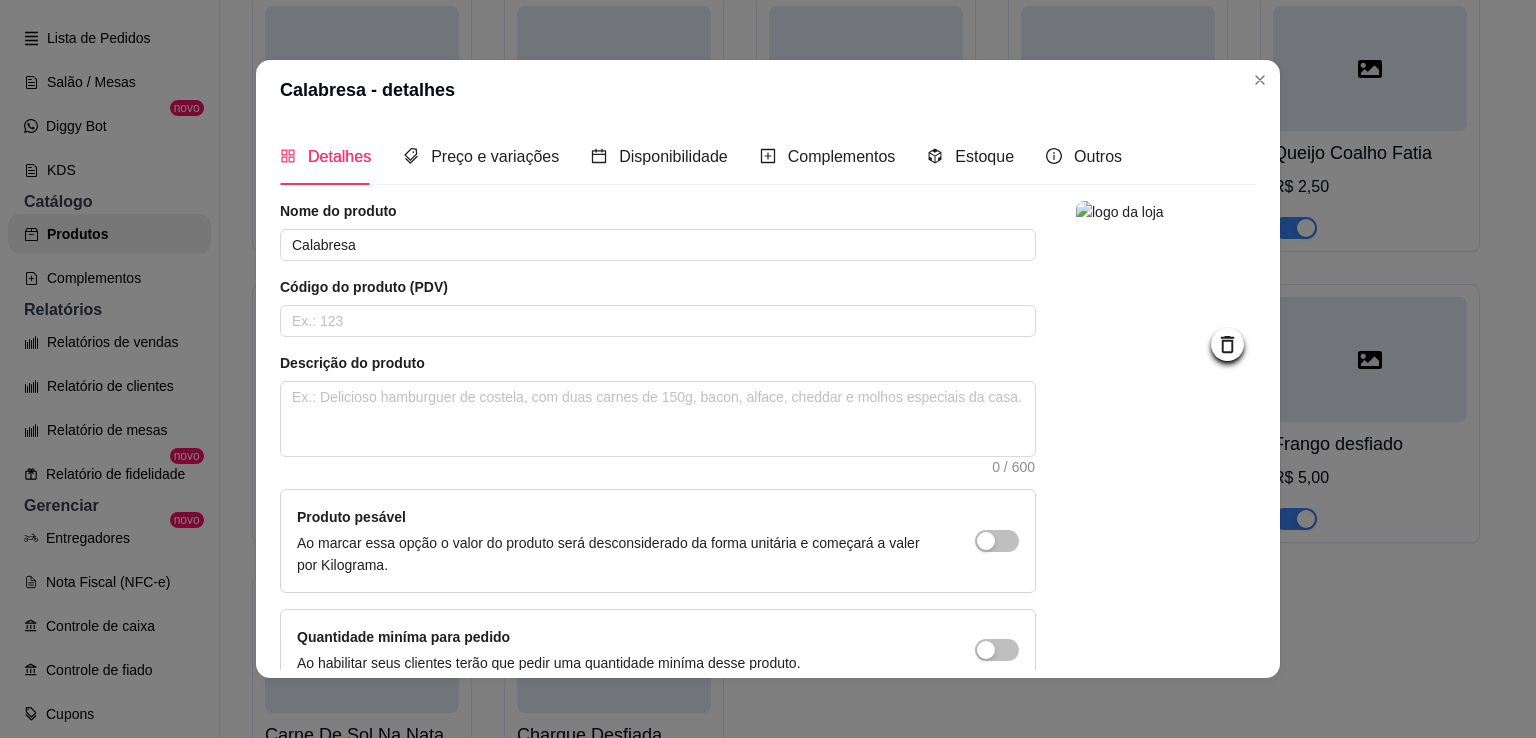 scroll, scrollTop: 108, scrollLeft: 0, axis: vertical 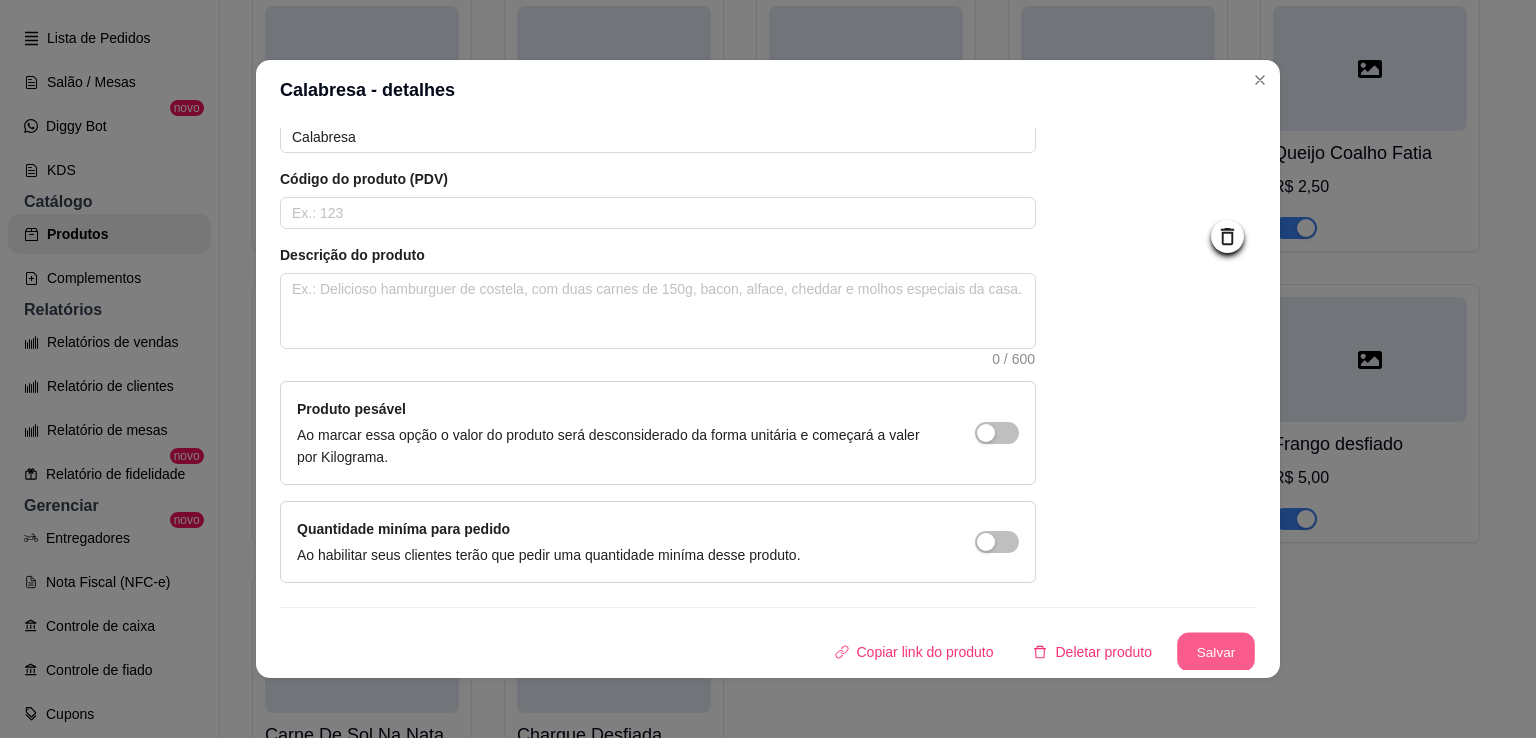 click on "Salvar" at bounding box center (1216, 652) 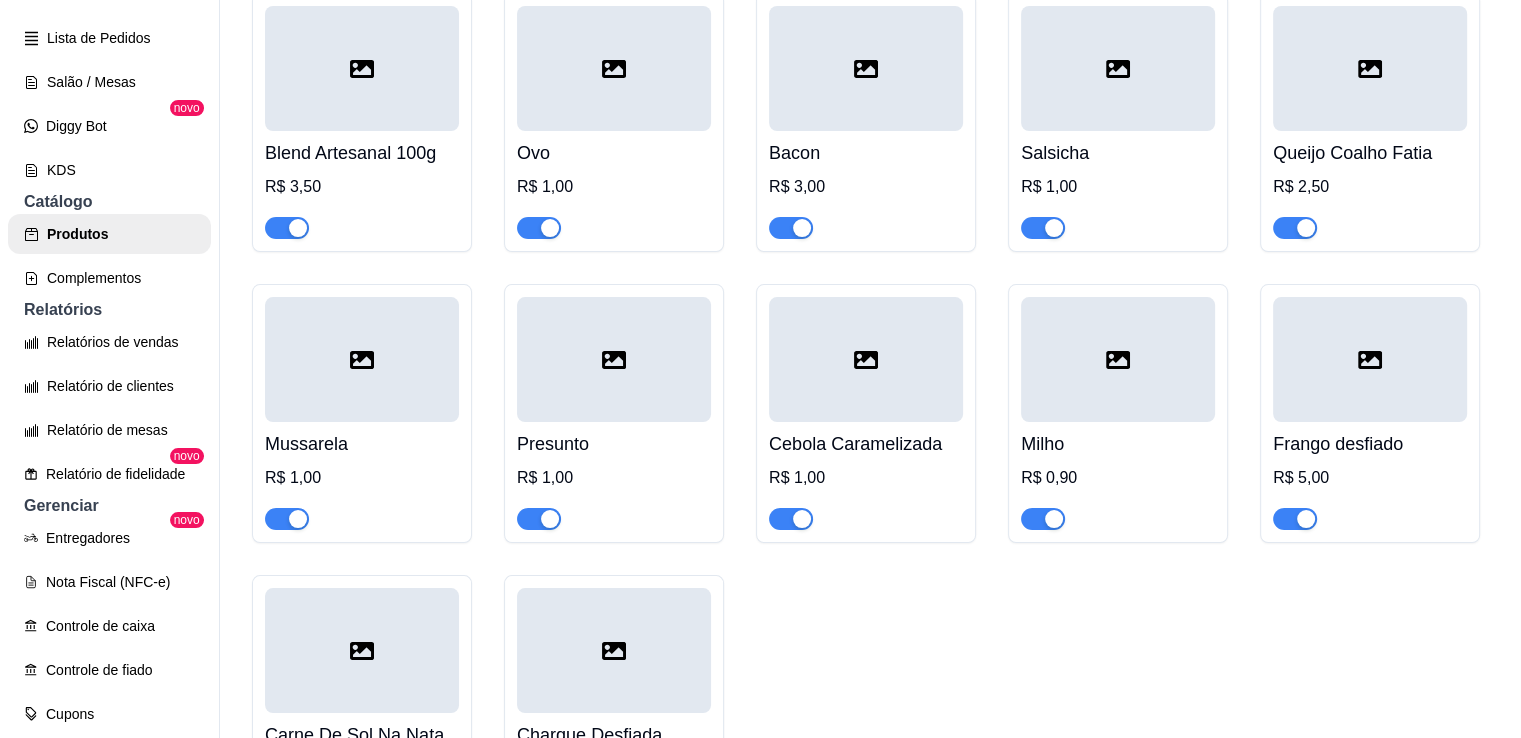 click at bounding box center [1118, -223] 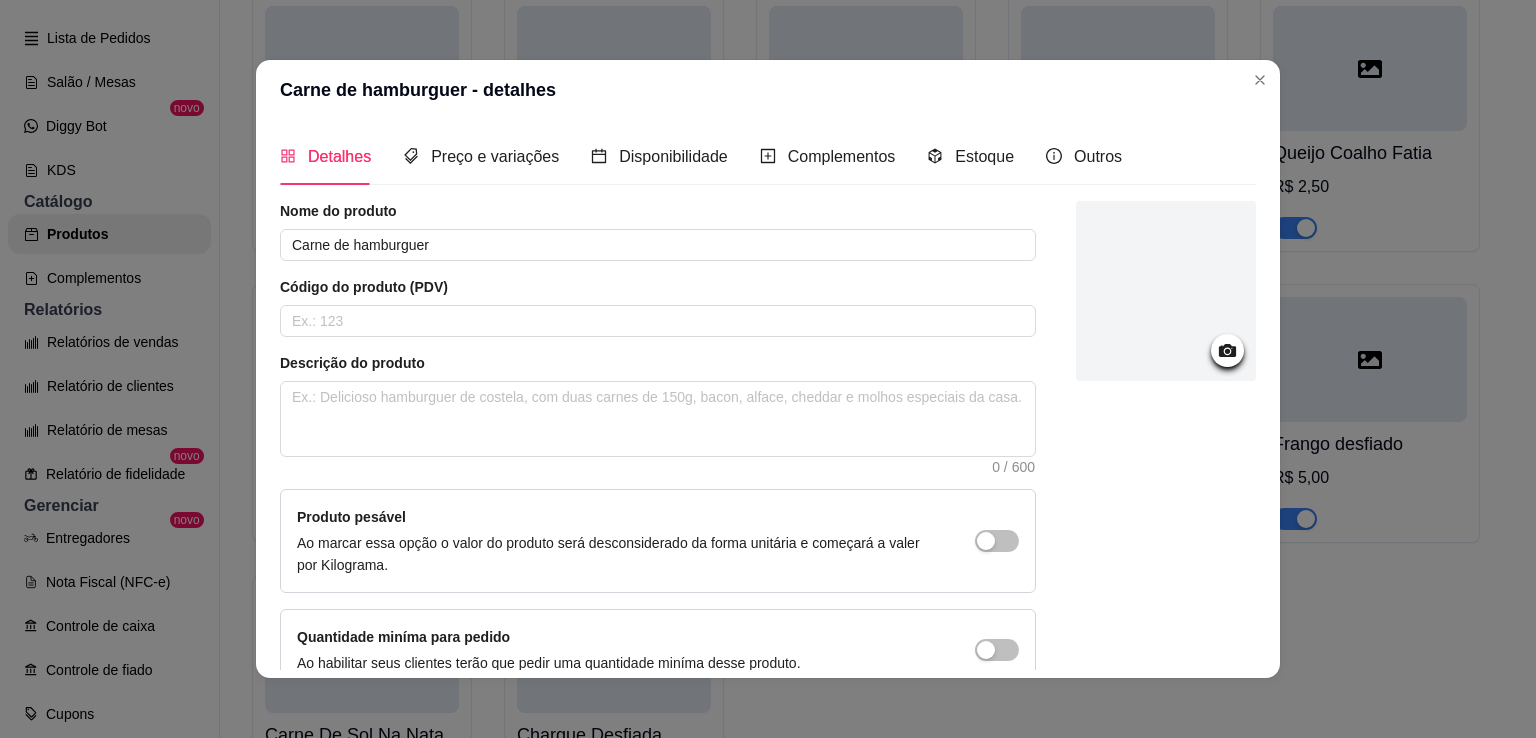 click 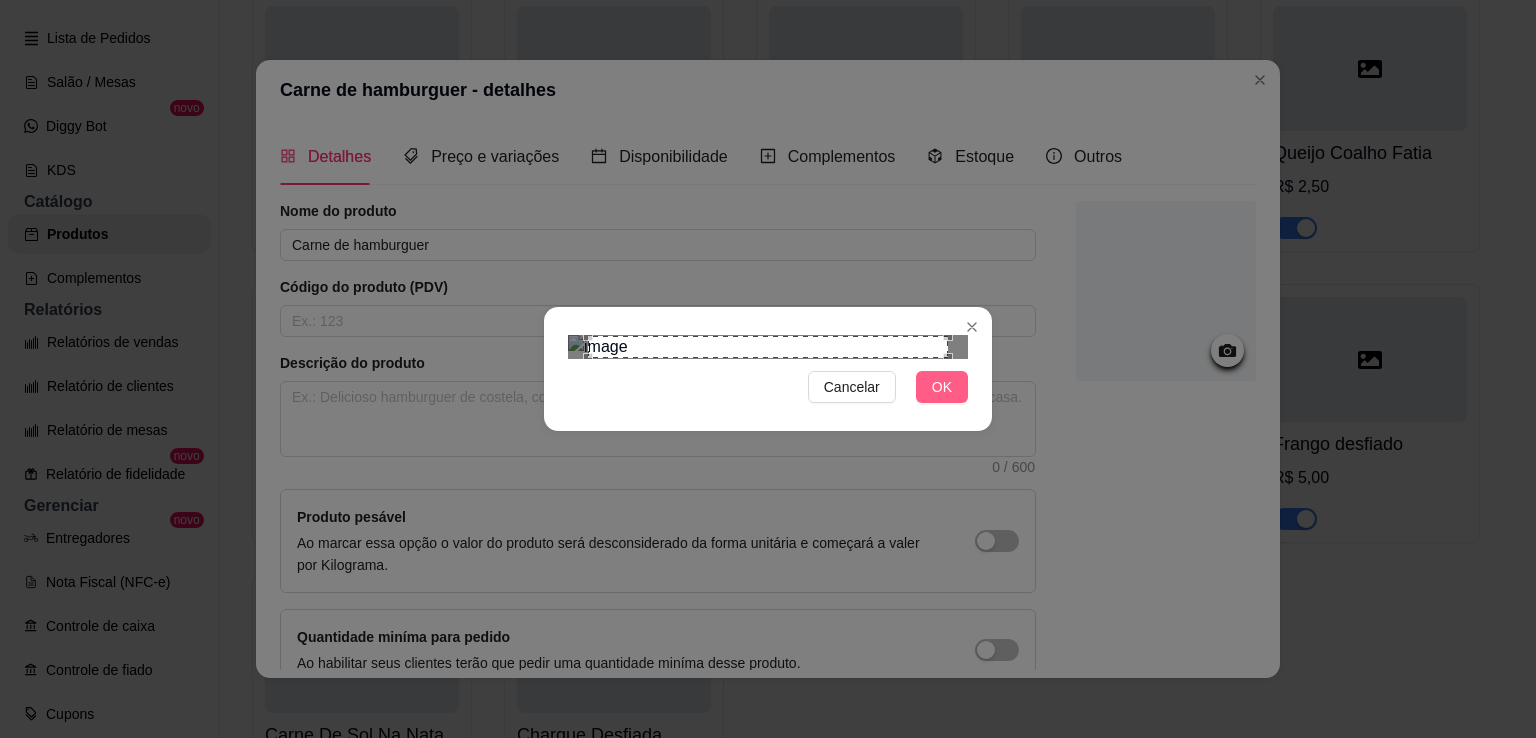 click on "OK" at bounding box center [942, 387] 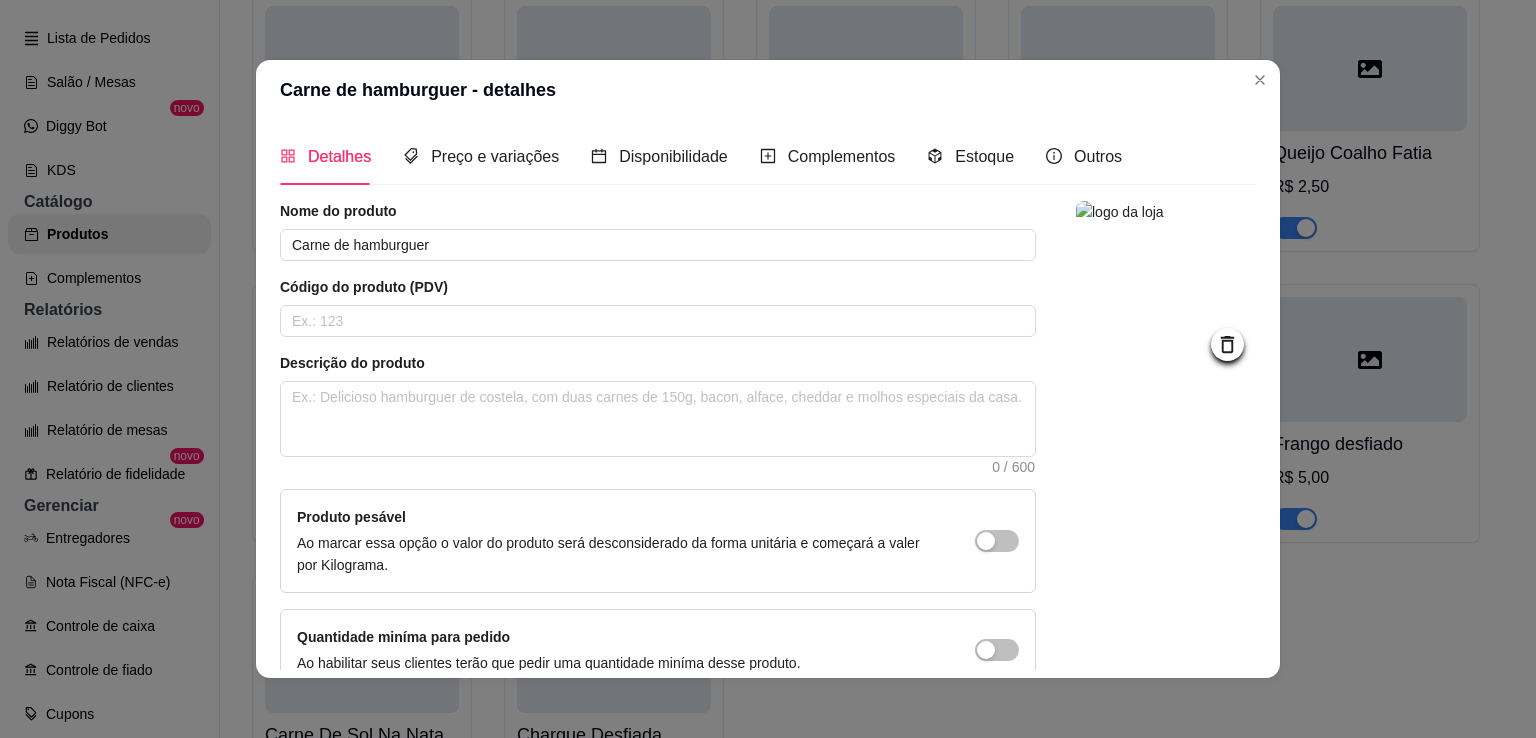 click at bounding box center [1166, 446] 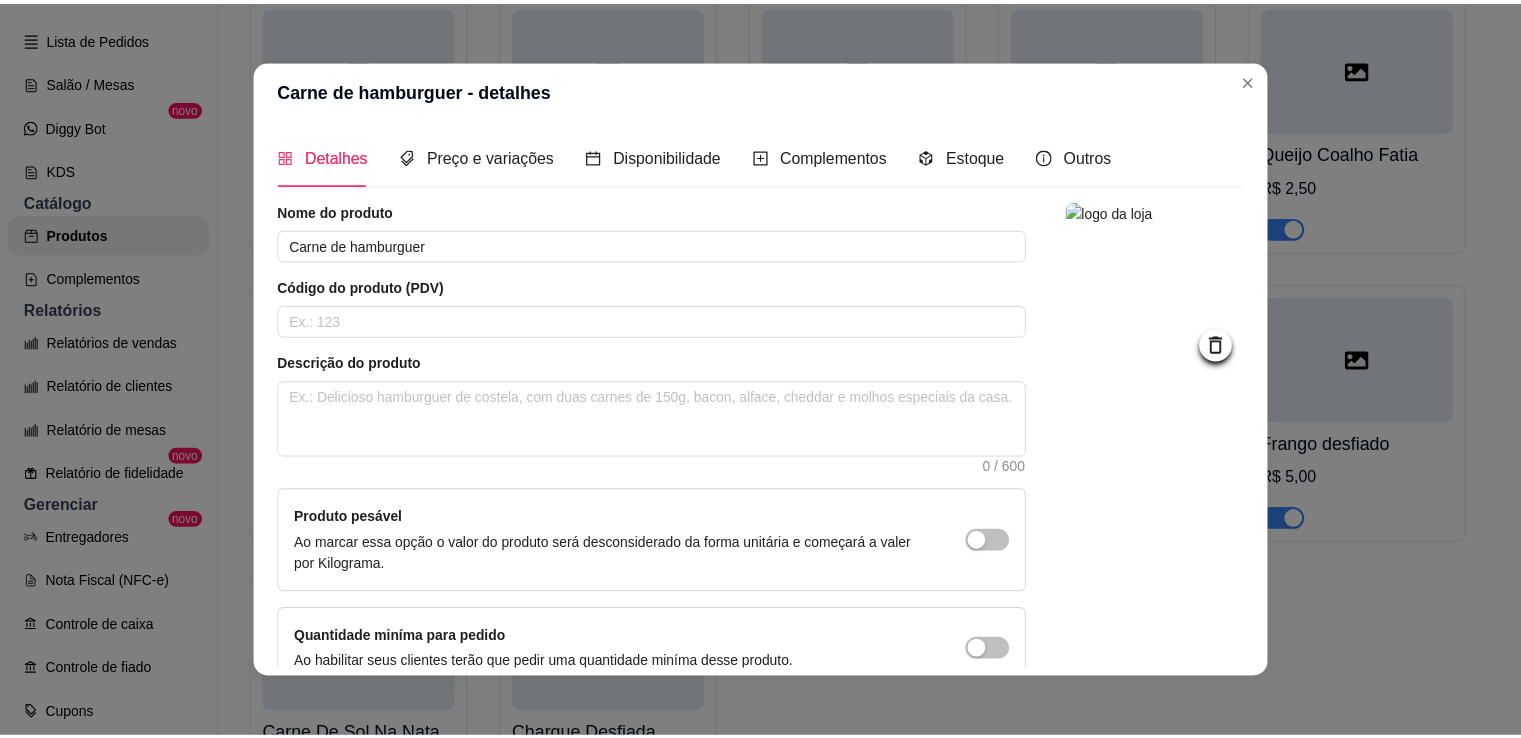 scroll, scrollTop: 108, scrollLeft: 0, axis: vertical 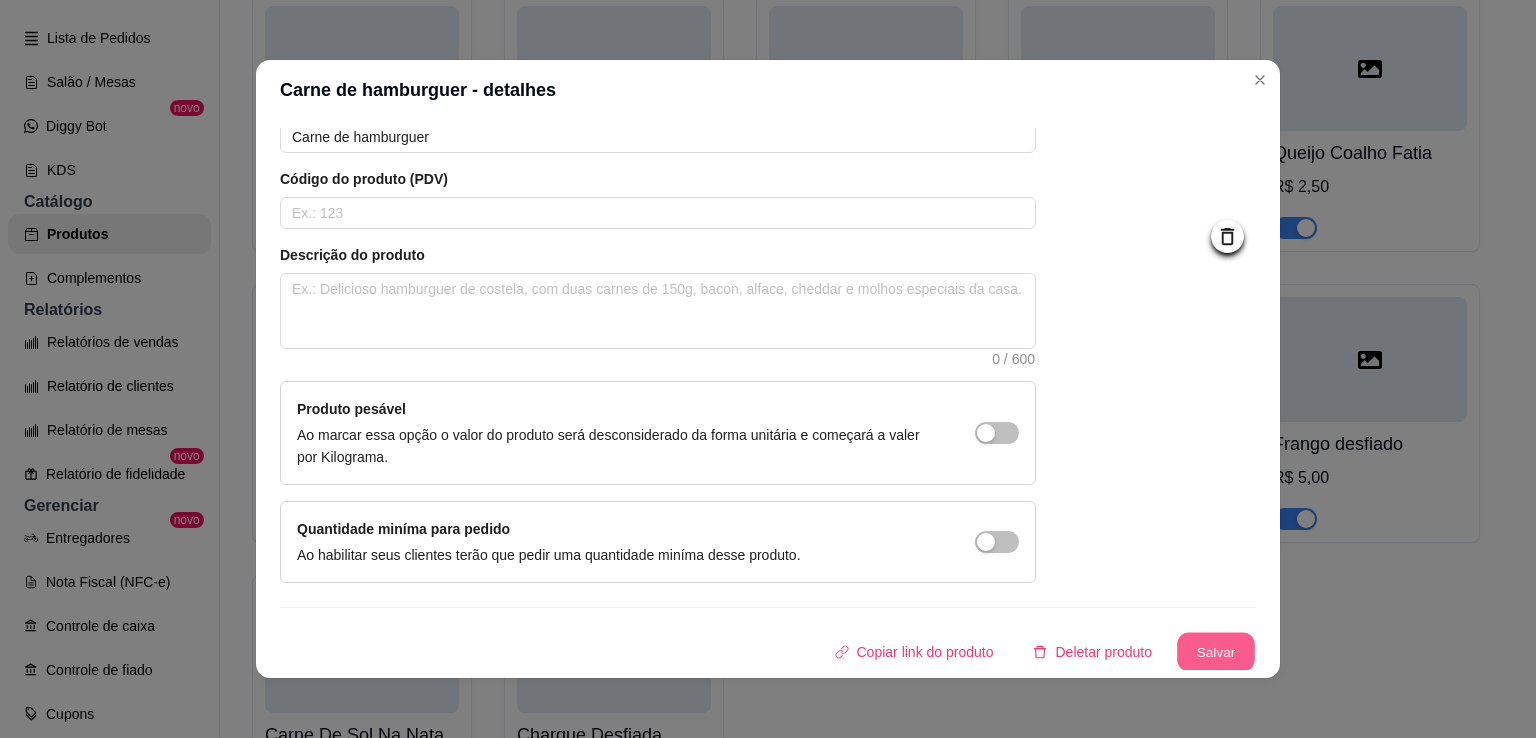 click on "Salvar" at bounding box center [1216, 652] 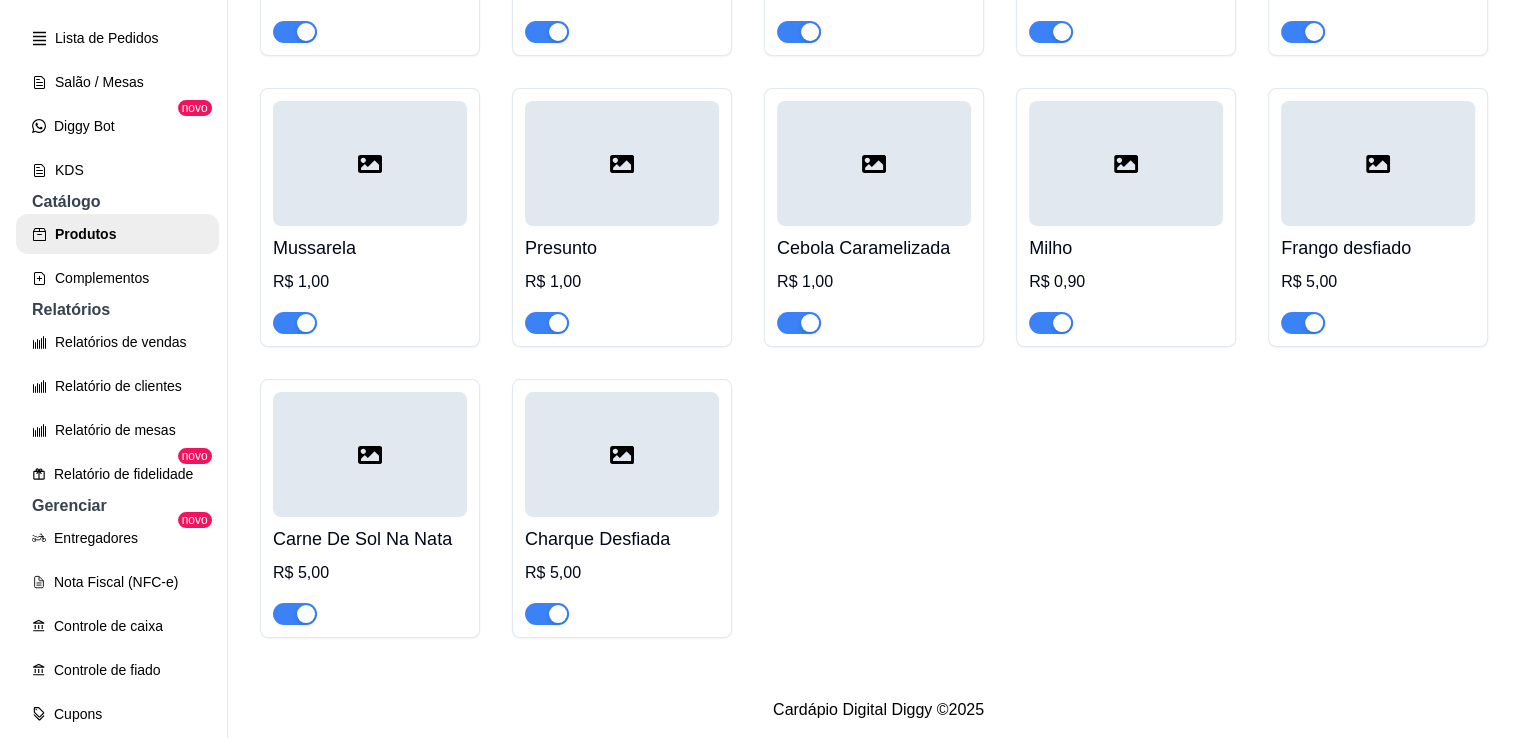 scroll, scrollTop: 3080, scrollLeft: 0, axis: vertical 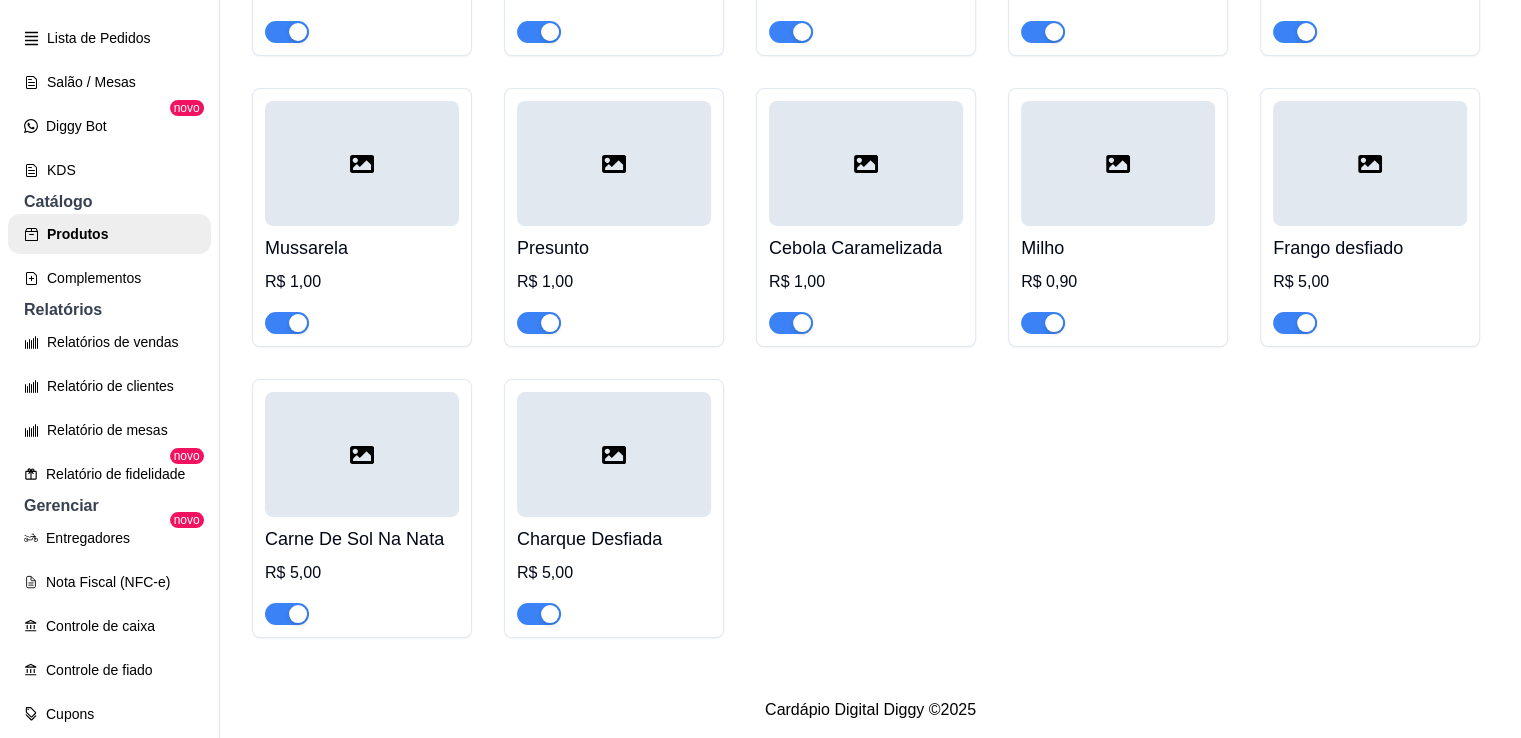 click at bounding box center [1370, -419] 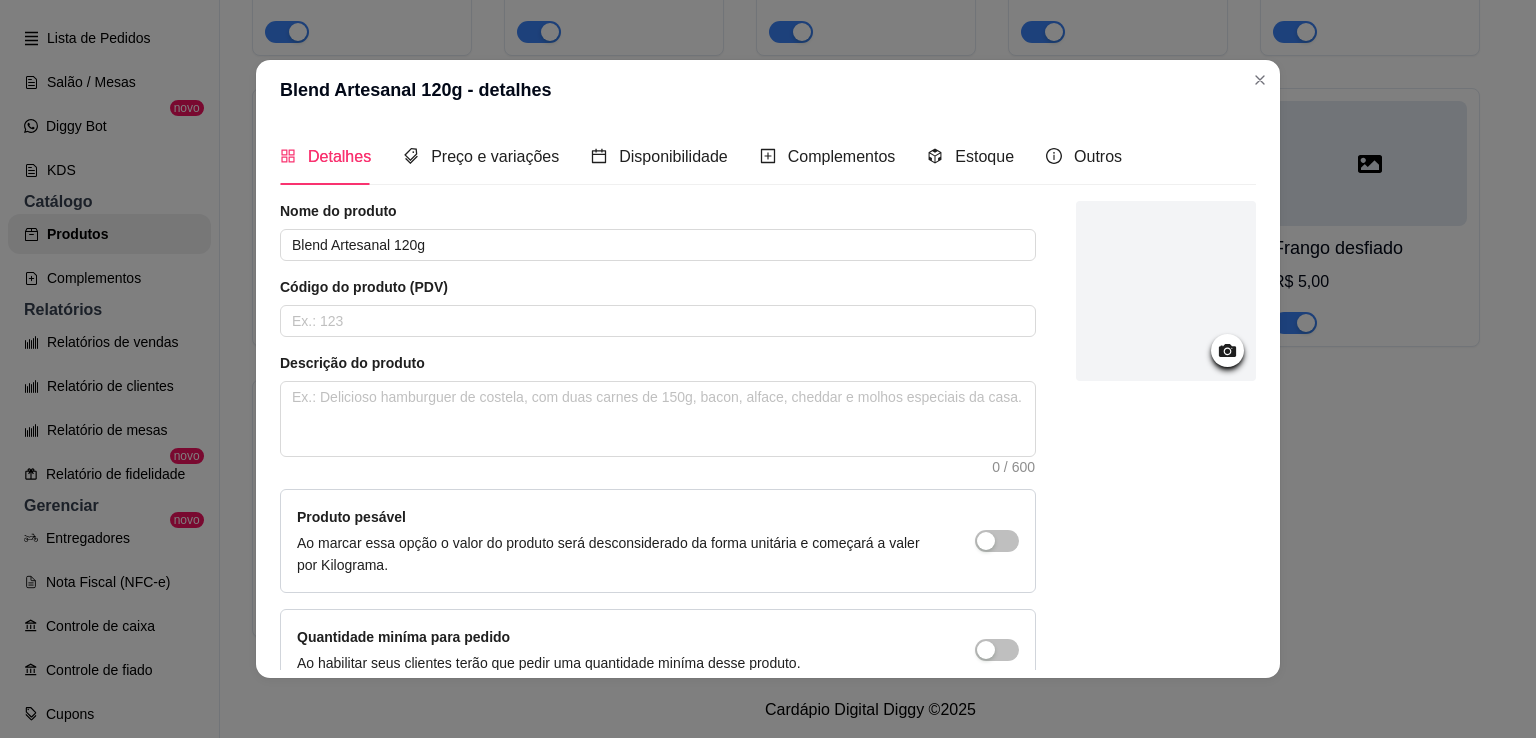 click 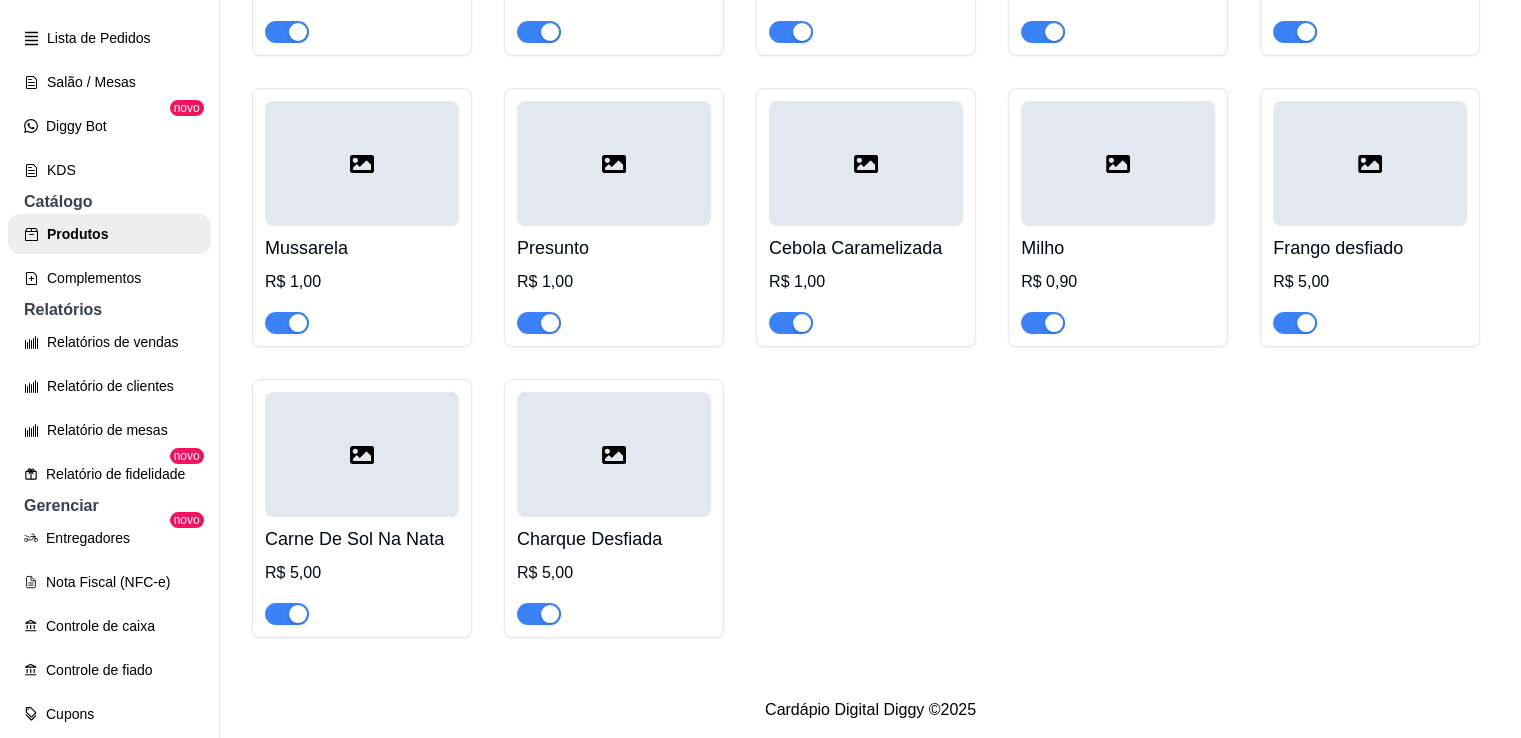 click 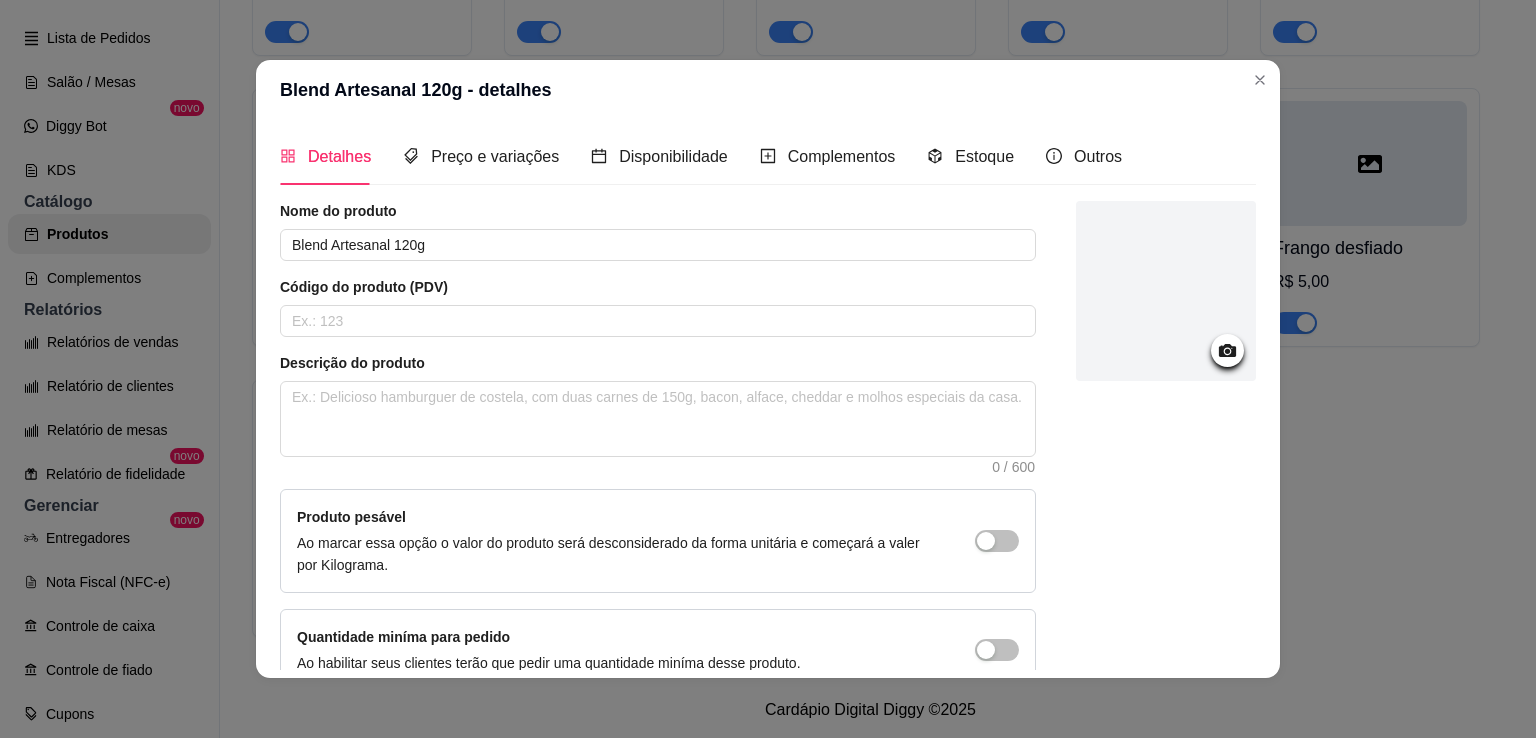 click 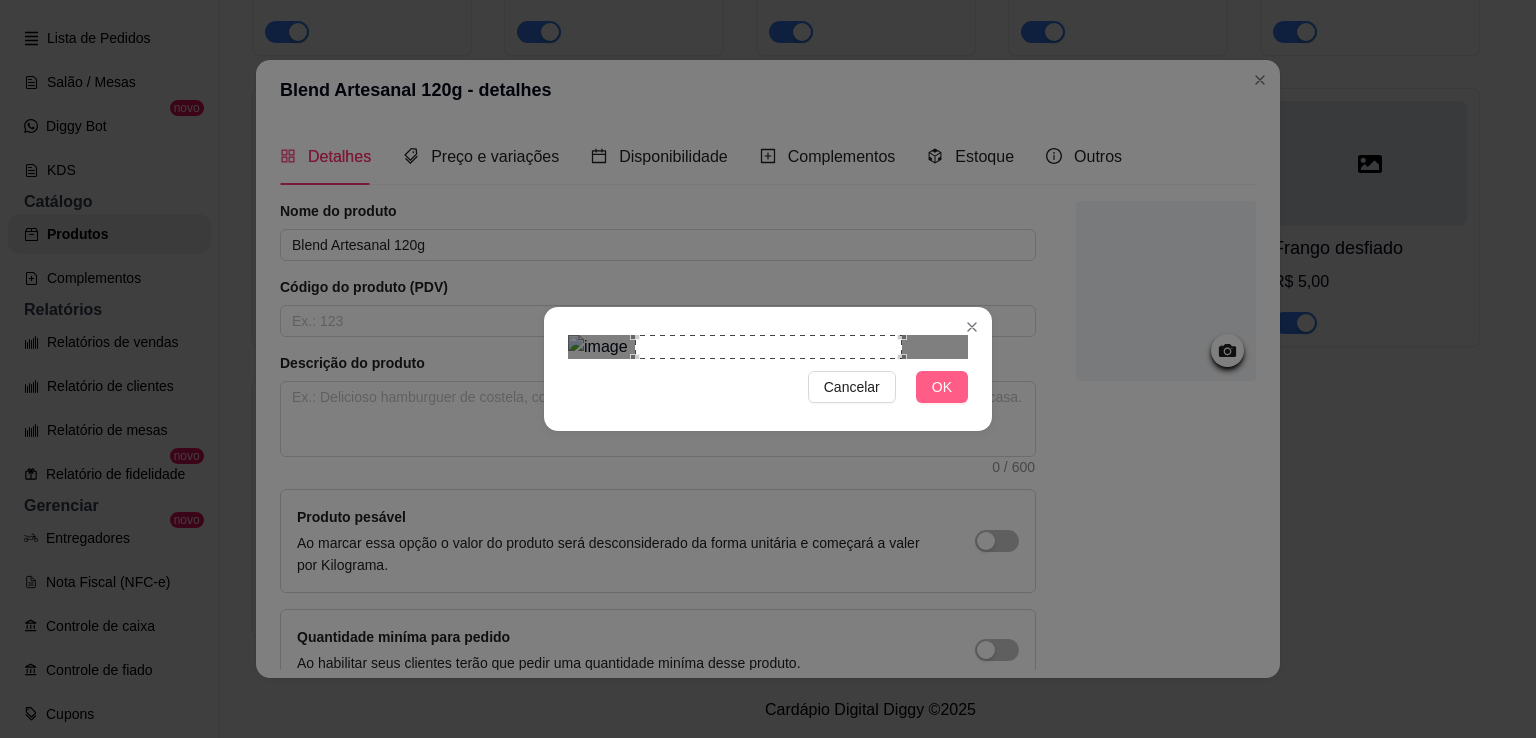 click on "OK" at bounding box center (942, 387) 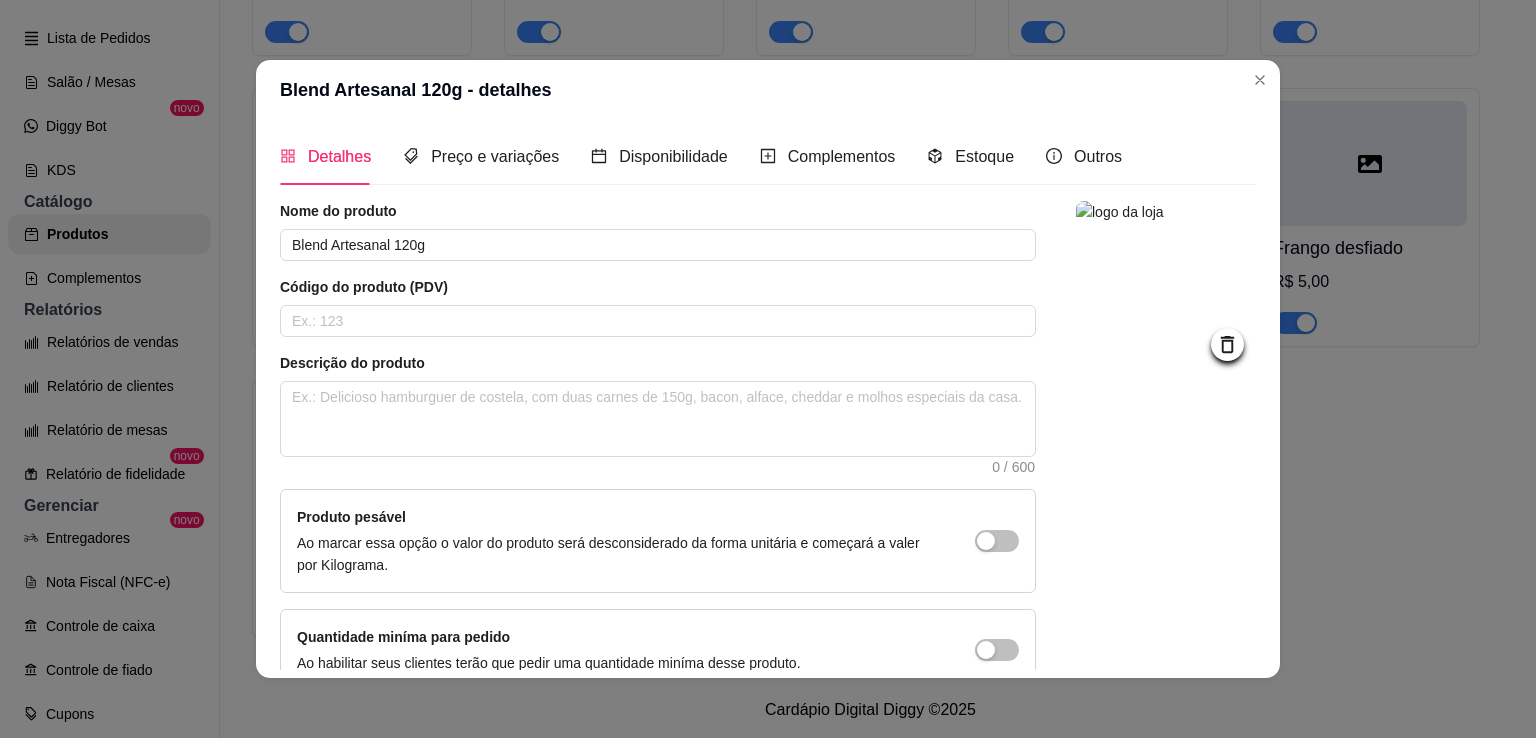 scroll, scrollTop: 108, scrollLeft: 0, axis: vertical 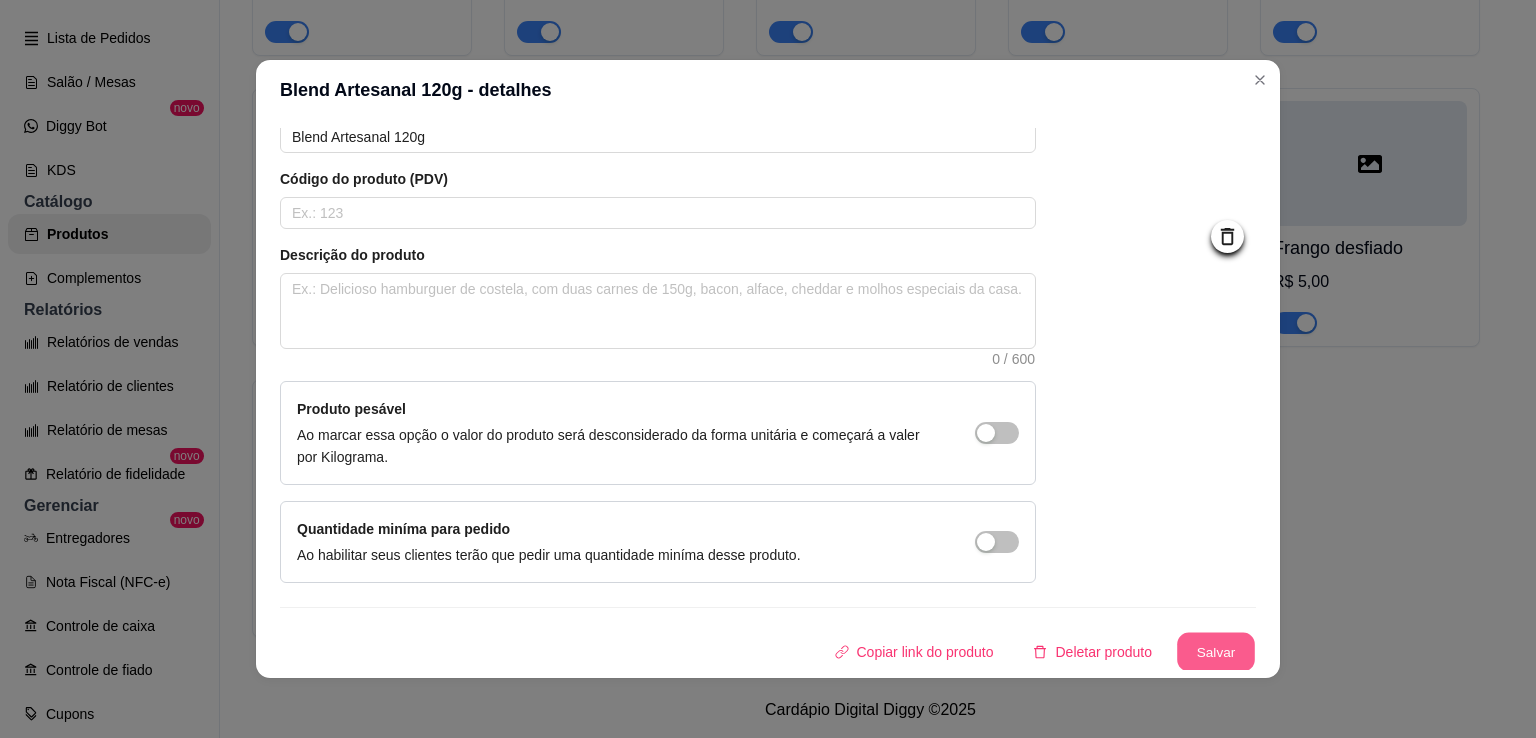 click on "Salvar" at bounding box center [1216, 652] 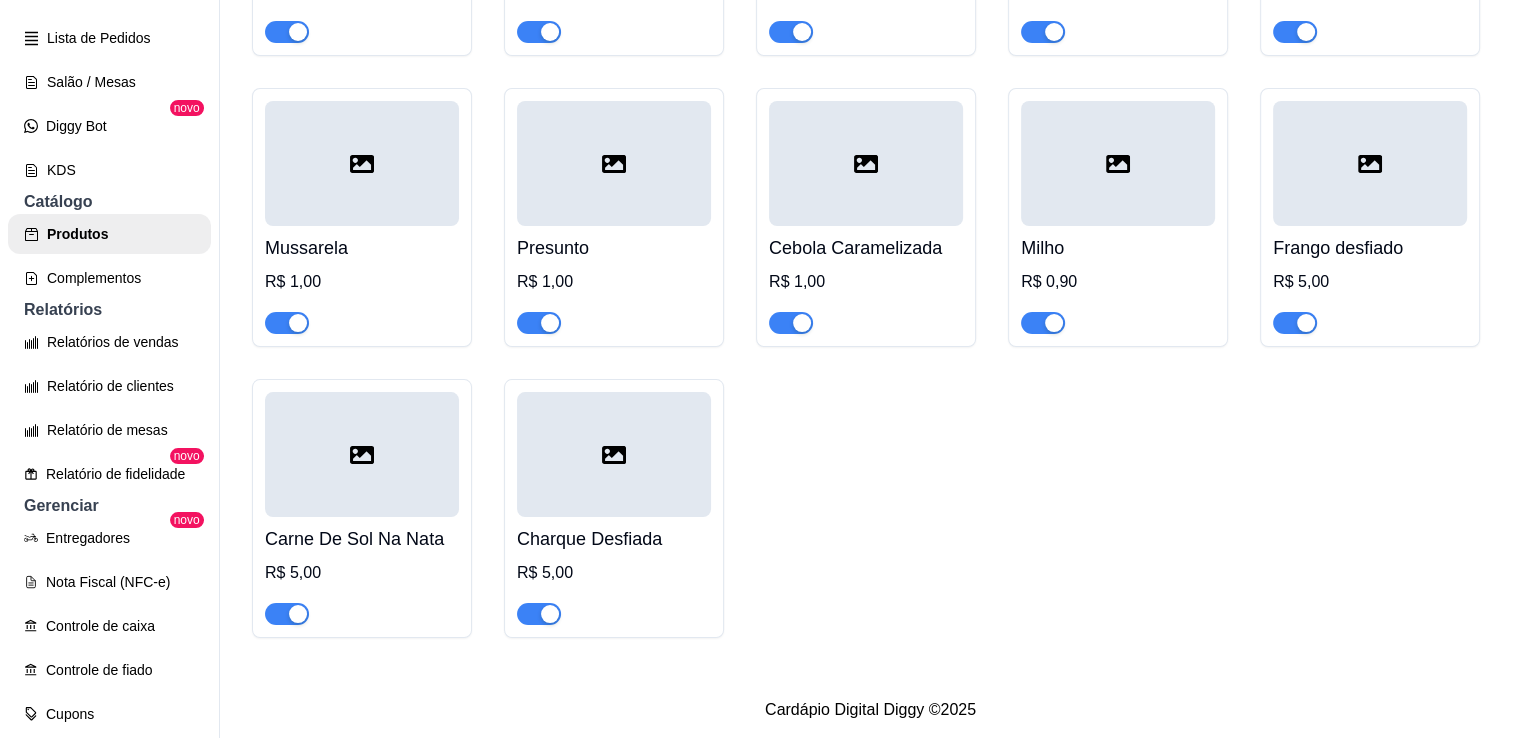 click on "R$ 3,50" at bounding box center (362, -9) 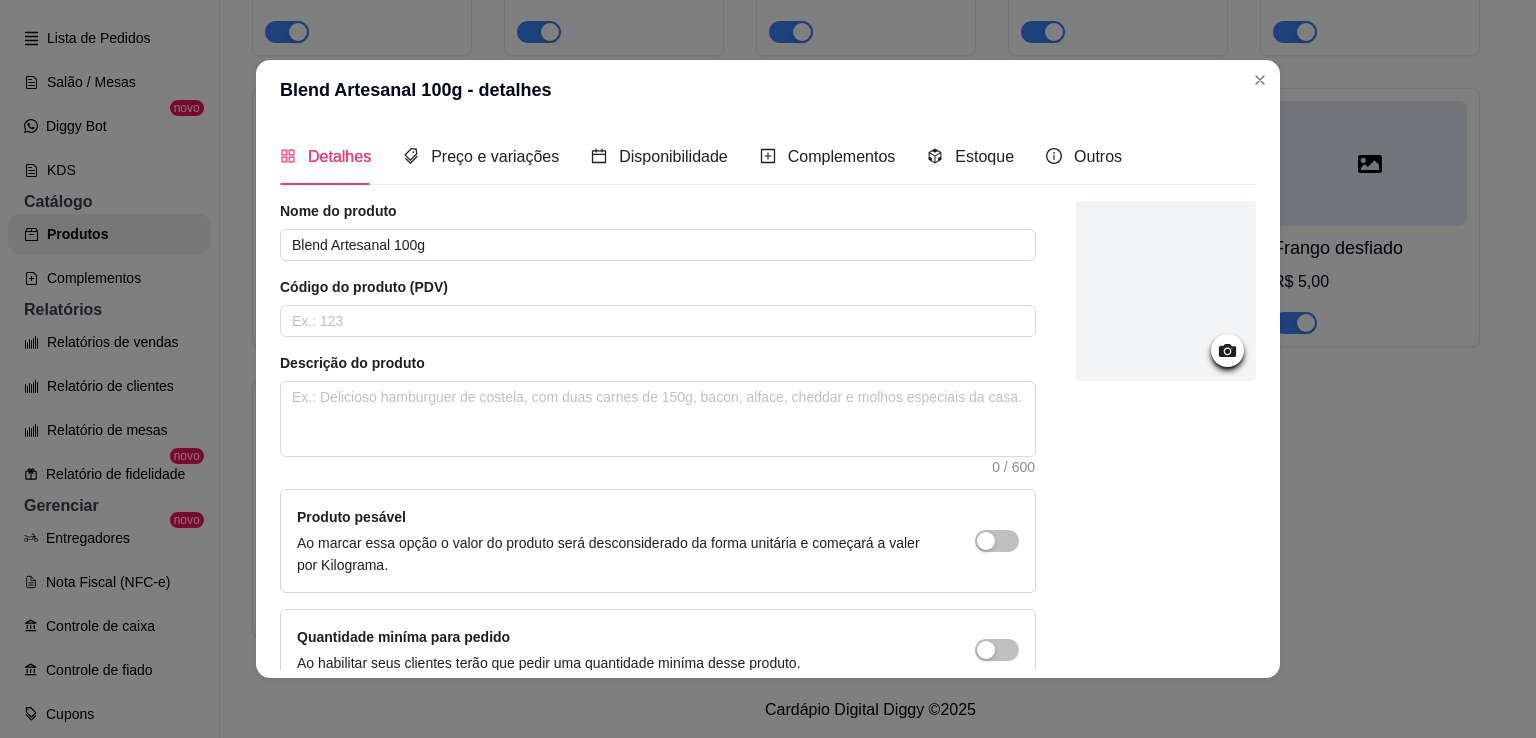 click 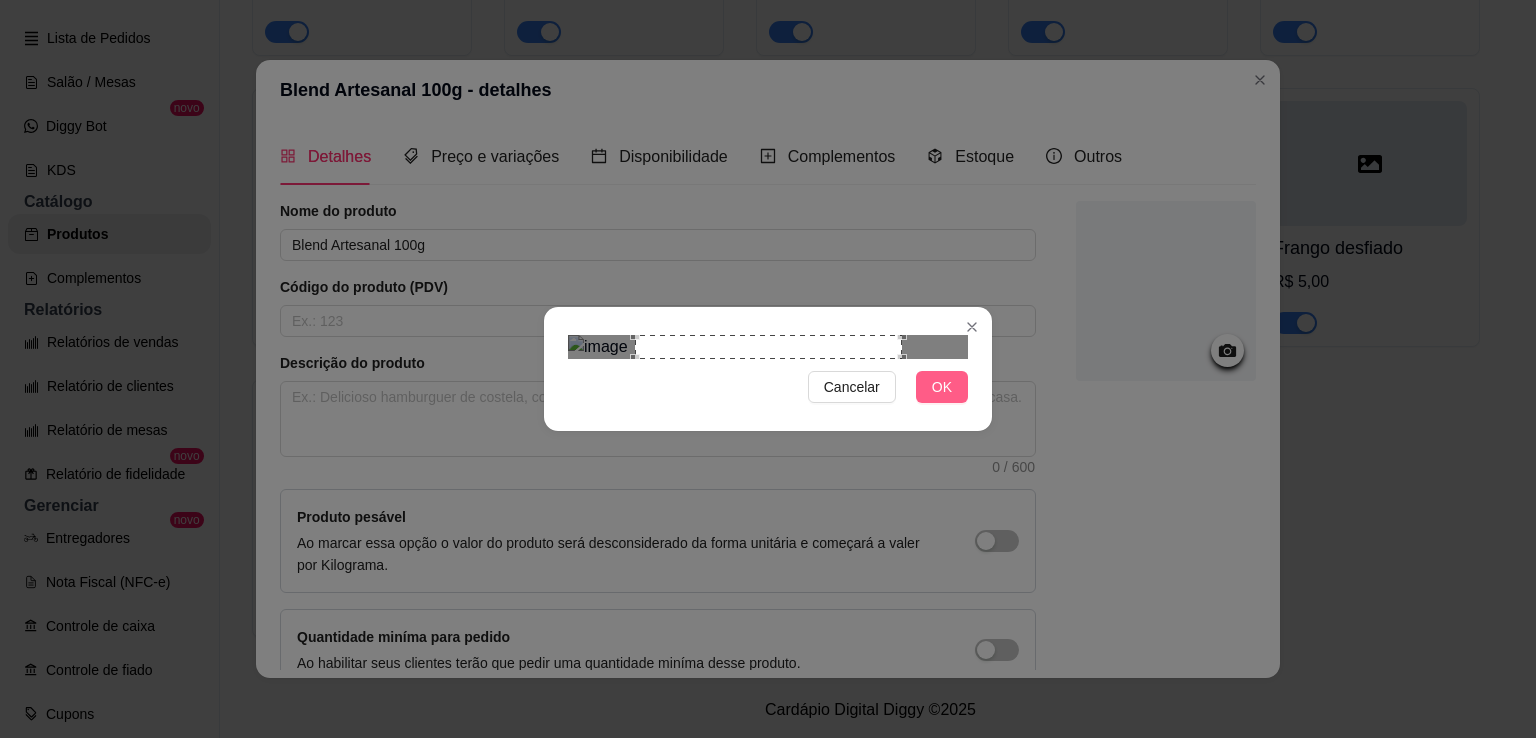 click on "OK" at bounding box center [942, 387] 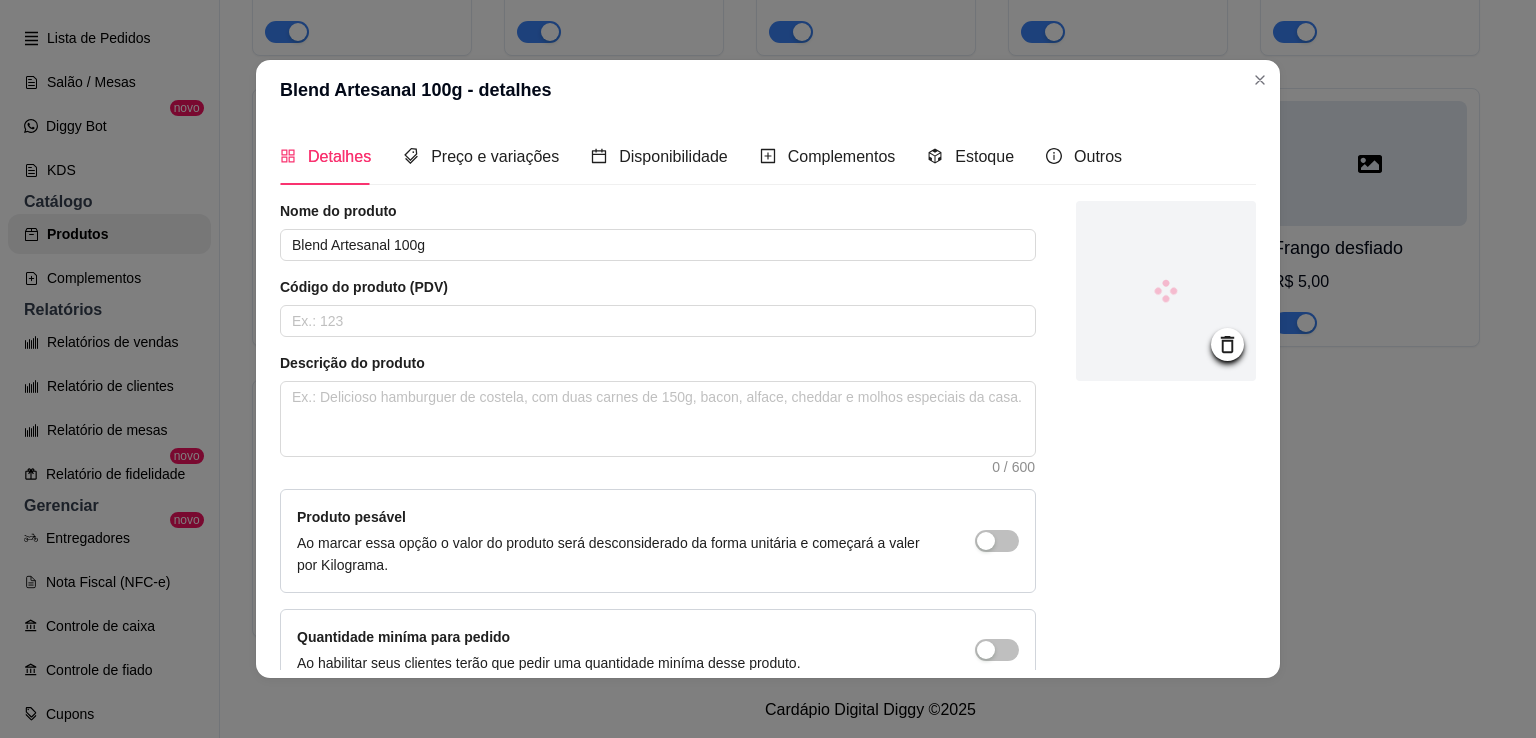 scroll, scrollTop: 108, scrollLeft: 0, axis: vertical 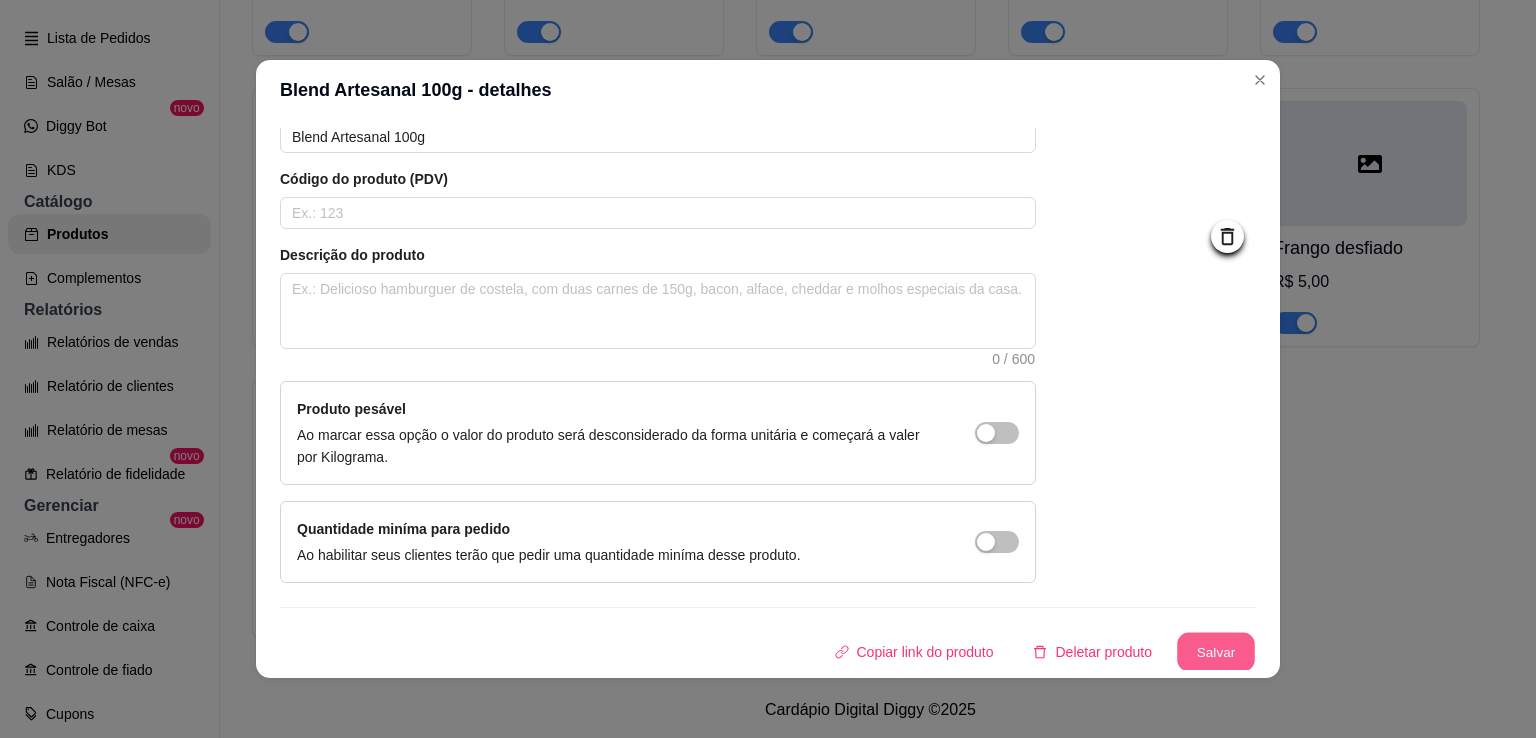 click on "Salvar" at bounding box center (1216, 652) 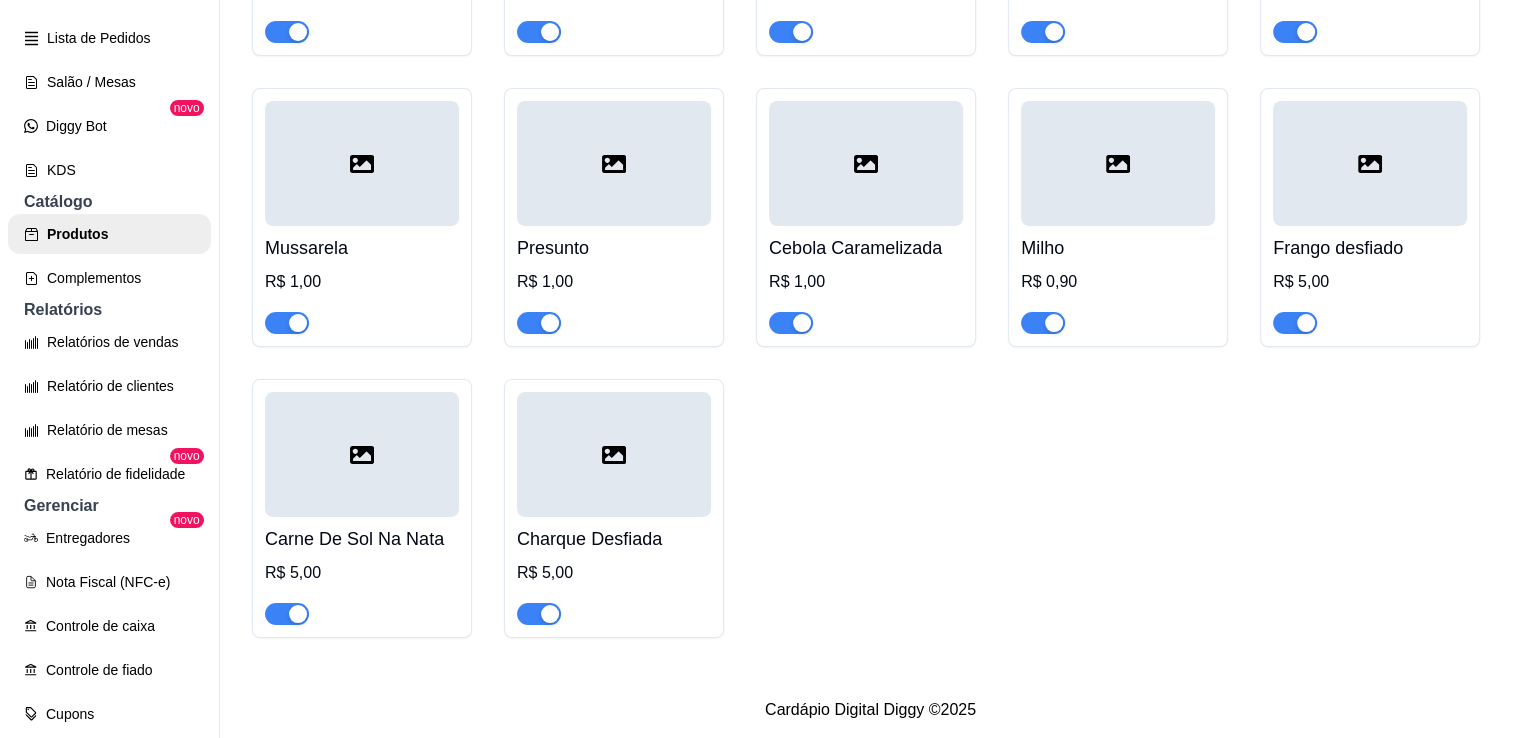 click at bounding box center (614, -128) 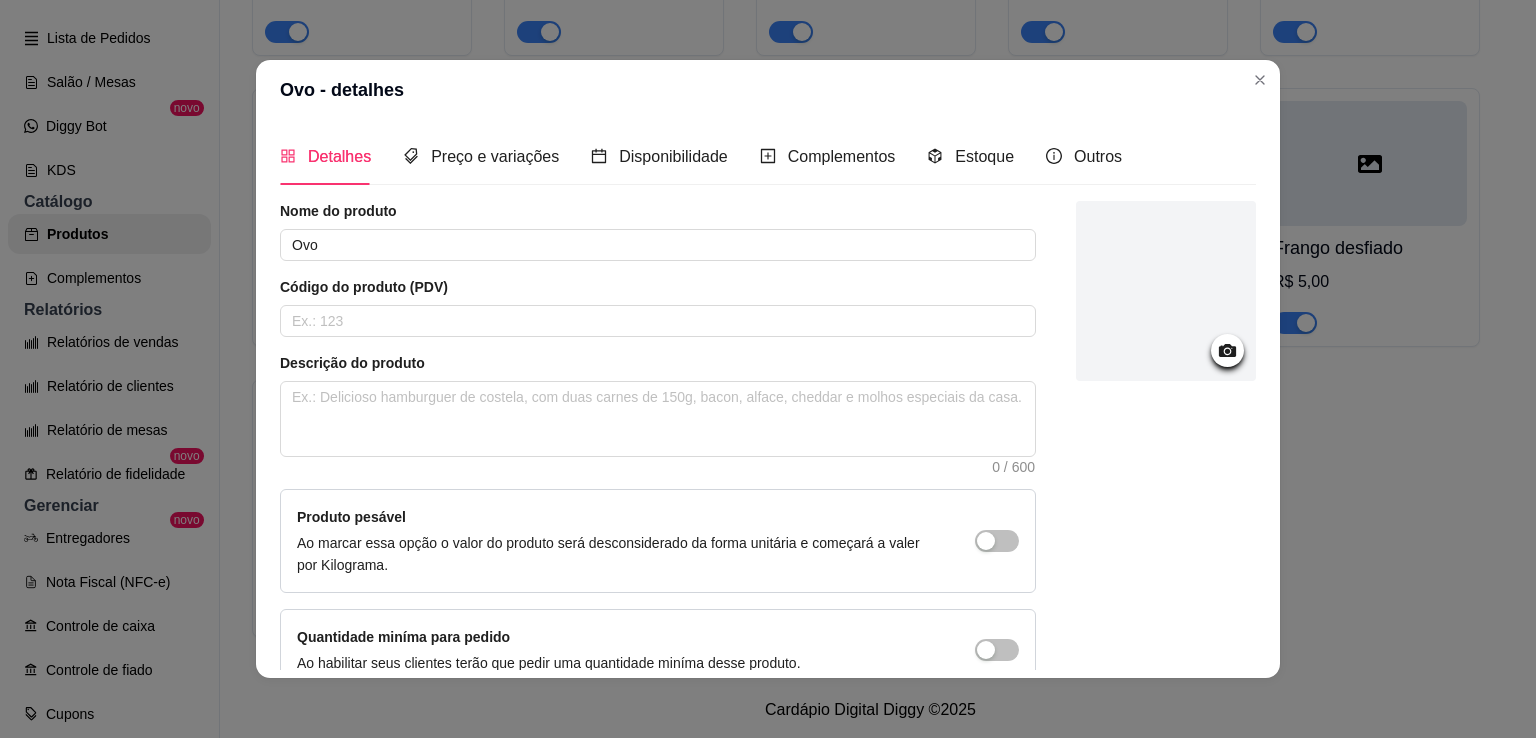 click 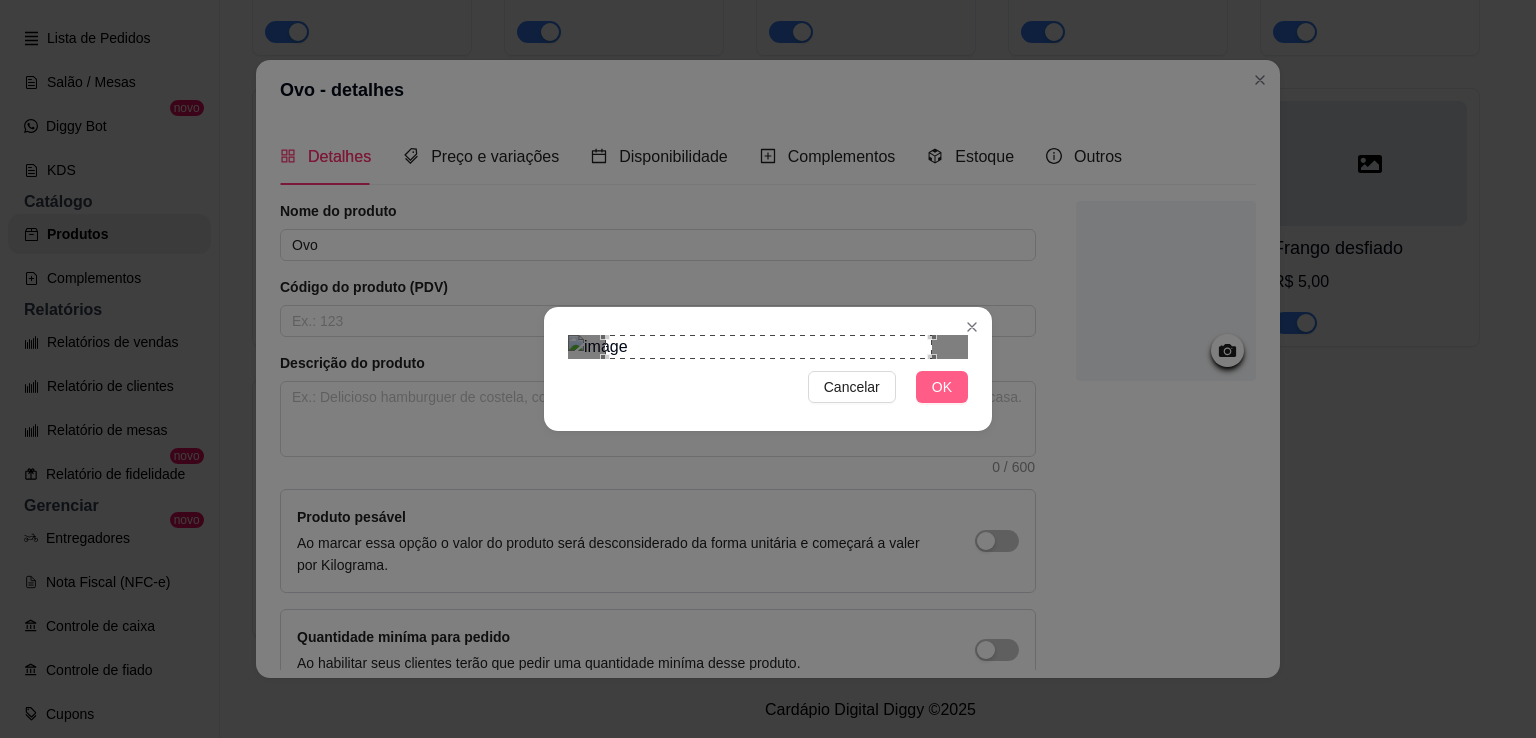 click on "OK" at bounding box center (942, 387) 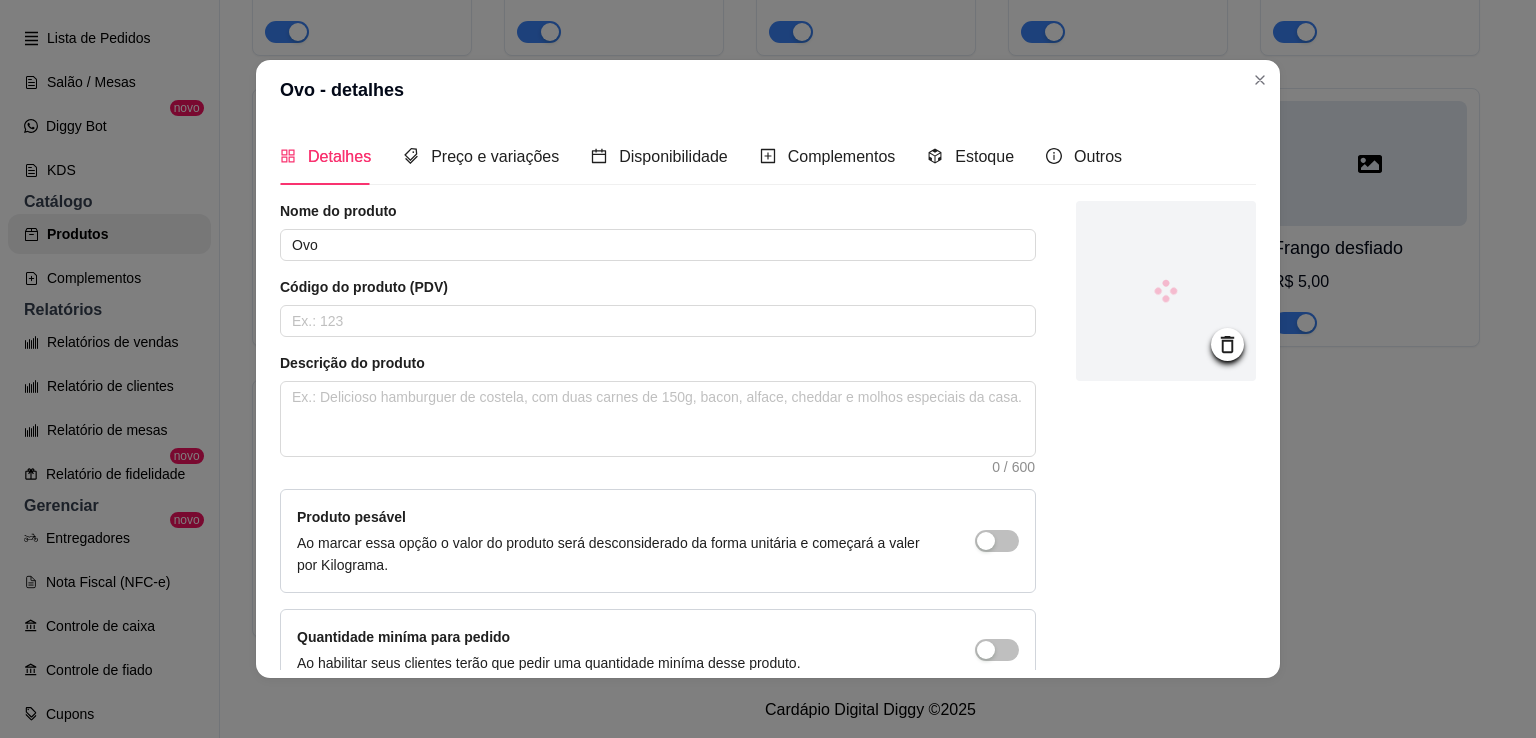 scroll, scrollTop: 108, scrollLeft: 0, axis: vertical 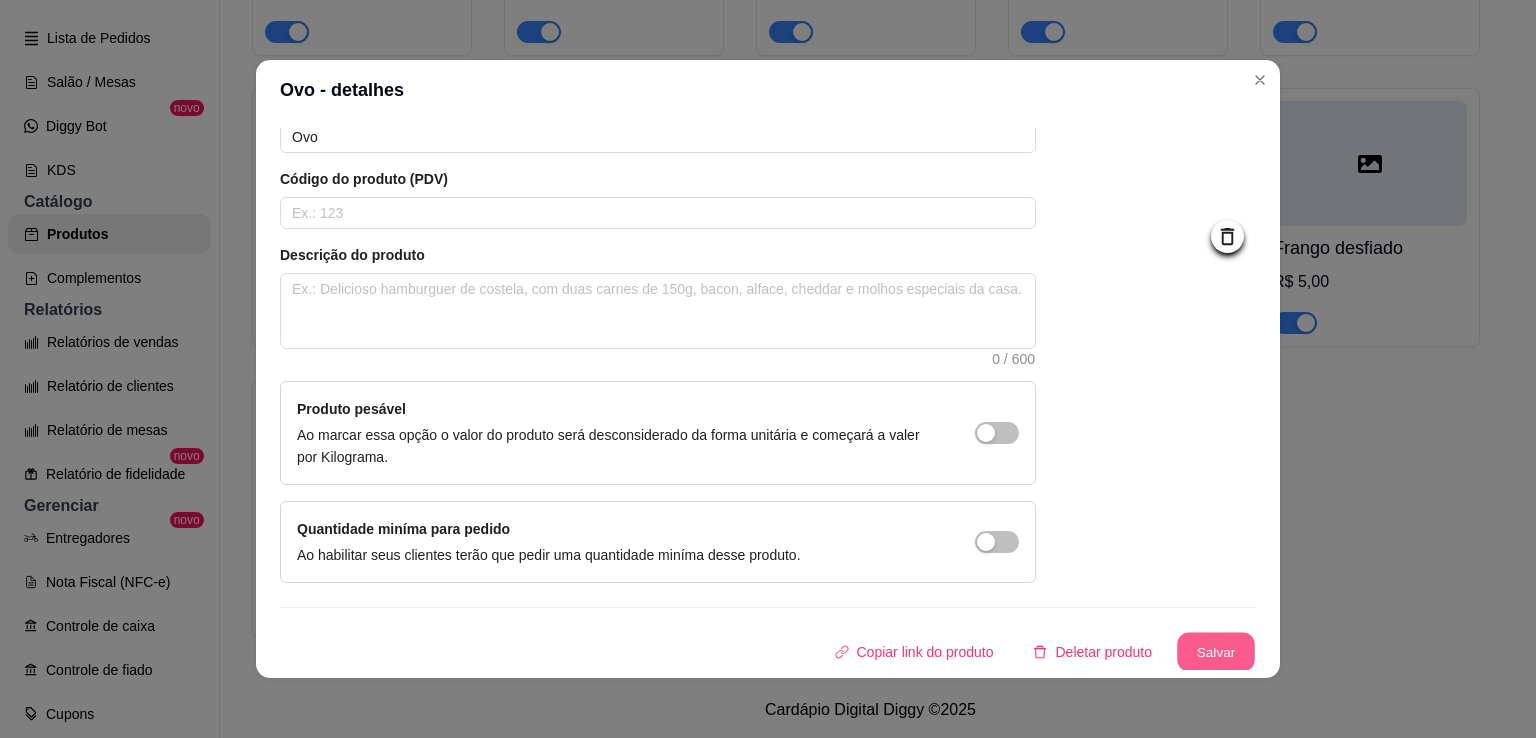 click on "Salvar" at bounding box center (1216, 652) 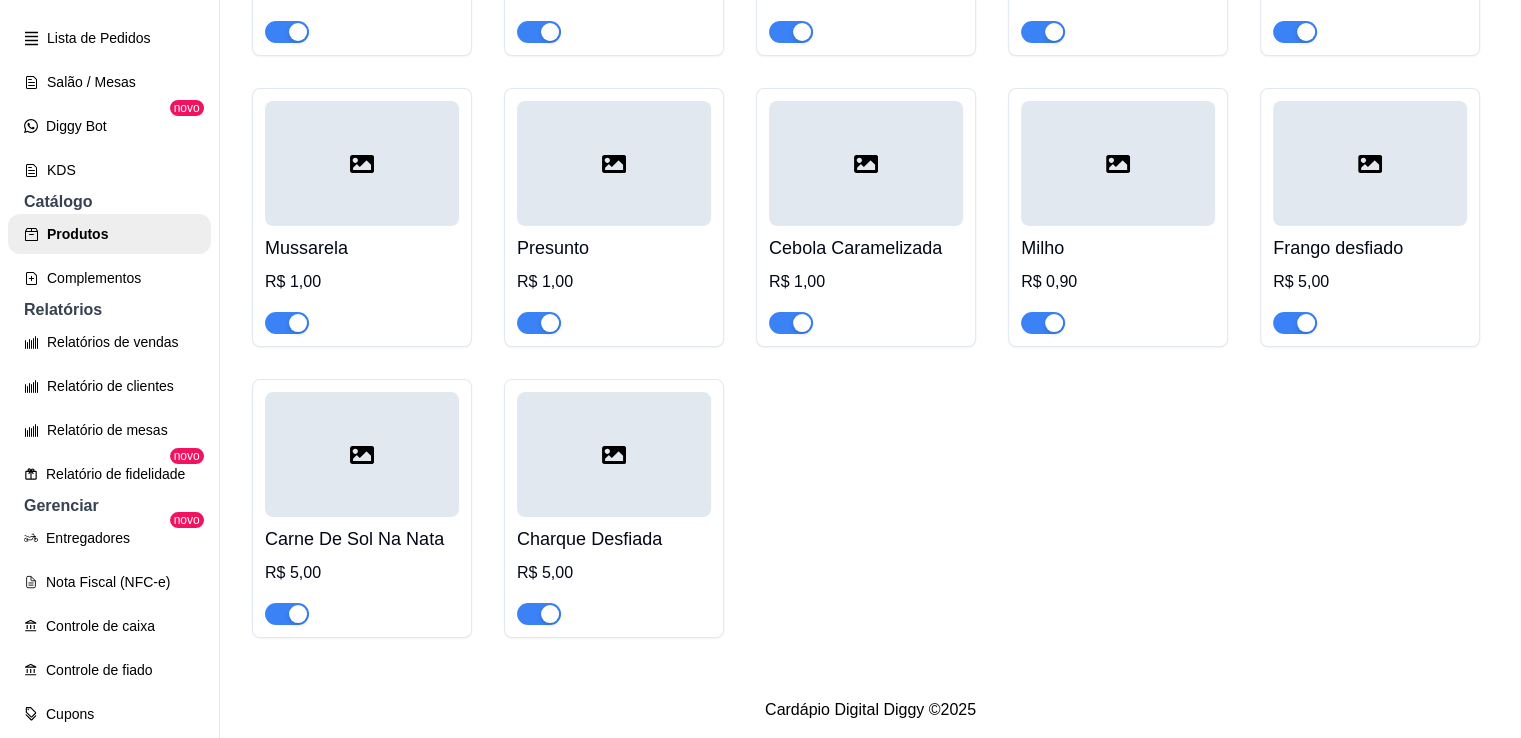 click at bounding box center [866, -128] 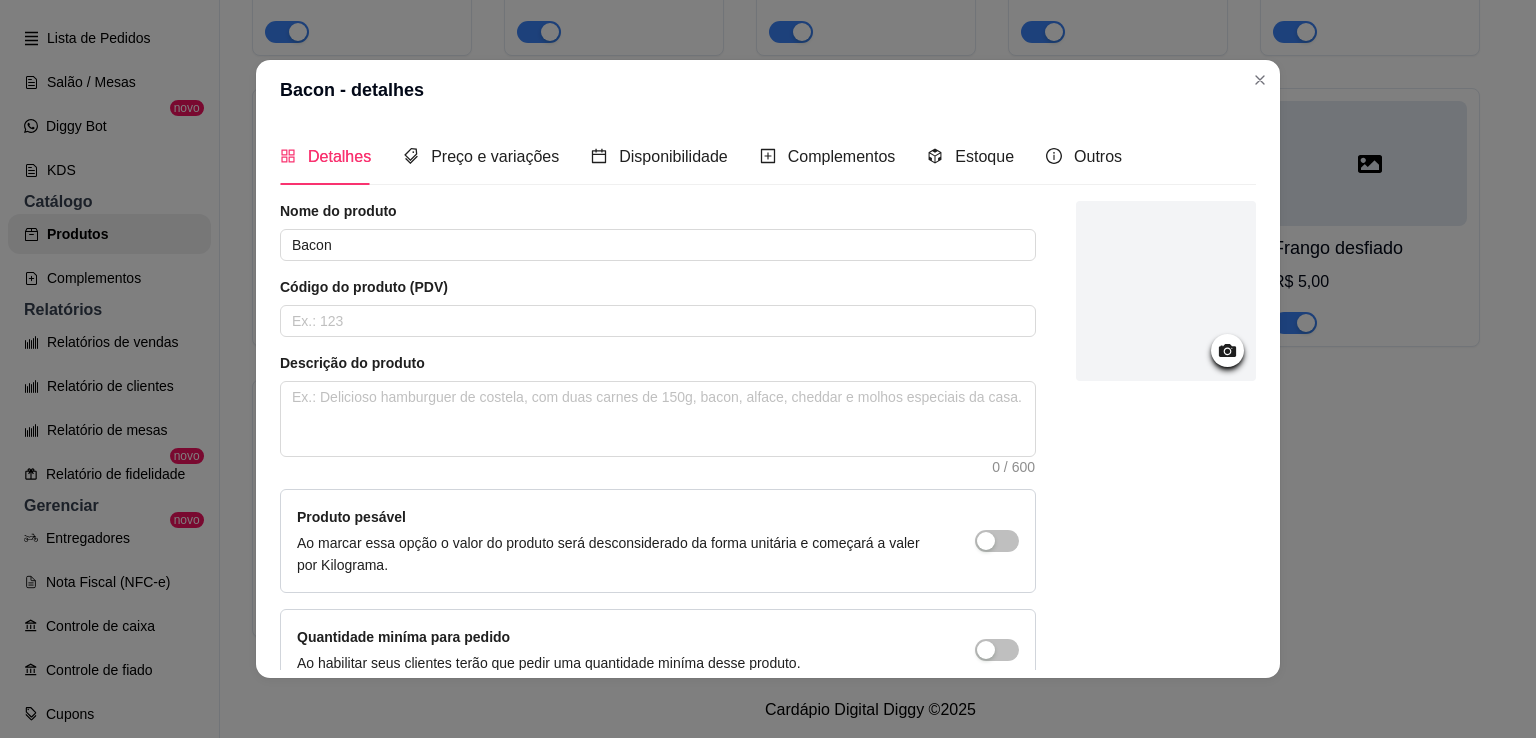 click on "Bacon - detalhes" at bounding box center (768, 90) 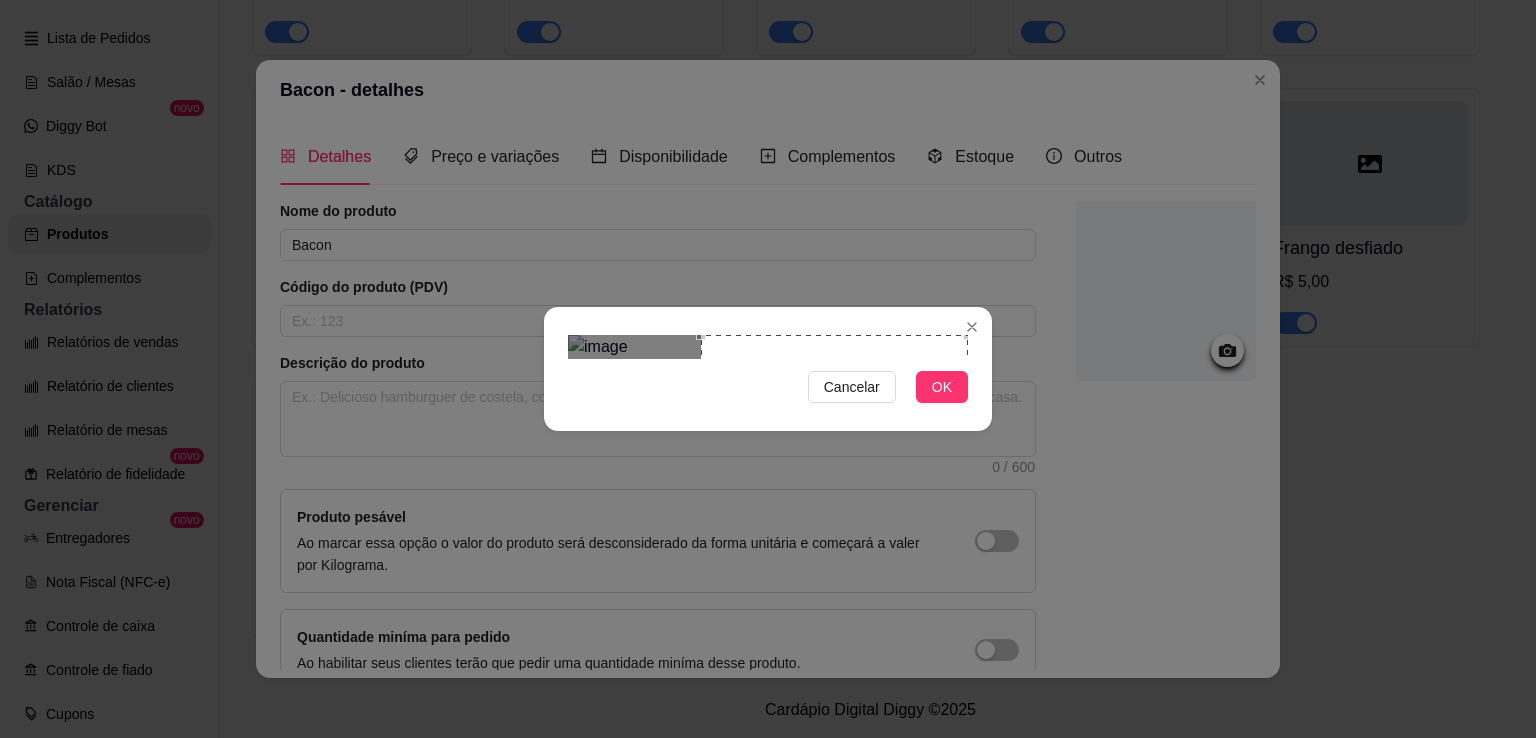click at bounding box center (834, 468) 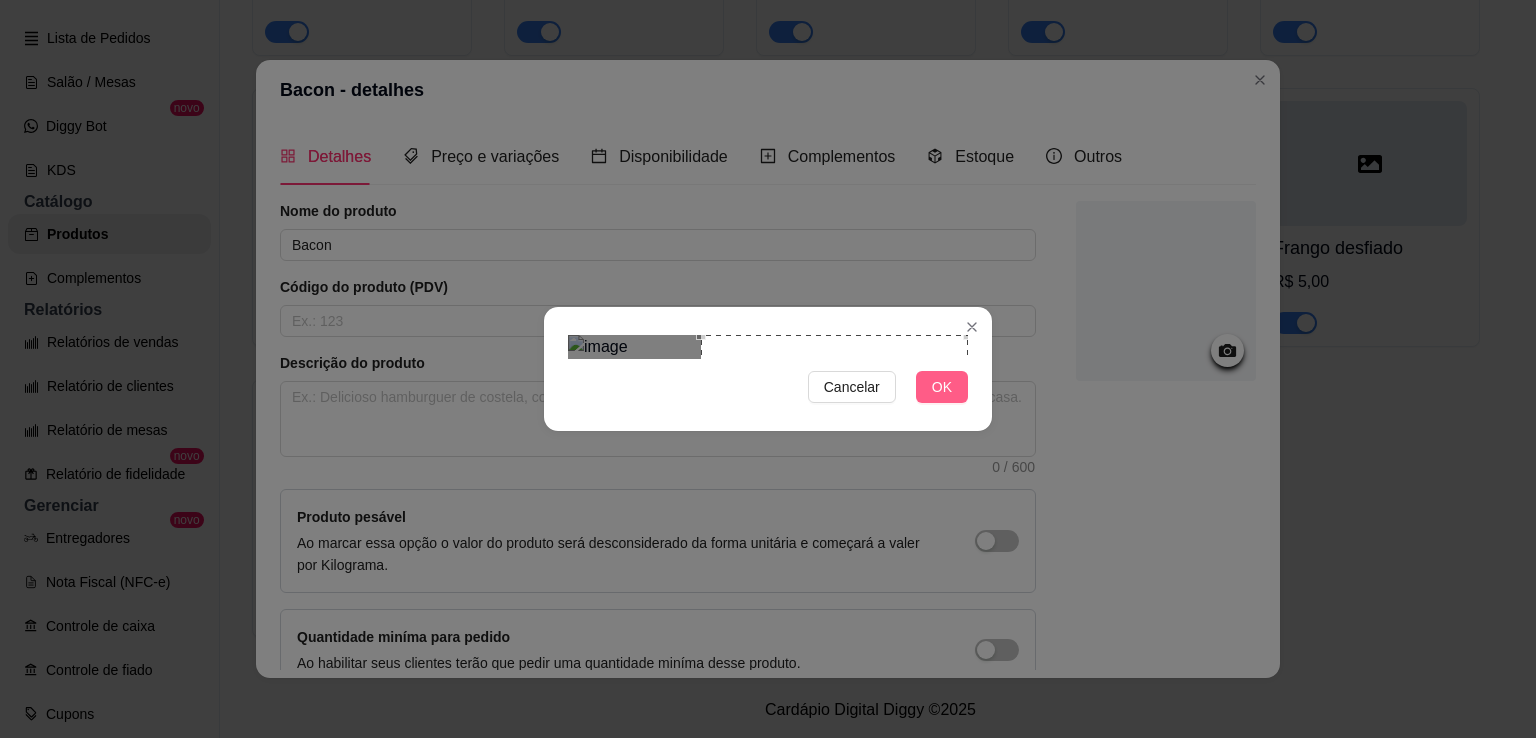 click on "OK" at bounding box center (942, 387) 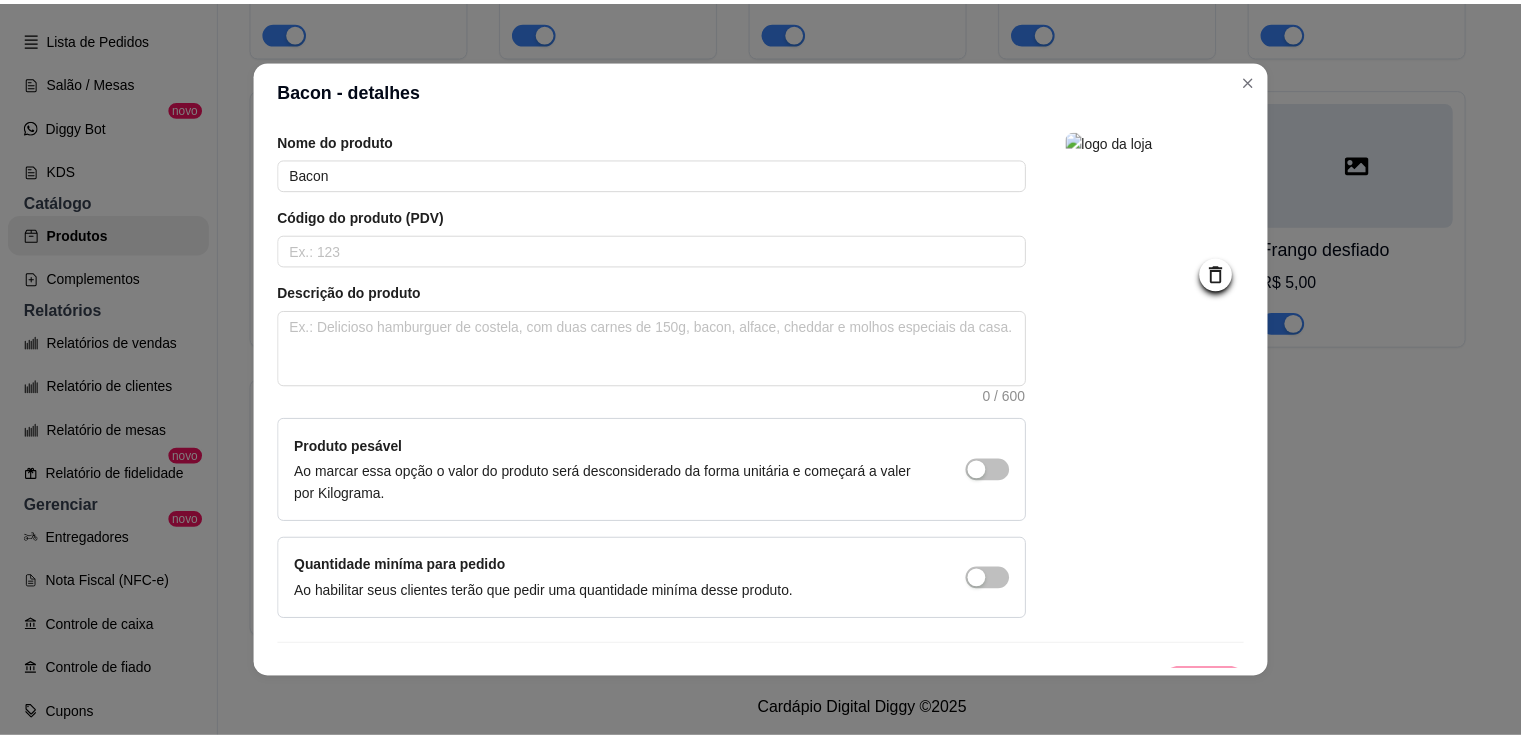 scroll, scrollTop: 108, scrollLeft: 0, axis: vertical 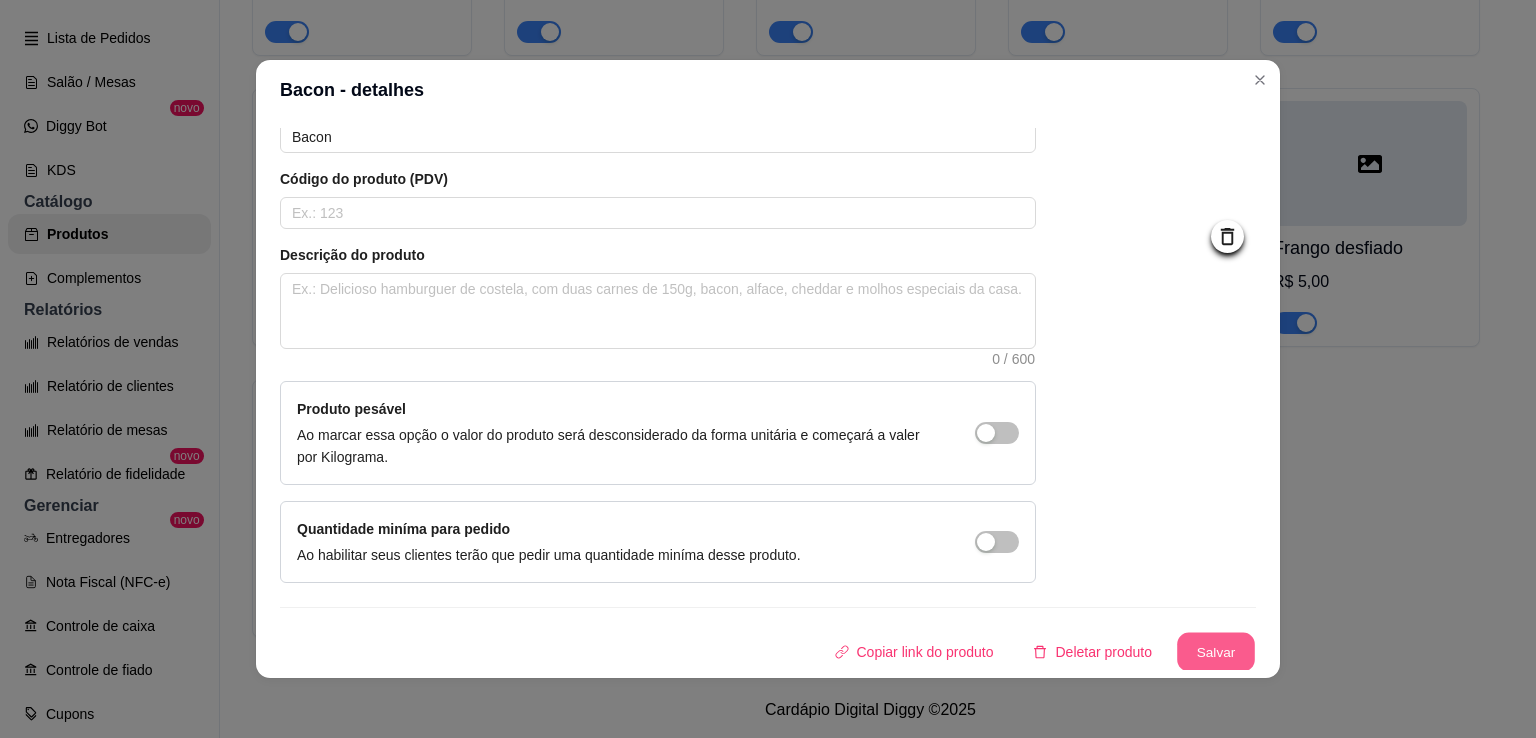click on "Salvar" at bounding box center (1216, 652) 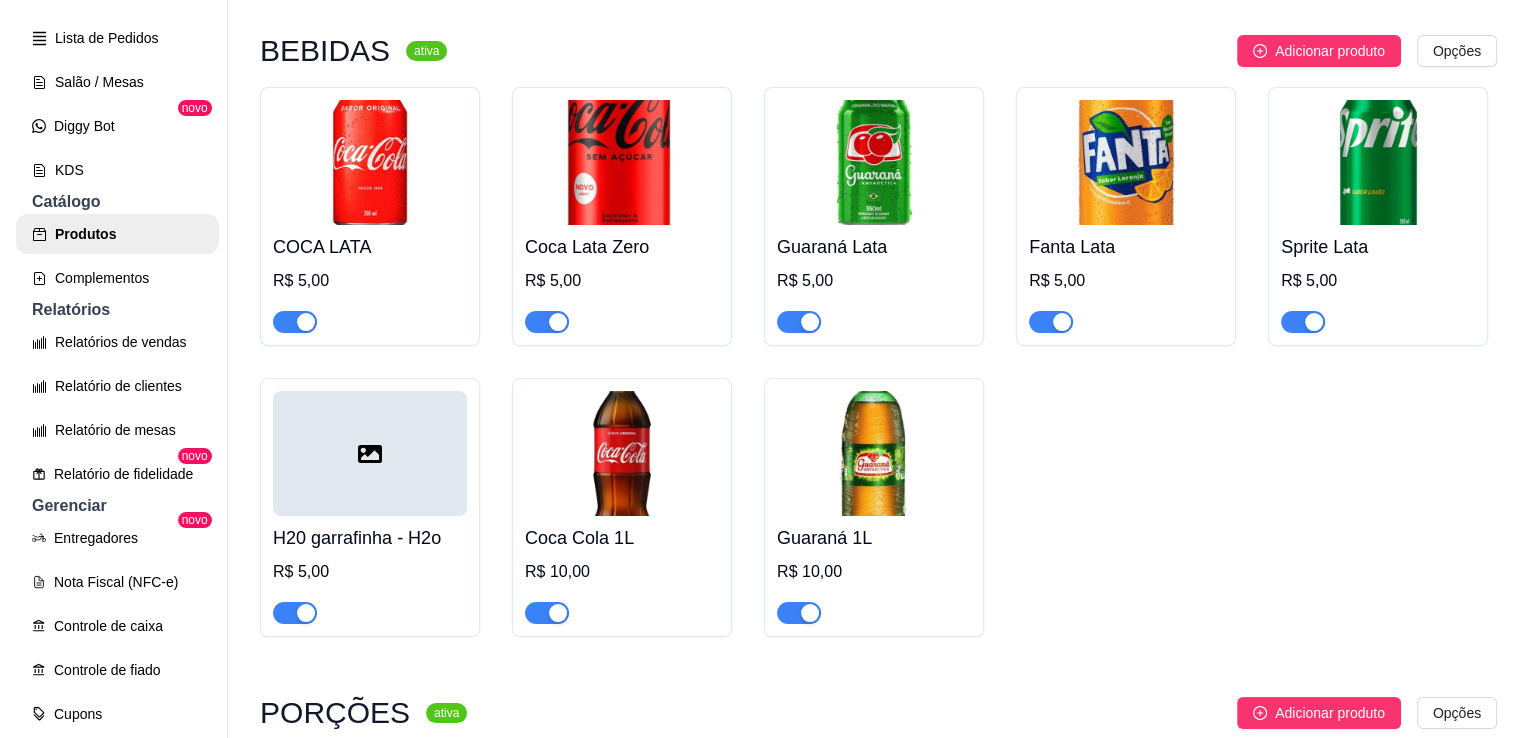 scroll, scrollTop: 1304, scrollLeft: 0, axis: vertical 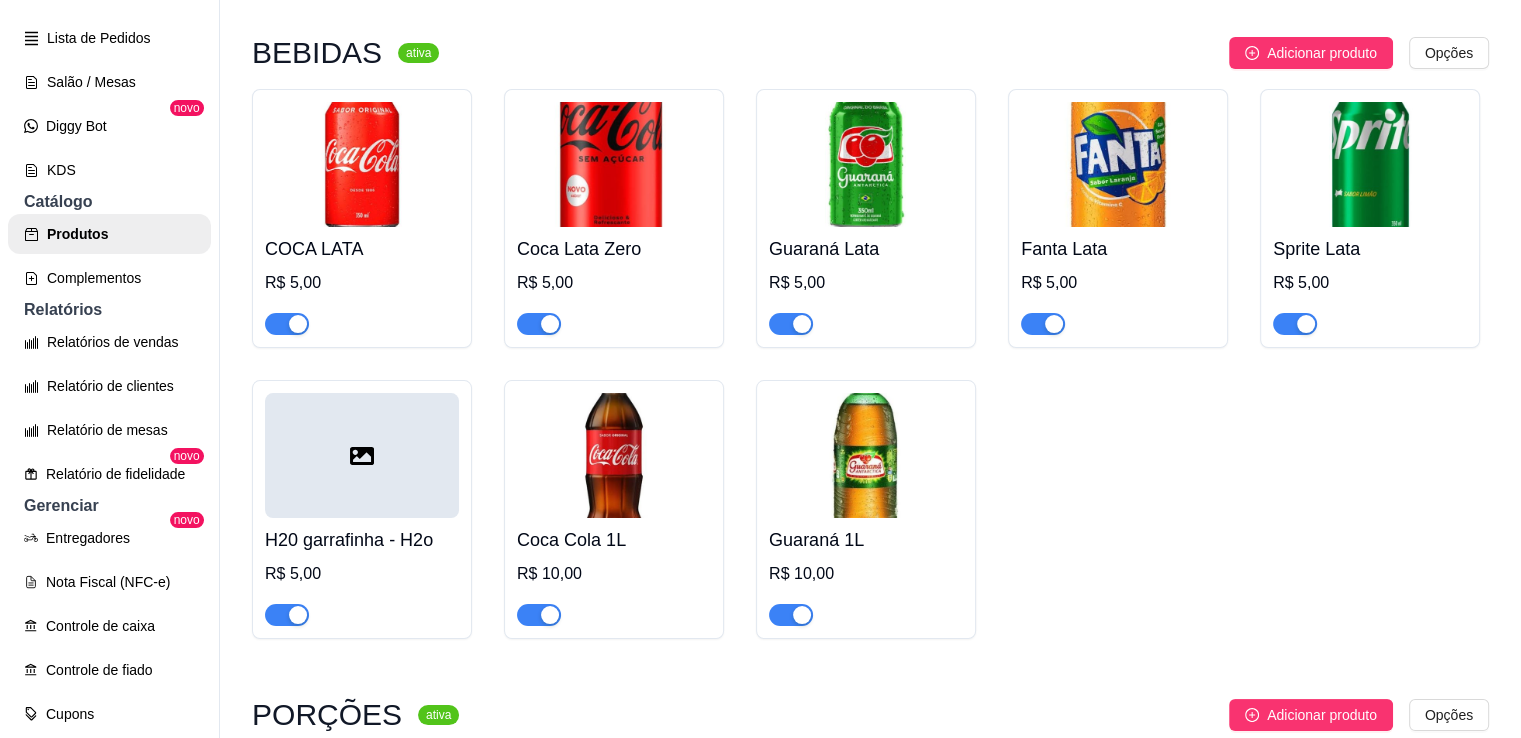 click at bounding box center (1370, -207) 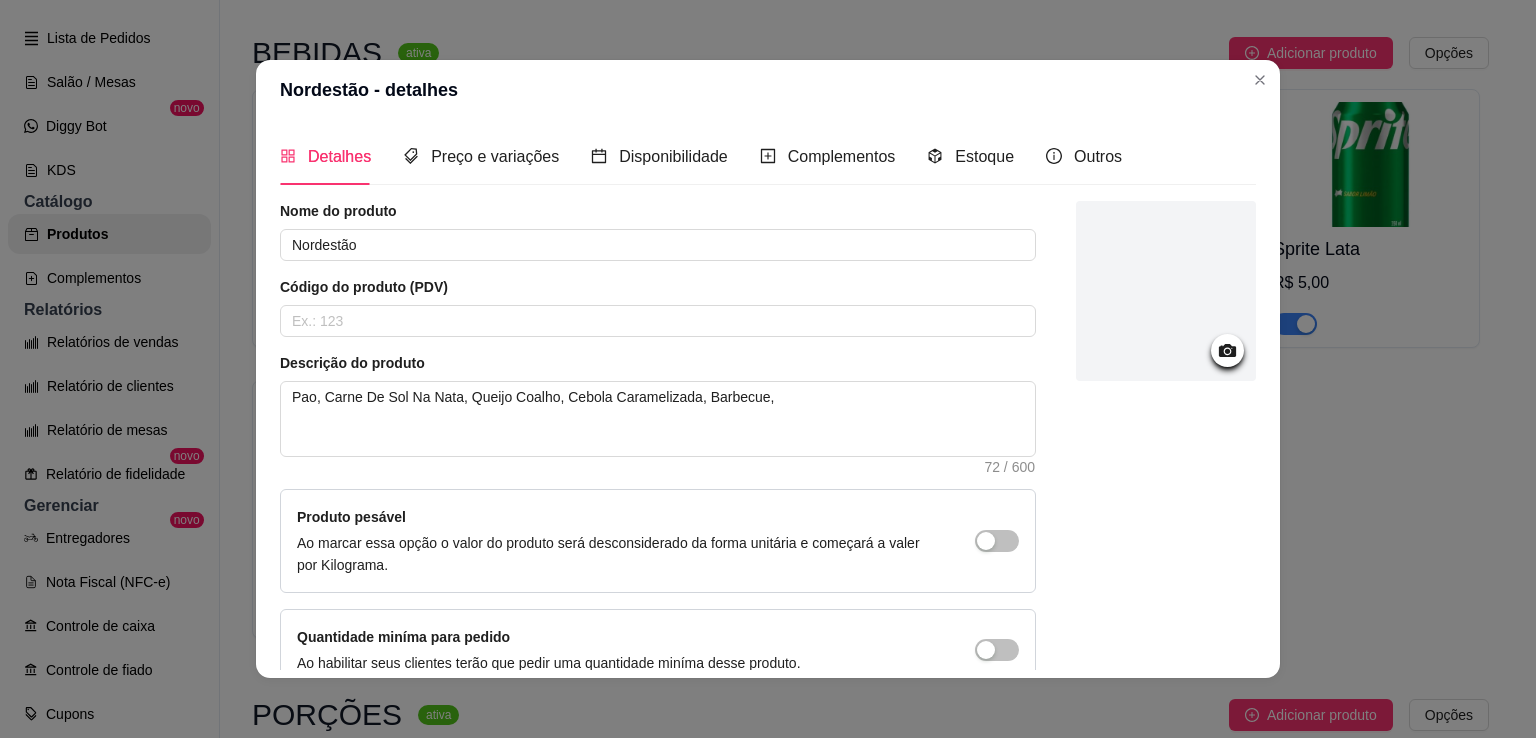 click at bounding box center (1166, 291) 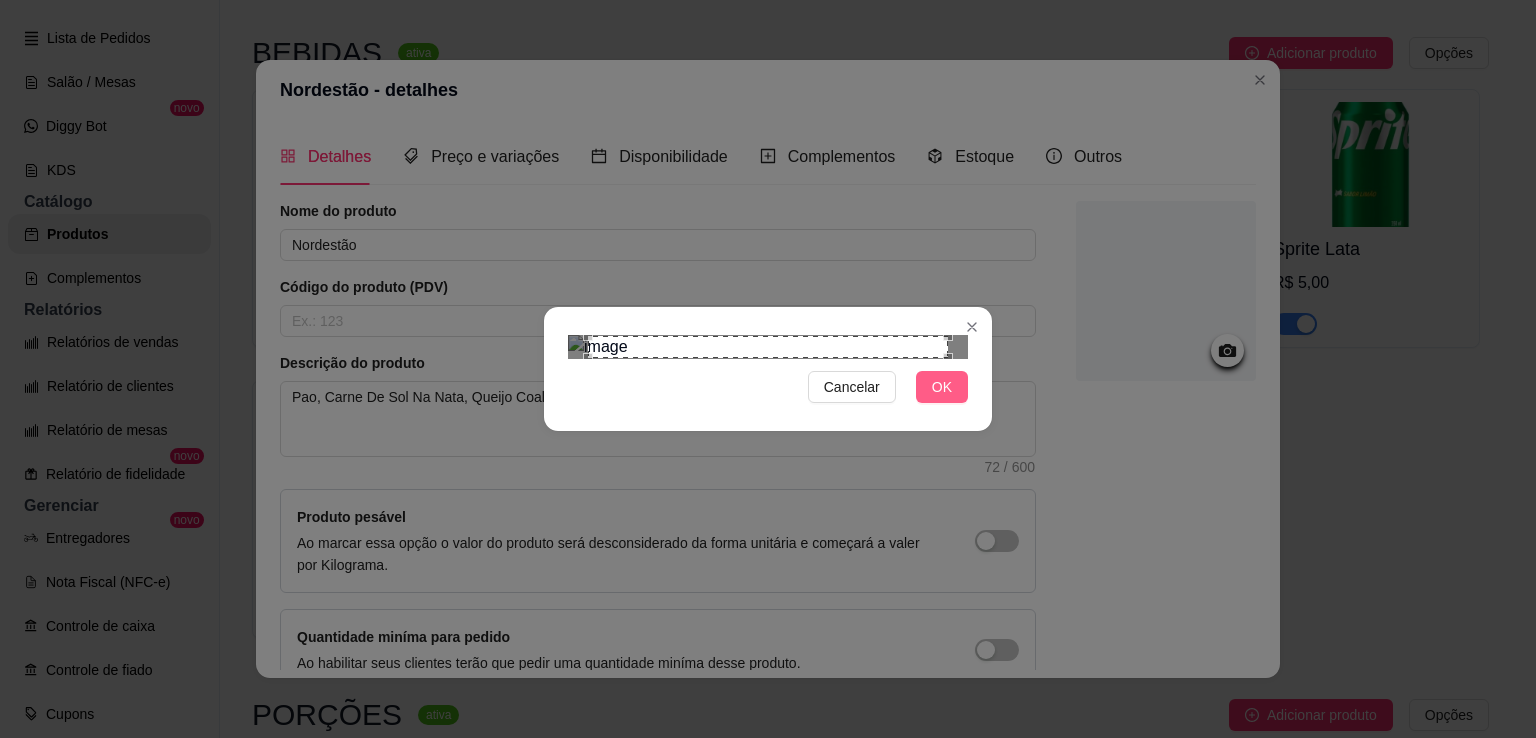 click on "OK" at bounding box center [942, 387] 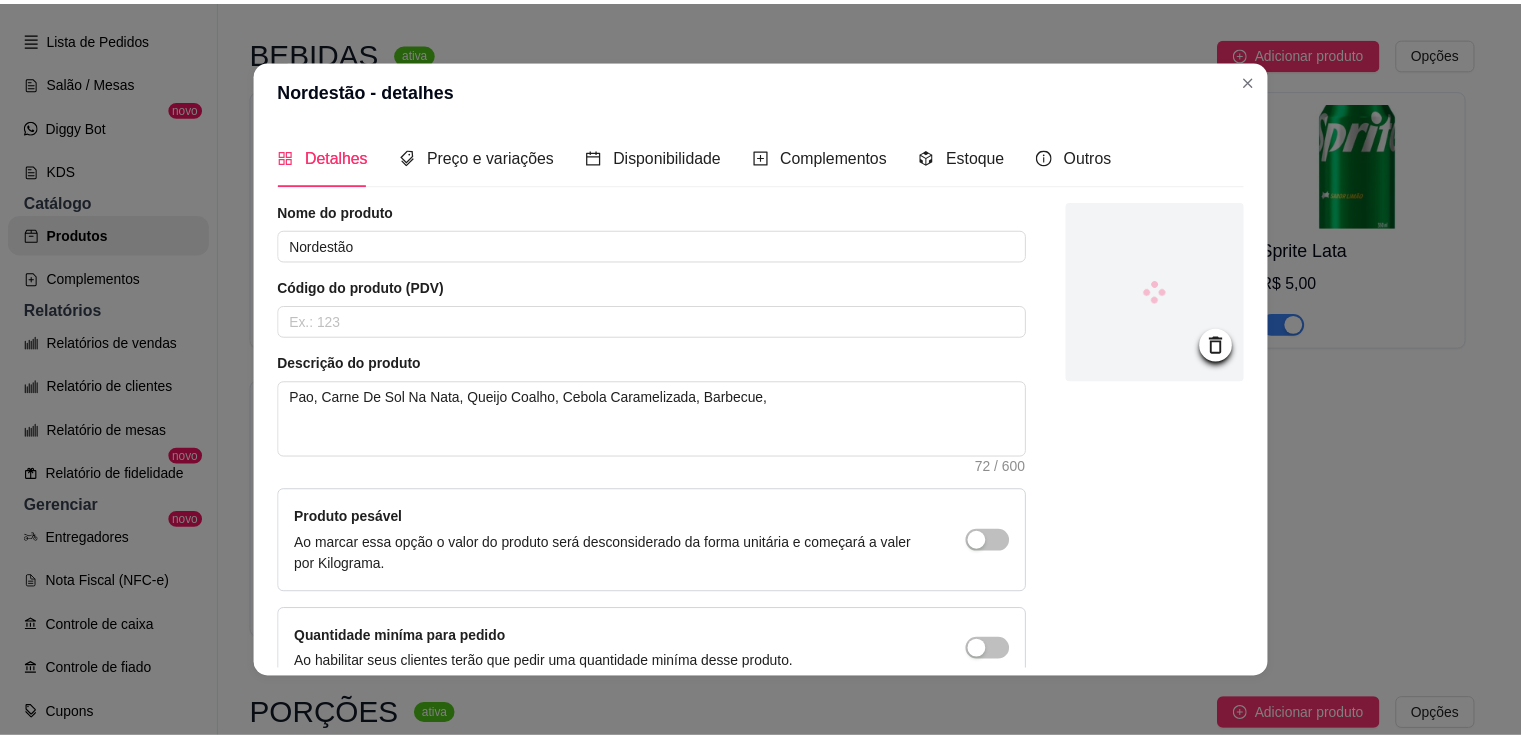 scroll, scrollTop: 108, scrollLeft: 0, axis: vertical 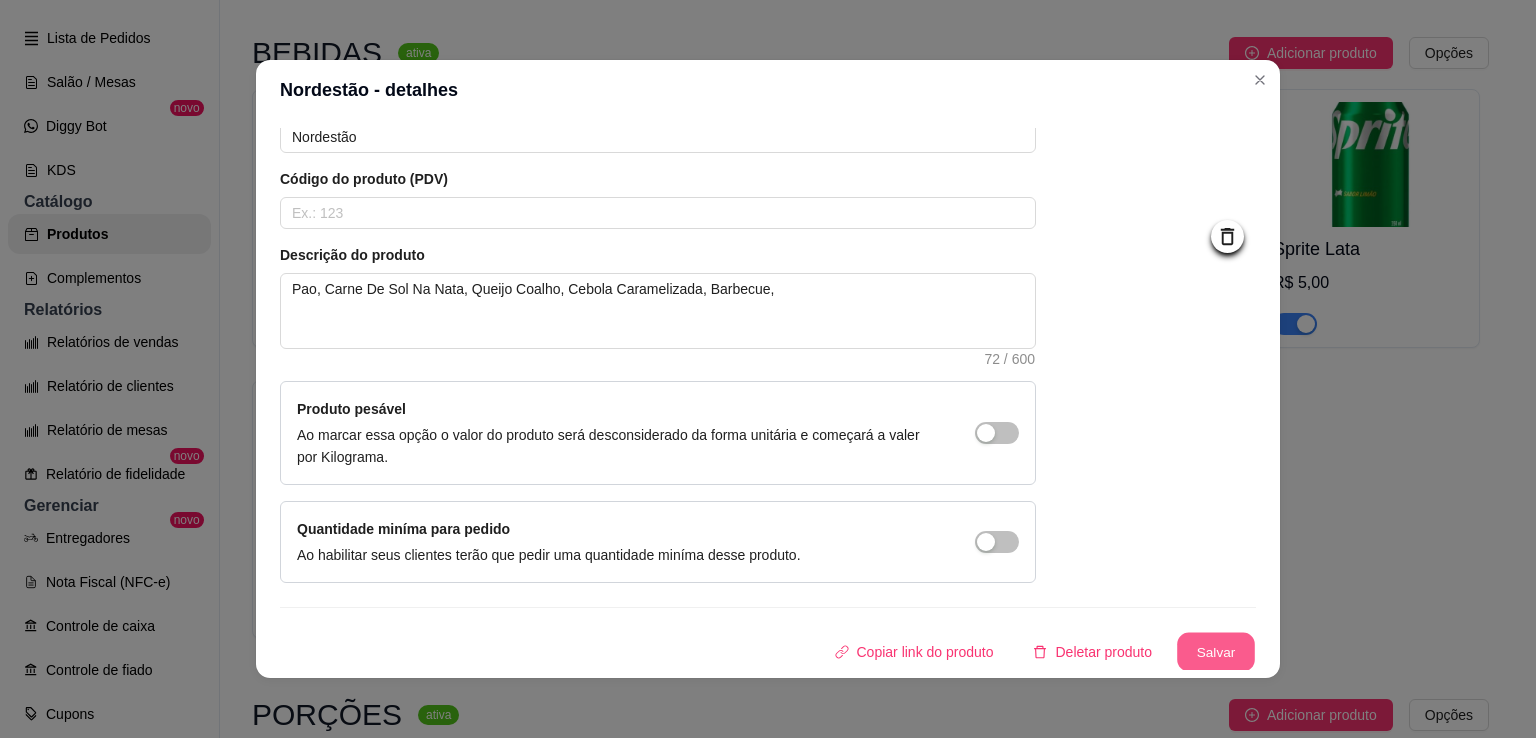 click on "Salvar" at bounding box center (1216, 652) 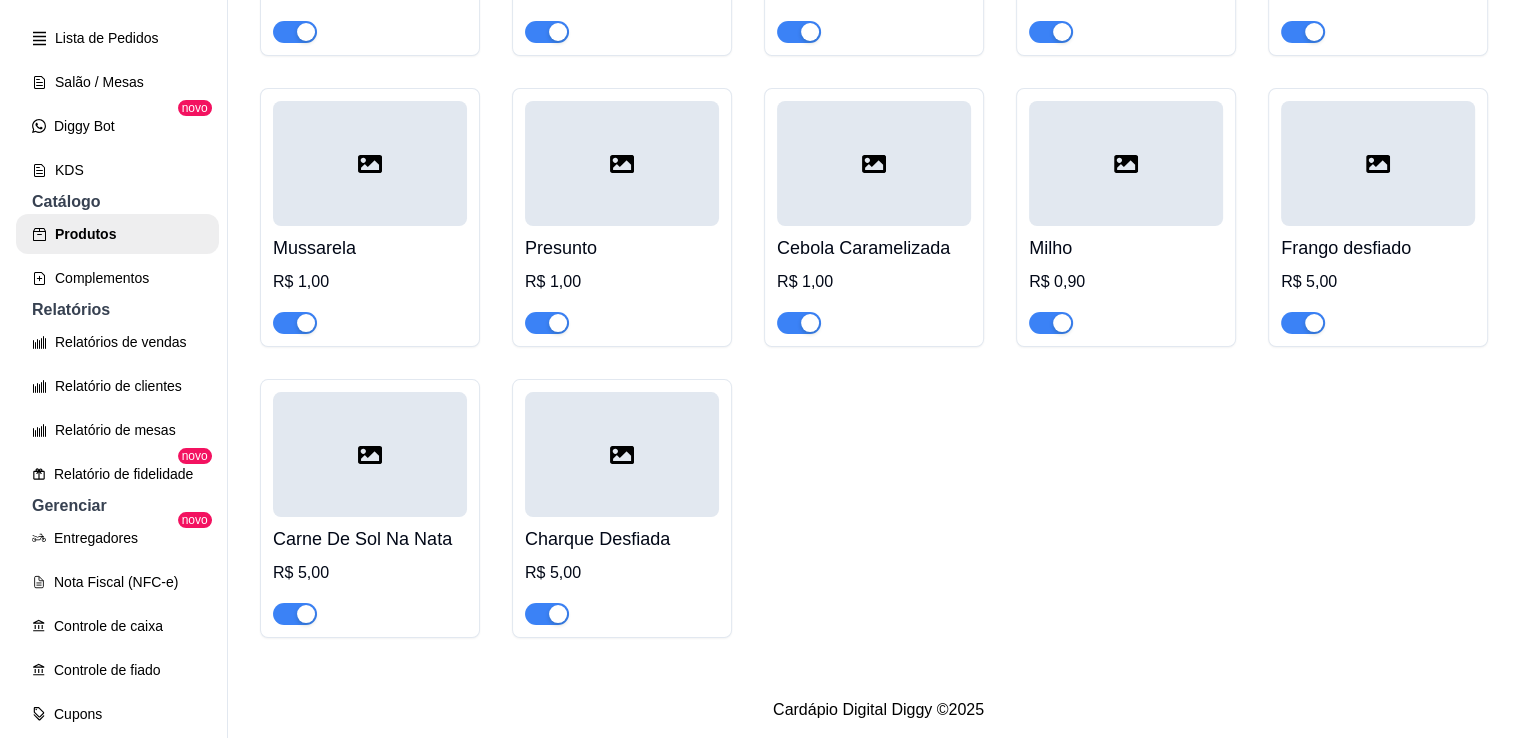 scroll, scrollTop: 3358, scrollLeft: 0, axis: vertical 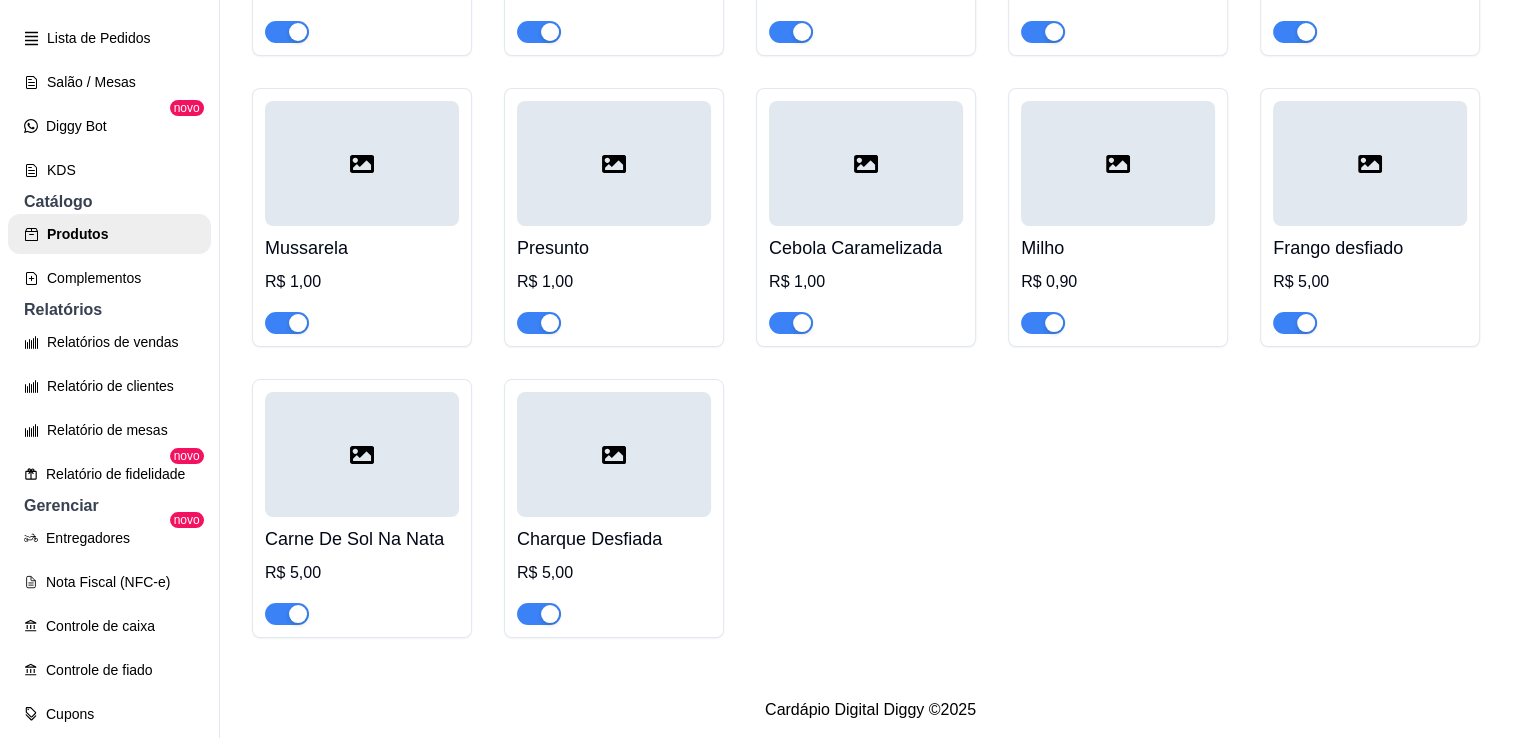 click at bounding box center (1118, -128) 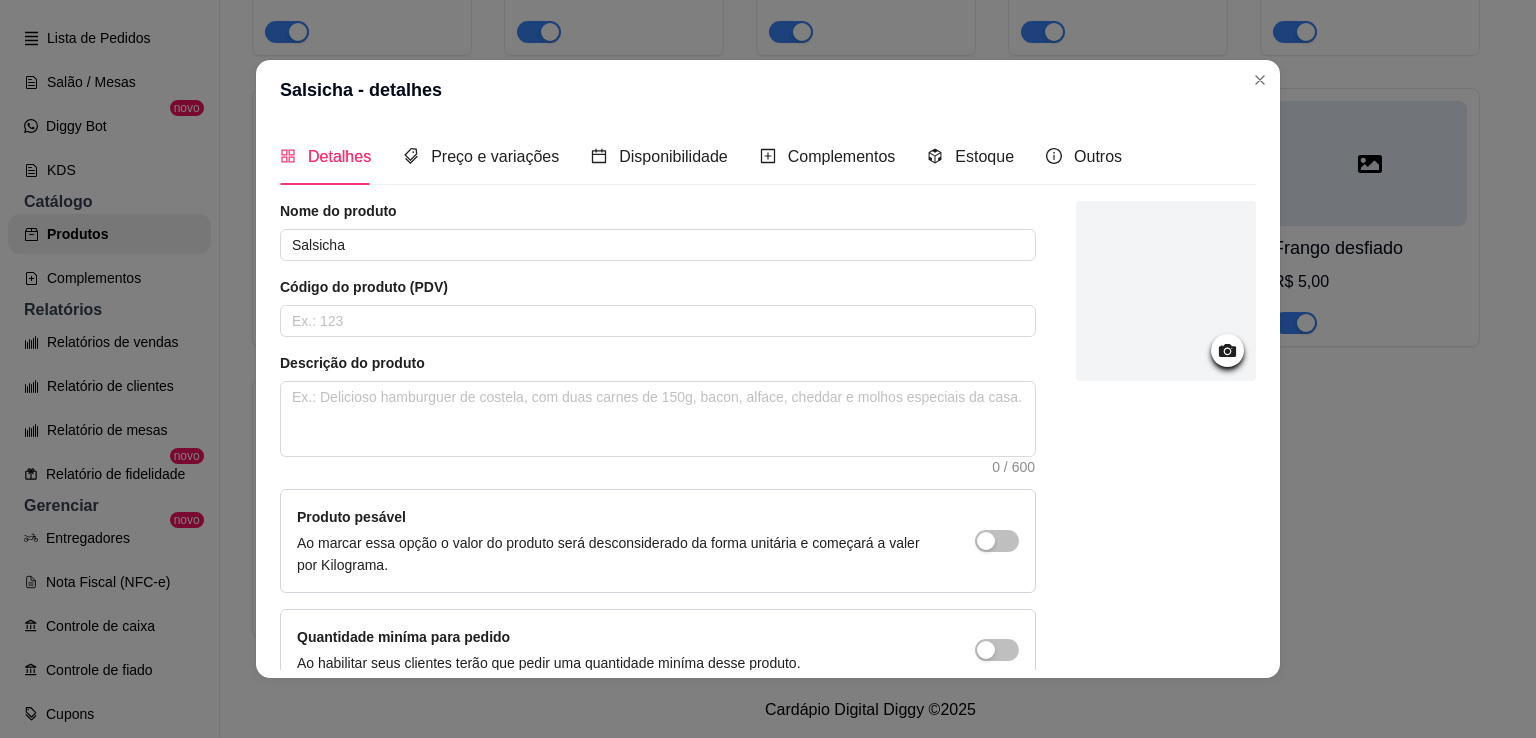 click 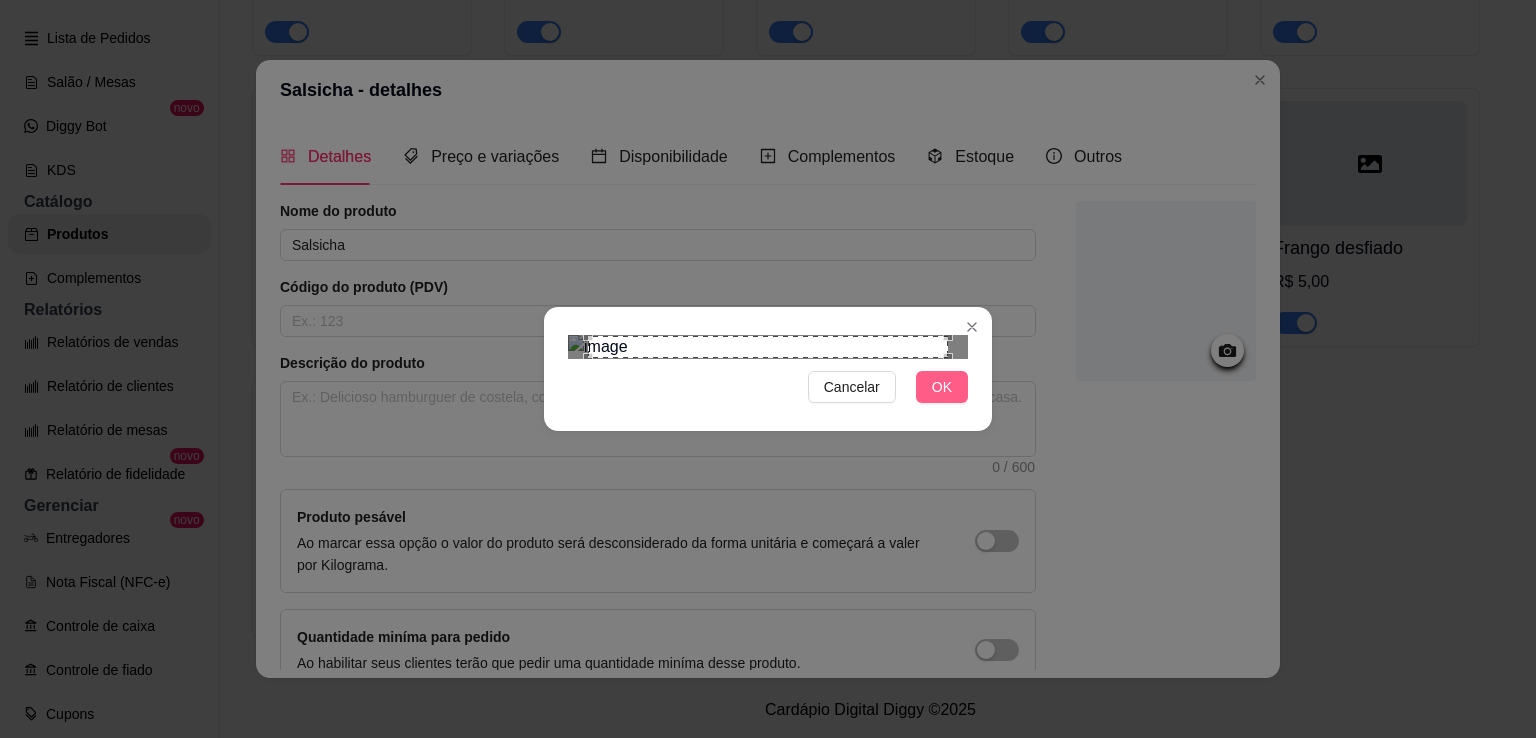 click on "OK" at bounding box center (942, 387) 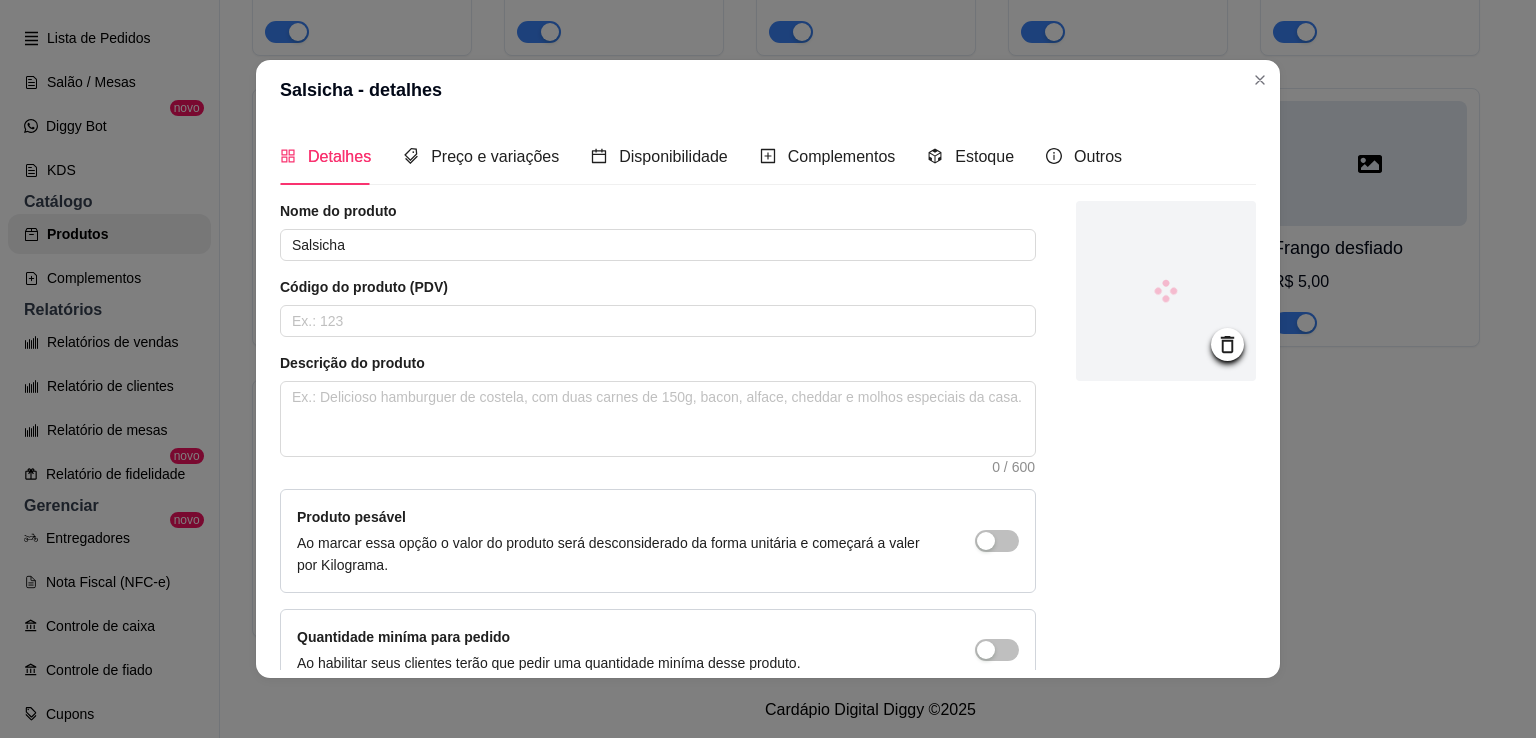 scroll, scrollTop: 108, scrollLeft: 0, axis: vertical 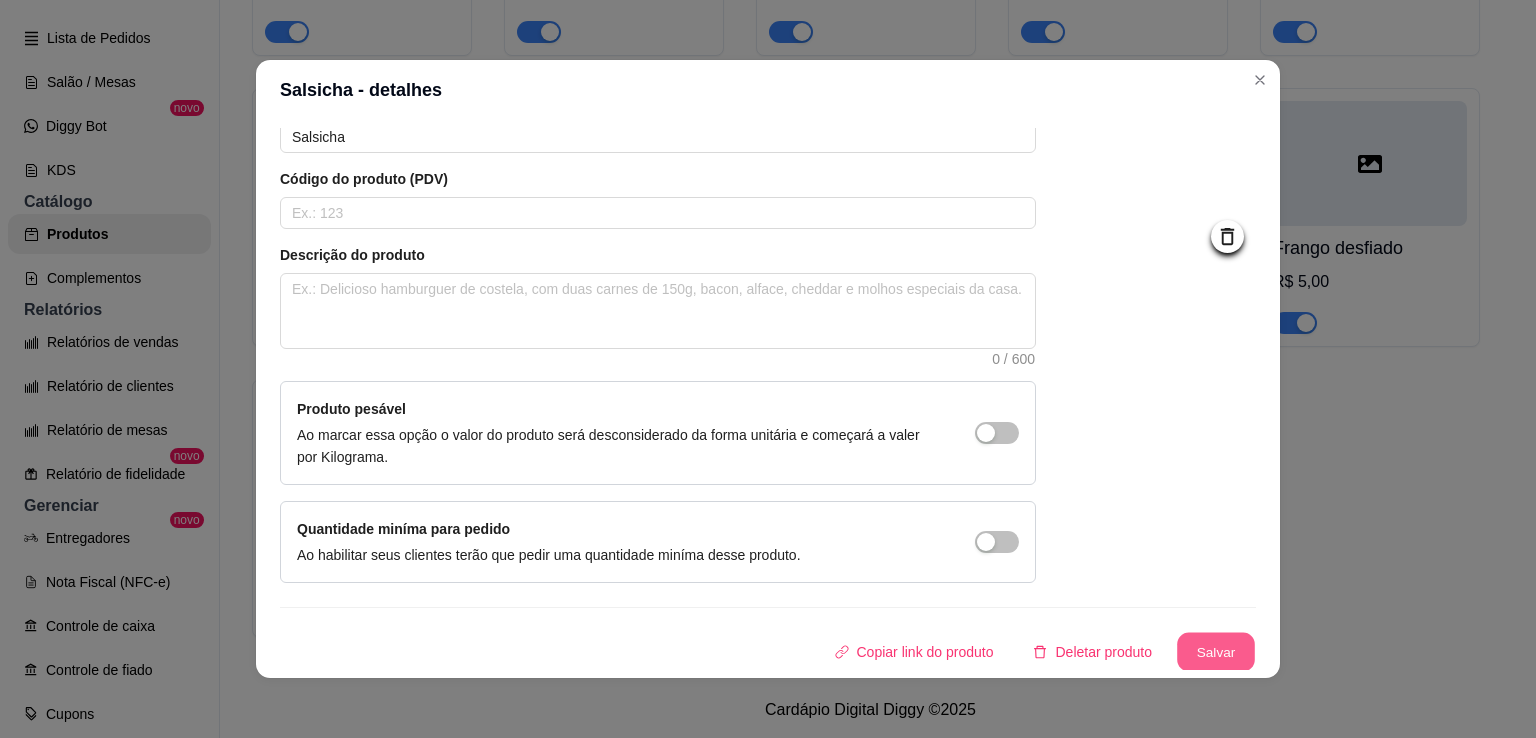 click on "Salvar" at bounding box center (1216, 652) 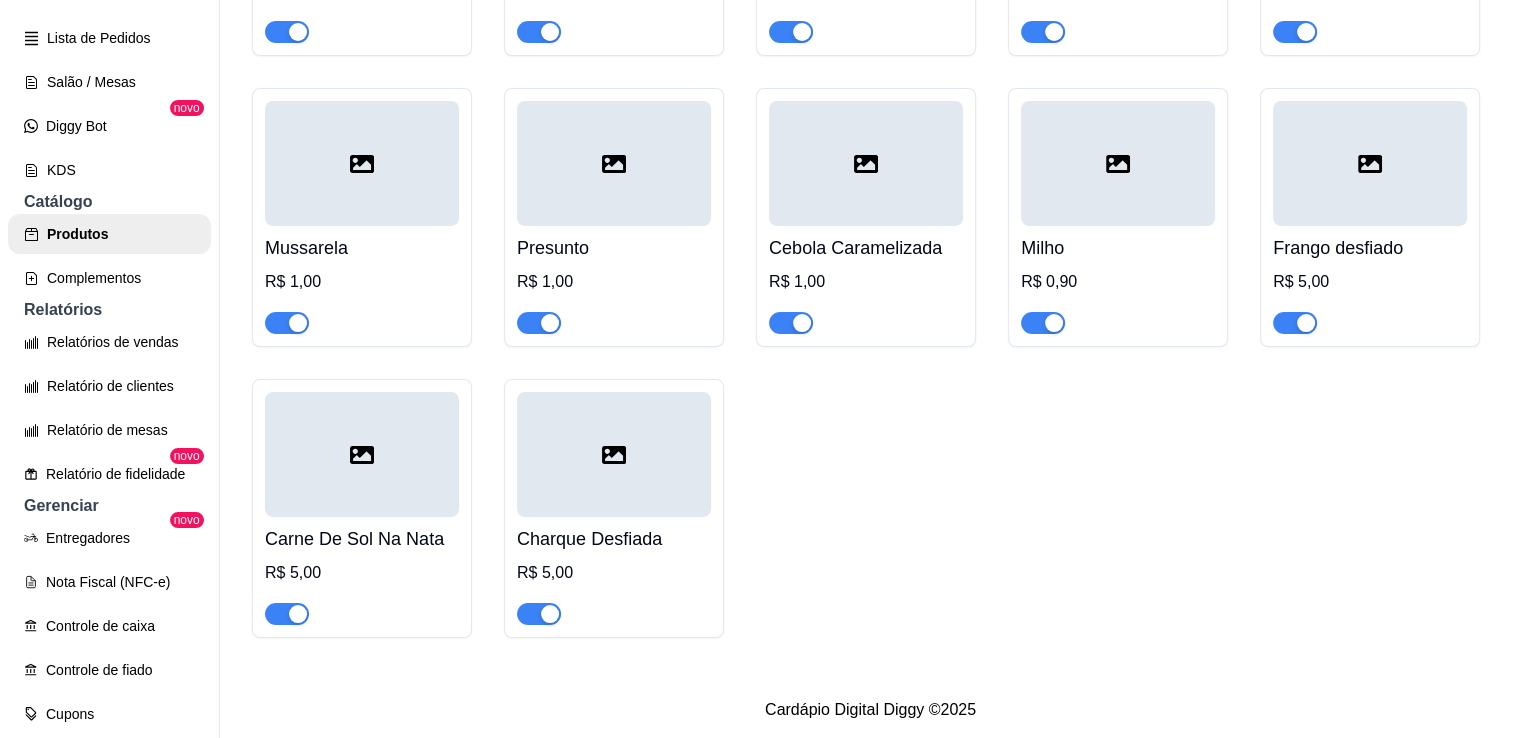 click 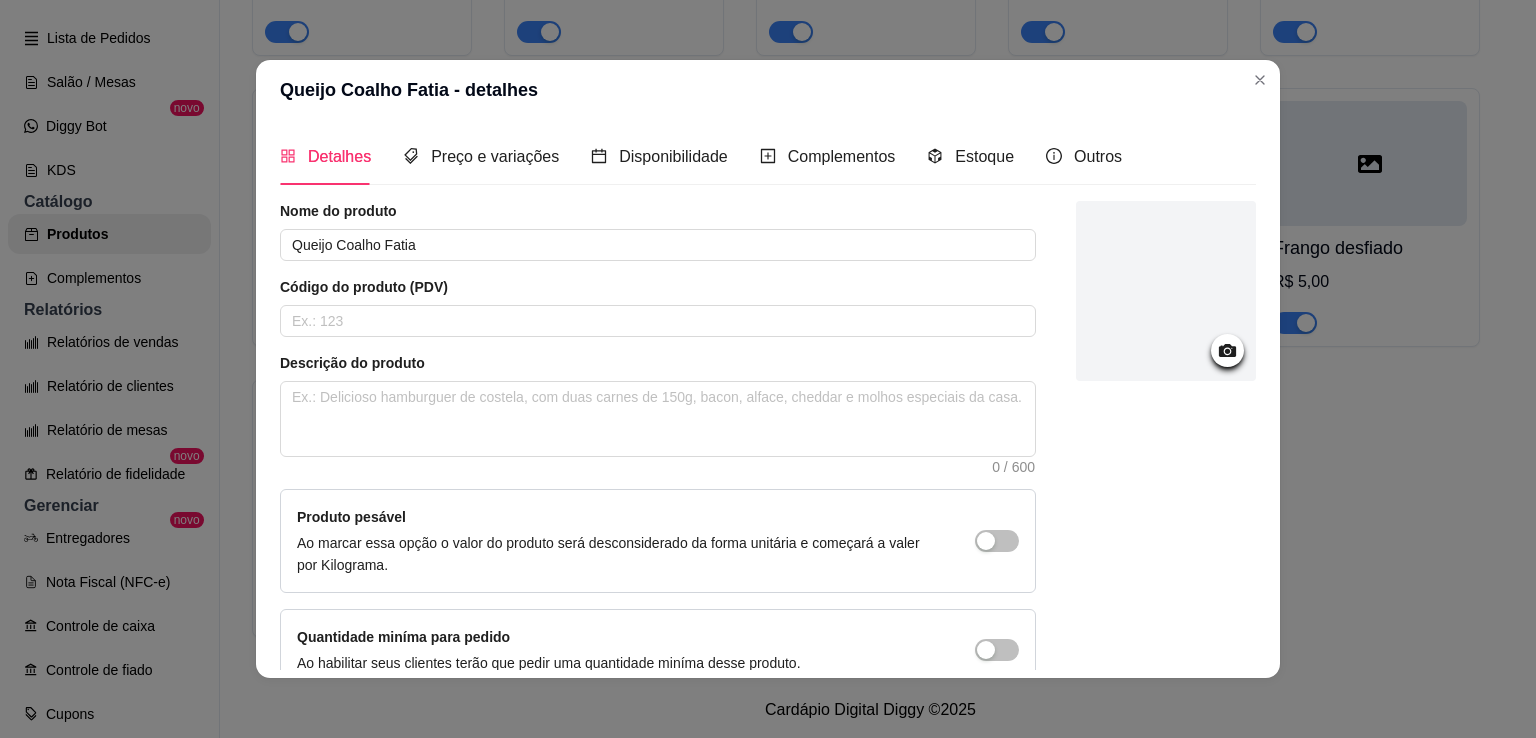 click 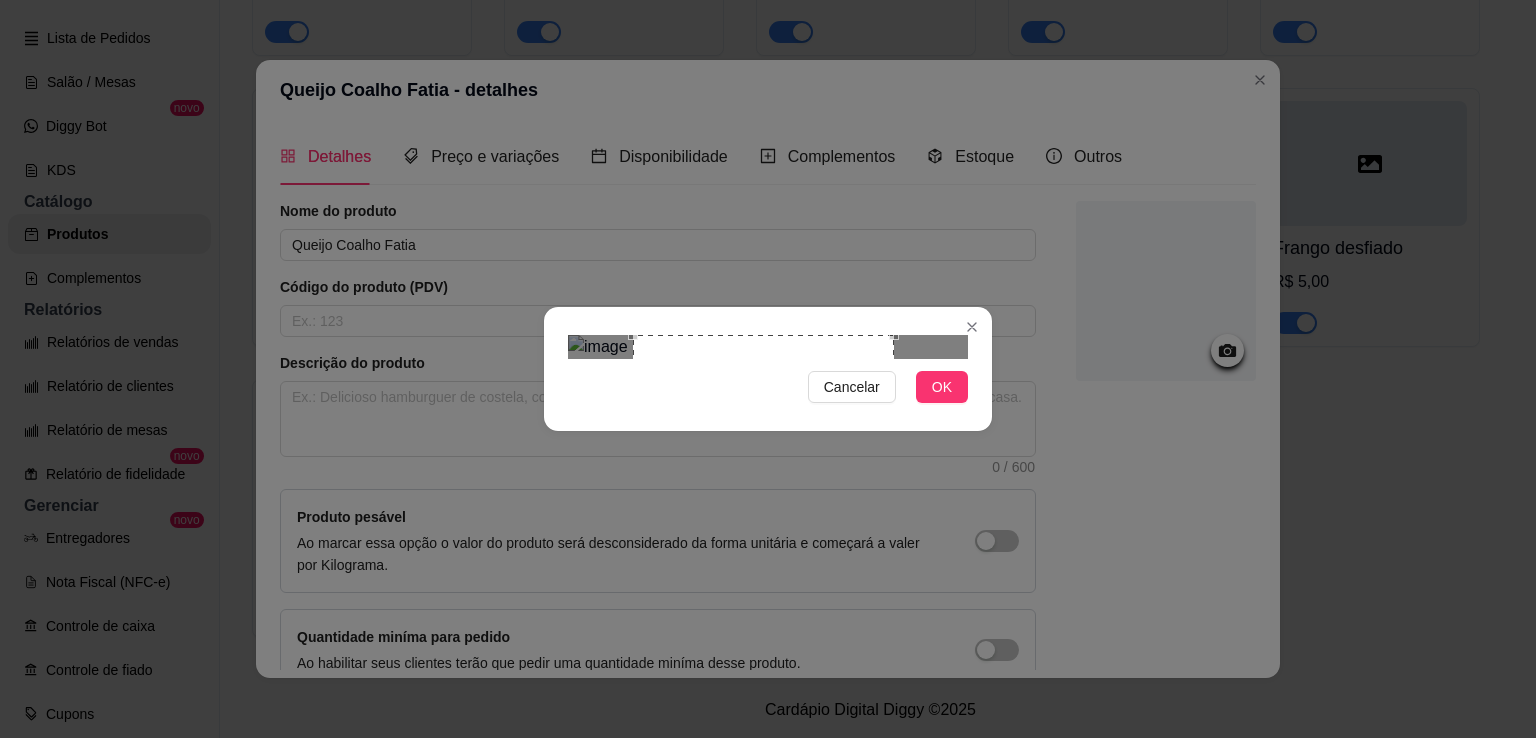 click at bounding box center (763, 465) 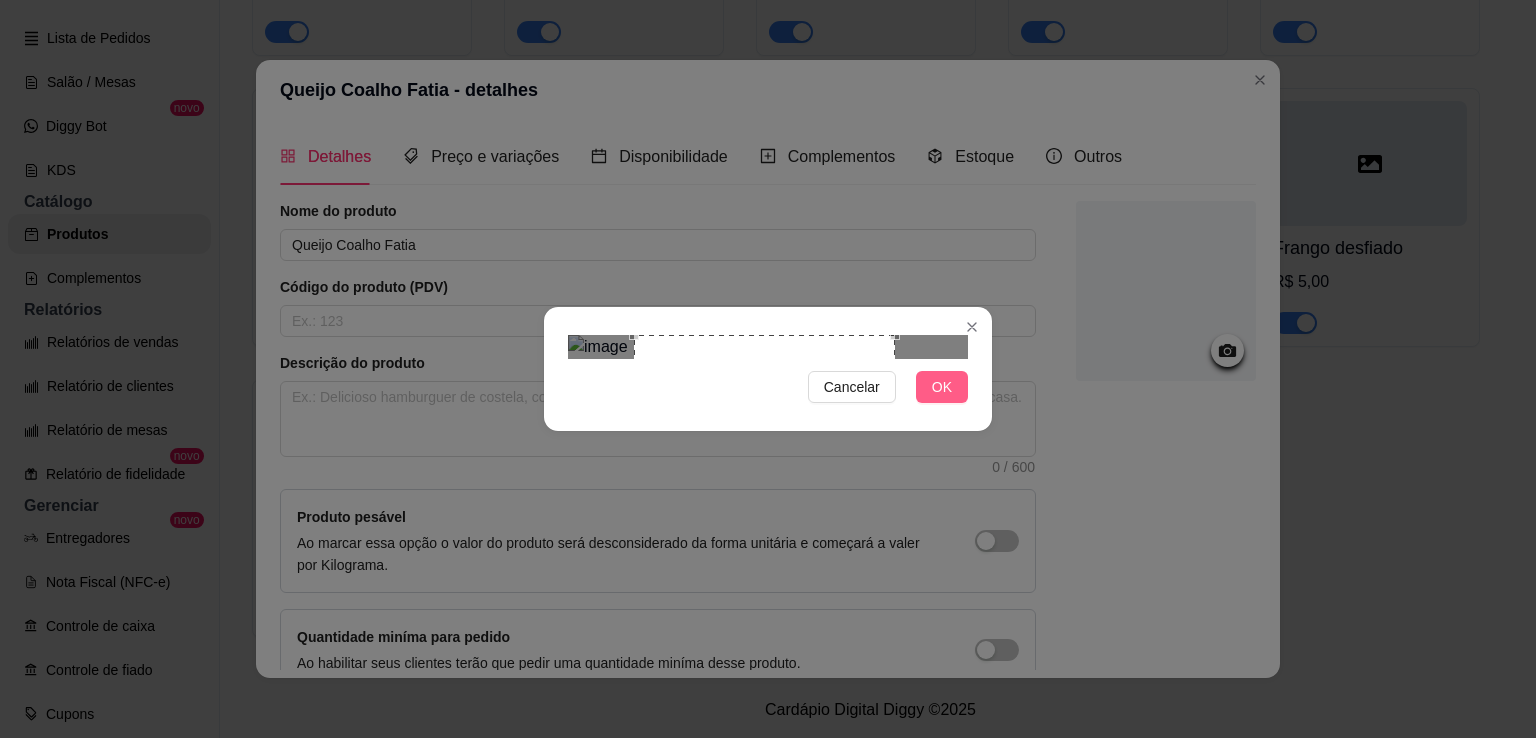click on "OK" at bounding box center [942, 387] 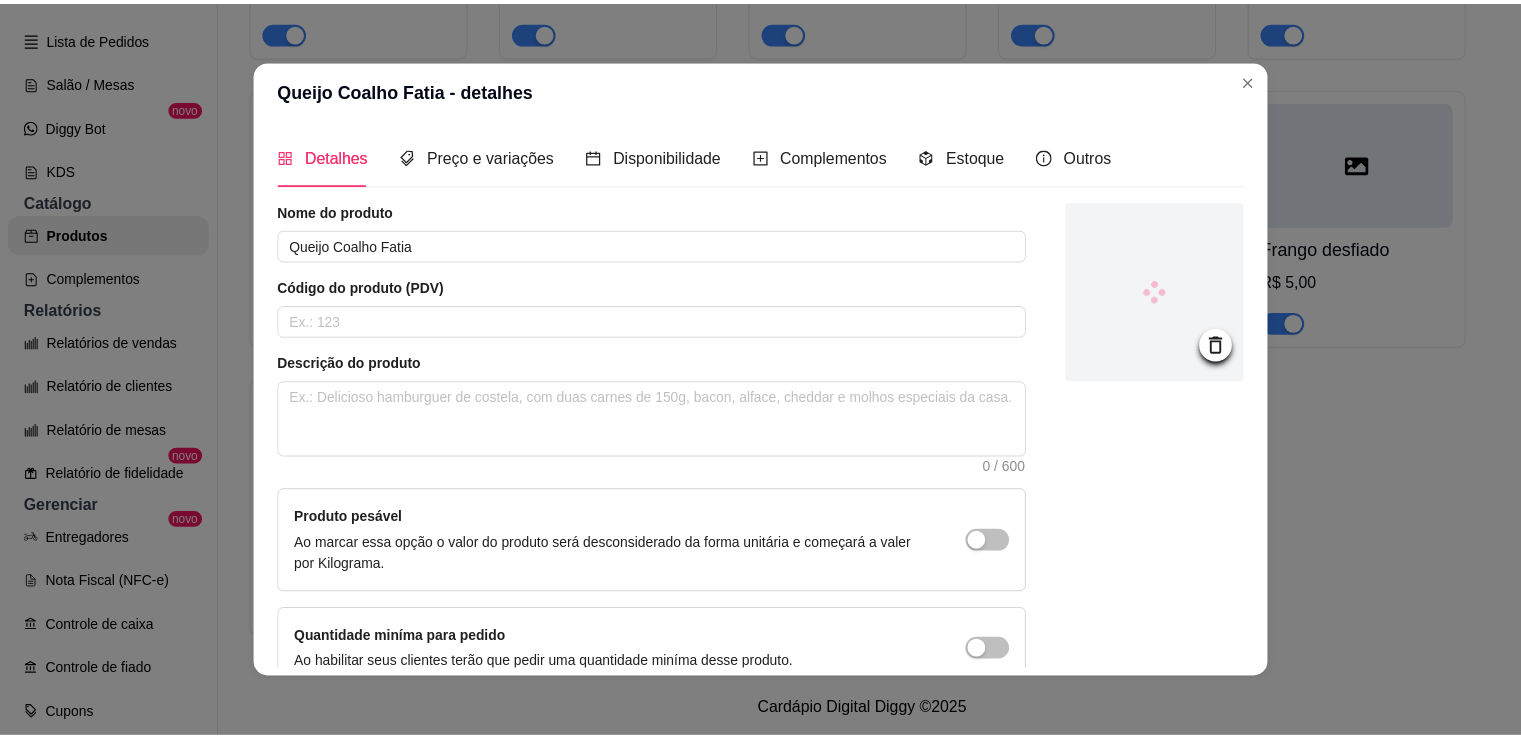 scroll, scrollTop: 108, scrollLeft: 0, axis: vertical 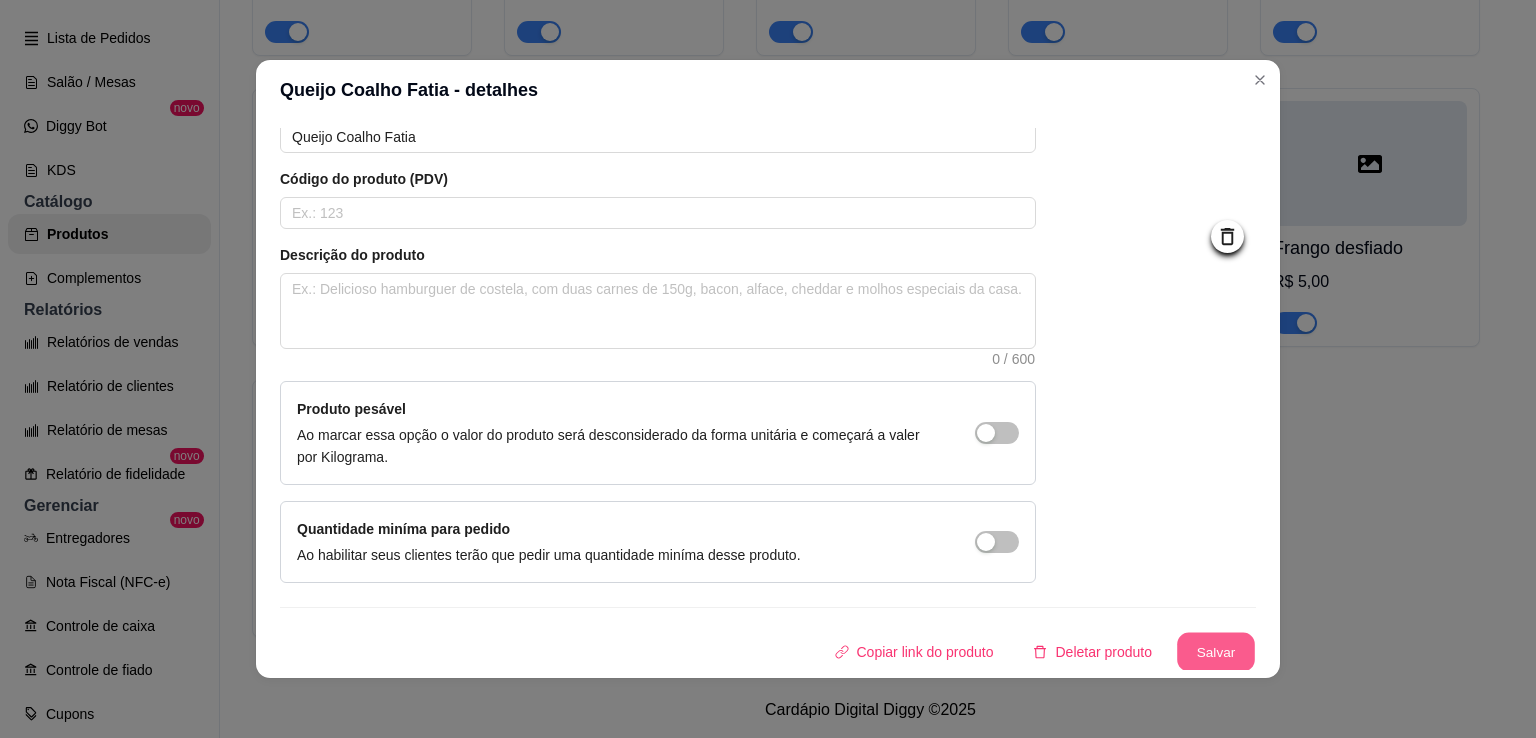 click on "Salvar" at bounding box center [1216, 652] 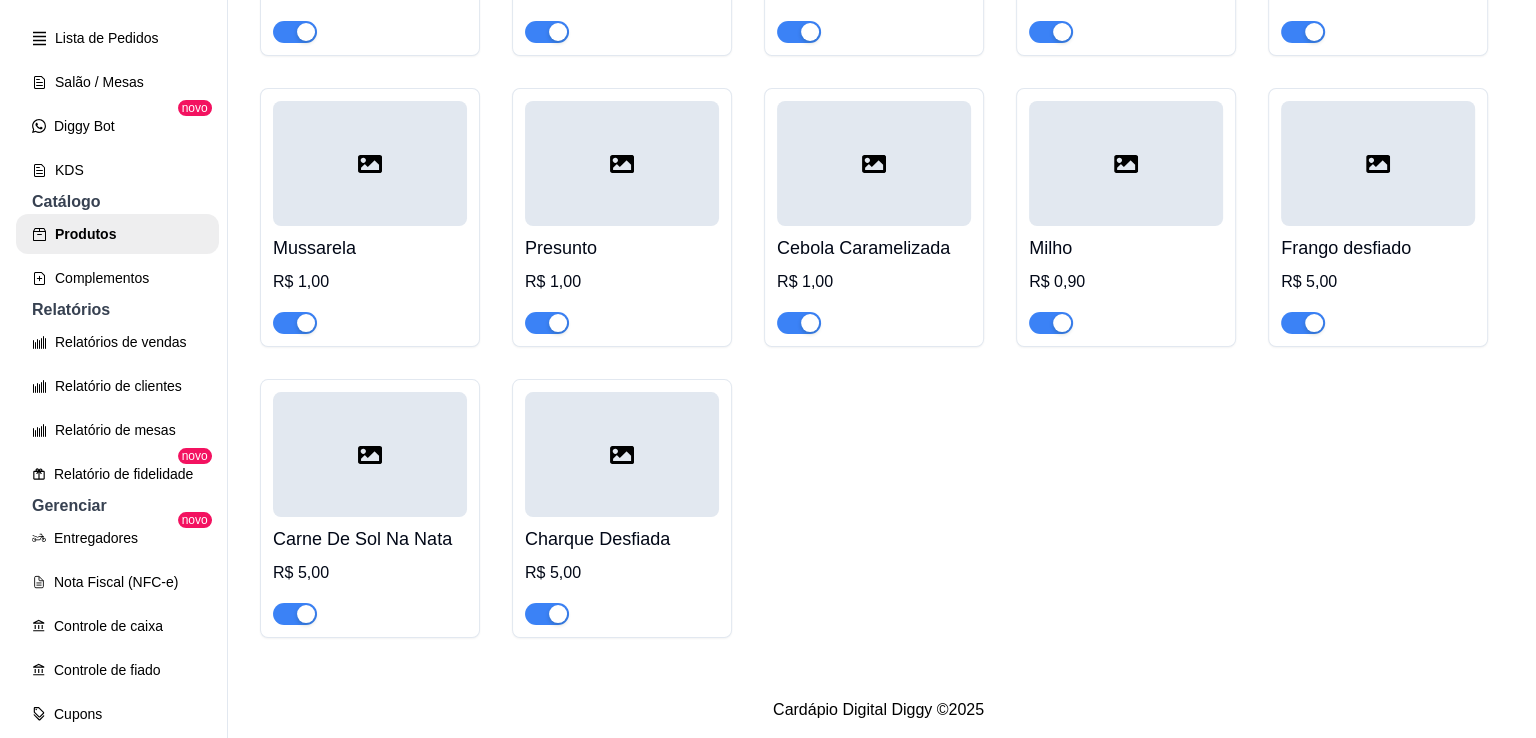 scroll, scrollTop: 3411, scrollLeft: 0, axis: vertical 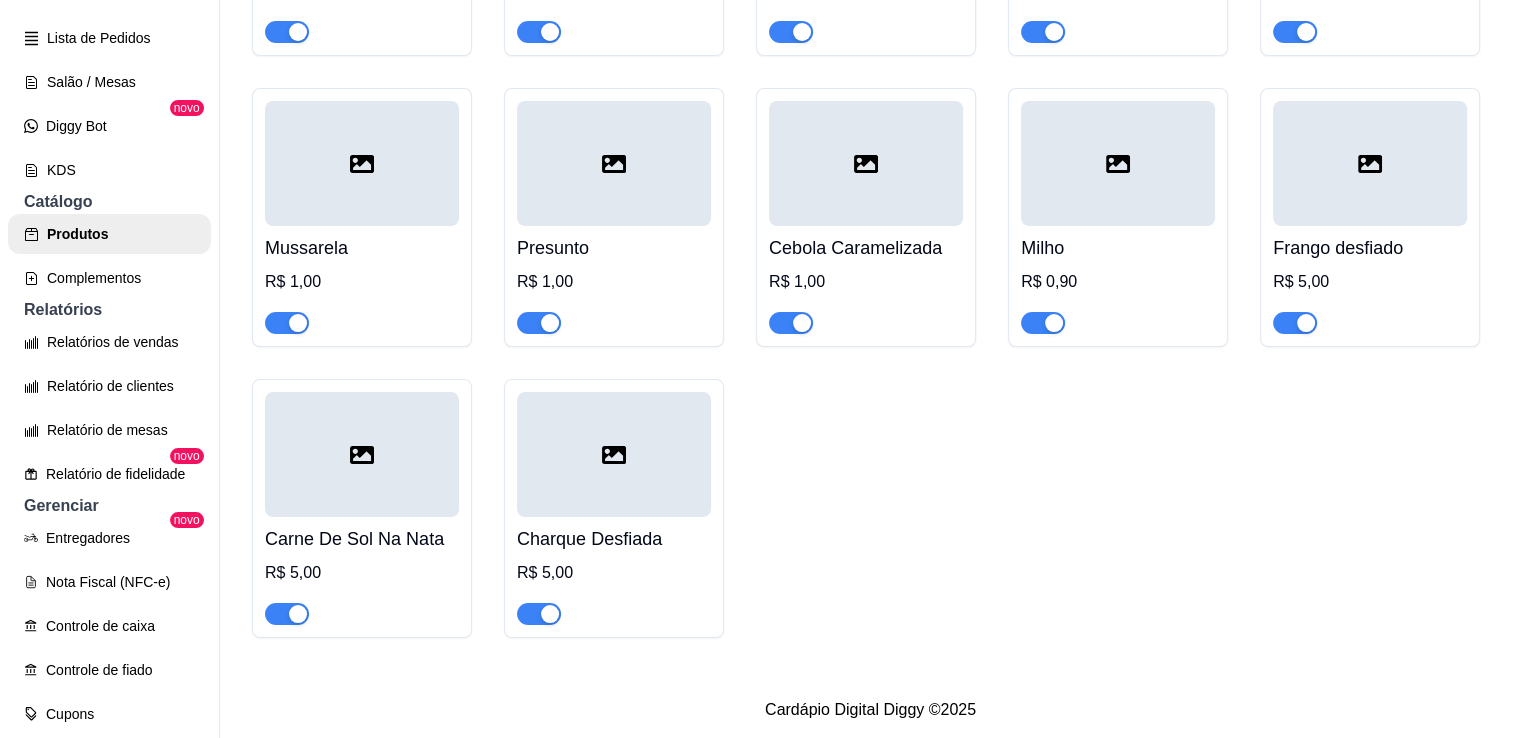 click 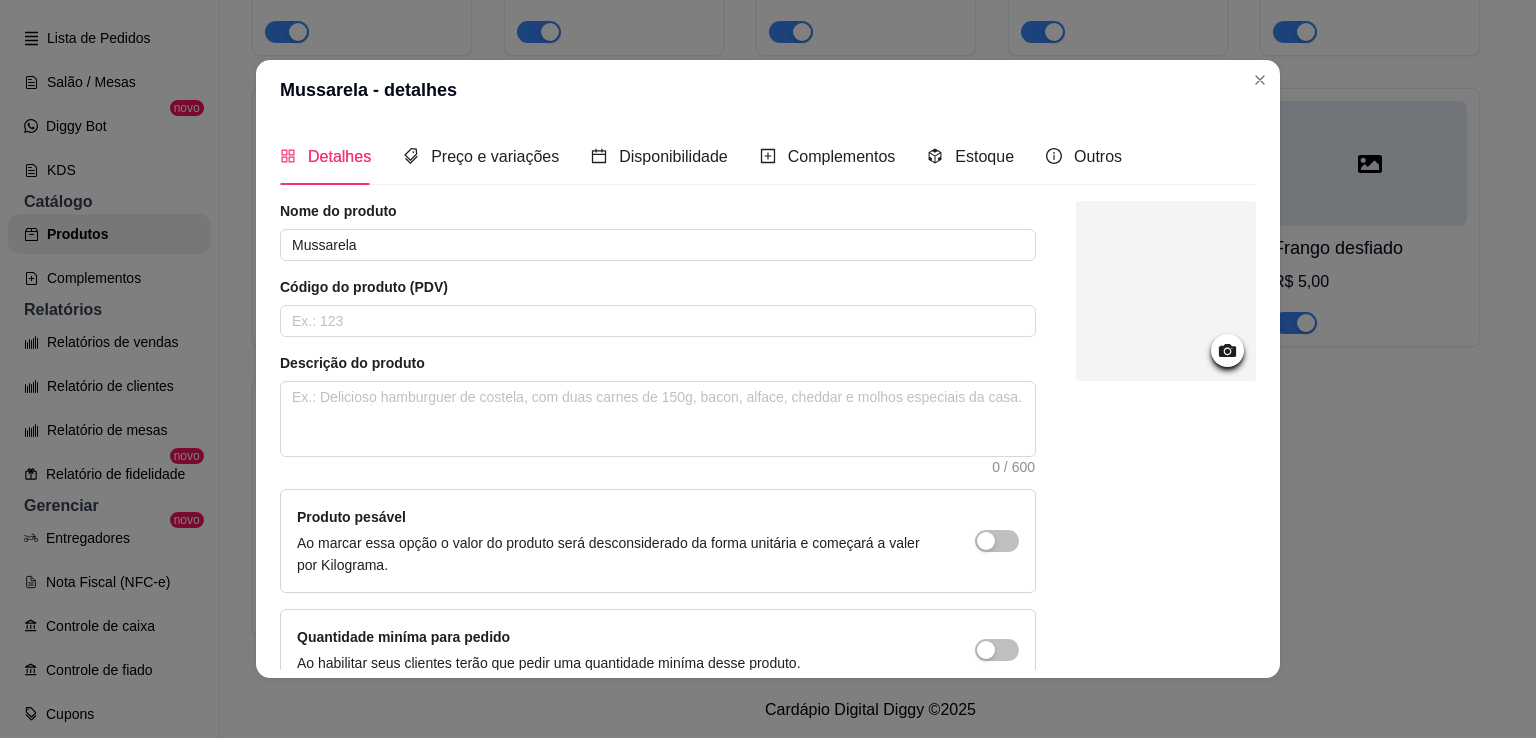 click 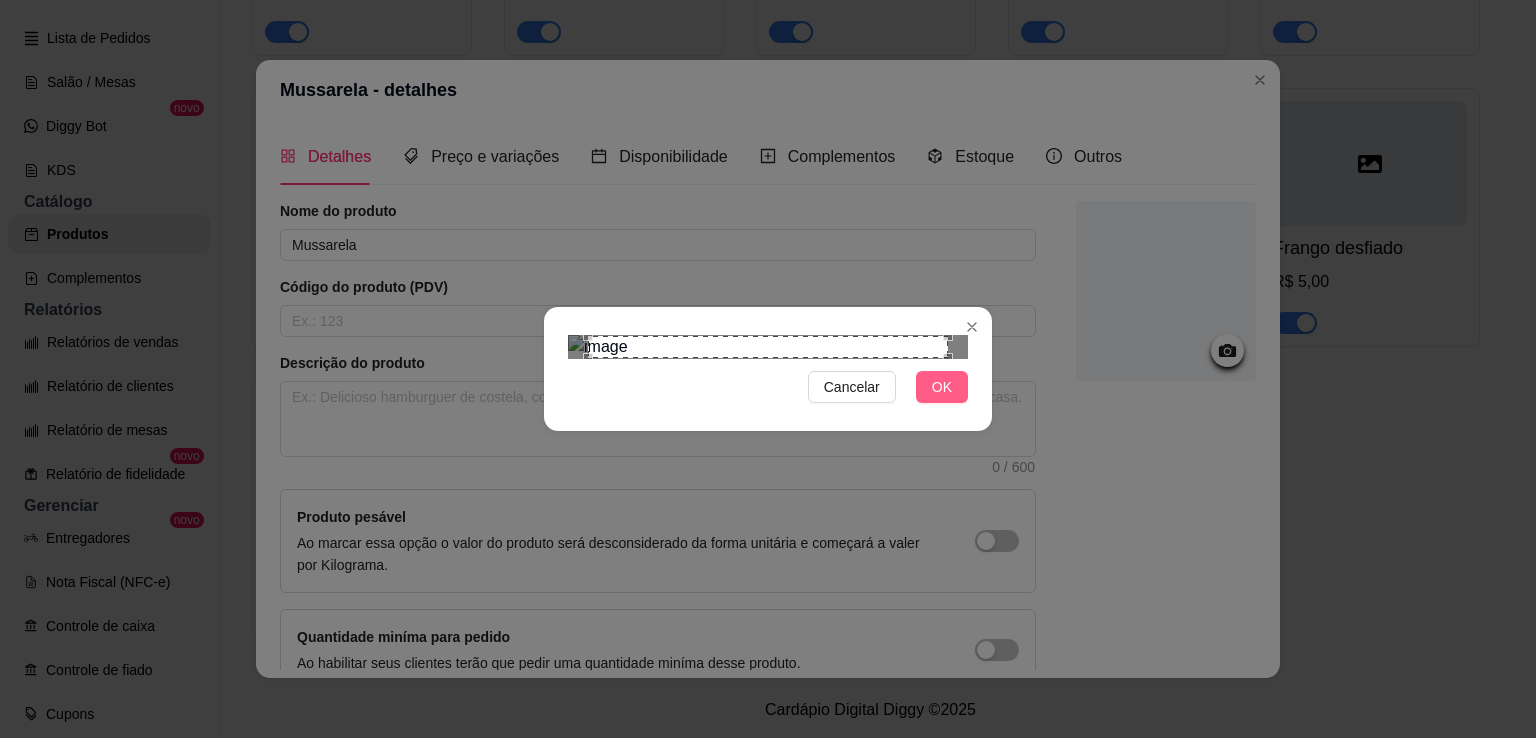 click on "OK" at bounding box center (942, 387) 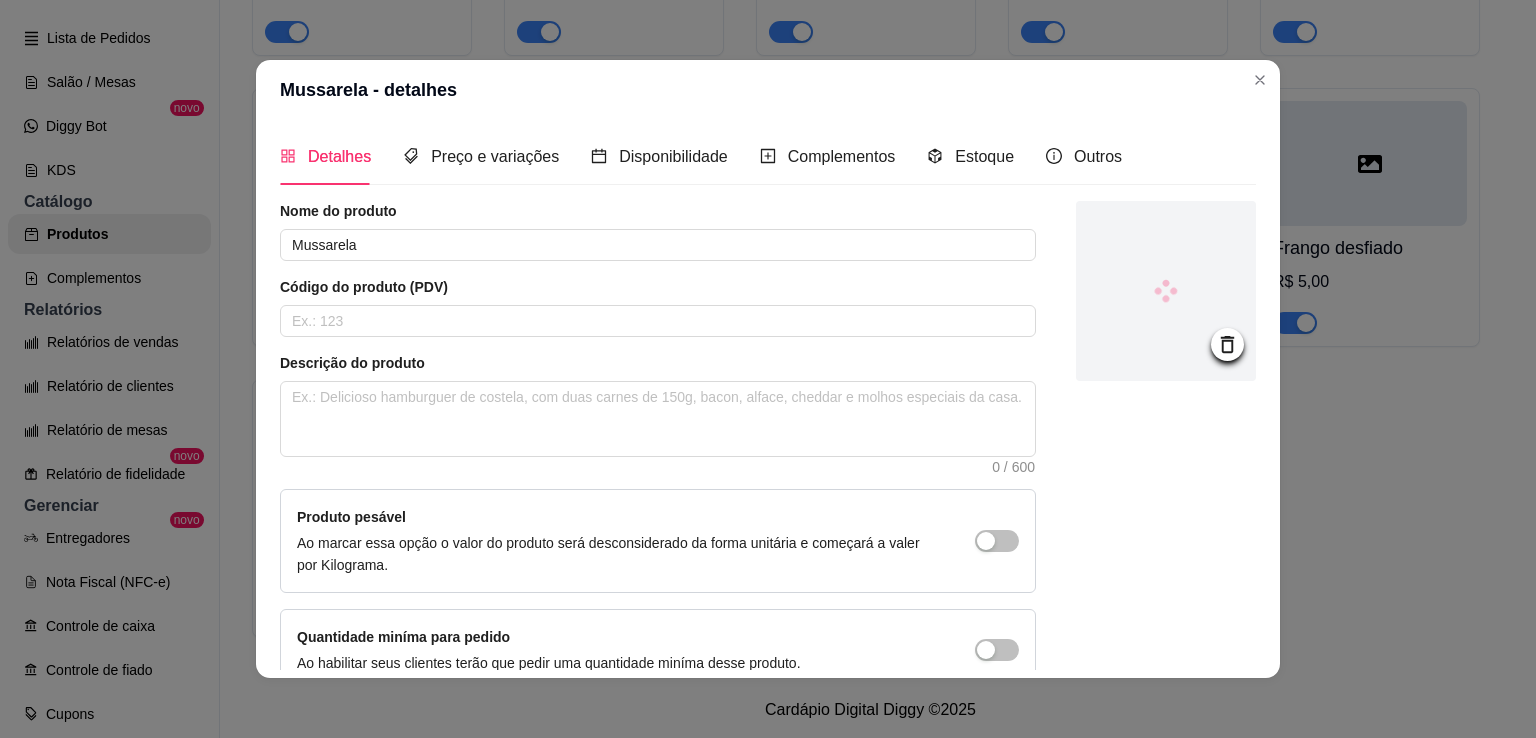 scroll, scrollTop: 108, scrollLeft: 0, axis: vertical 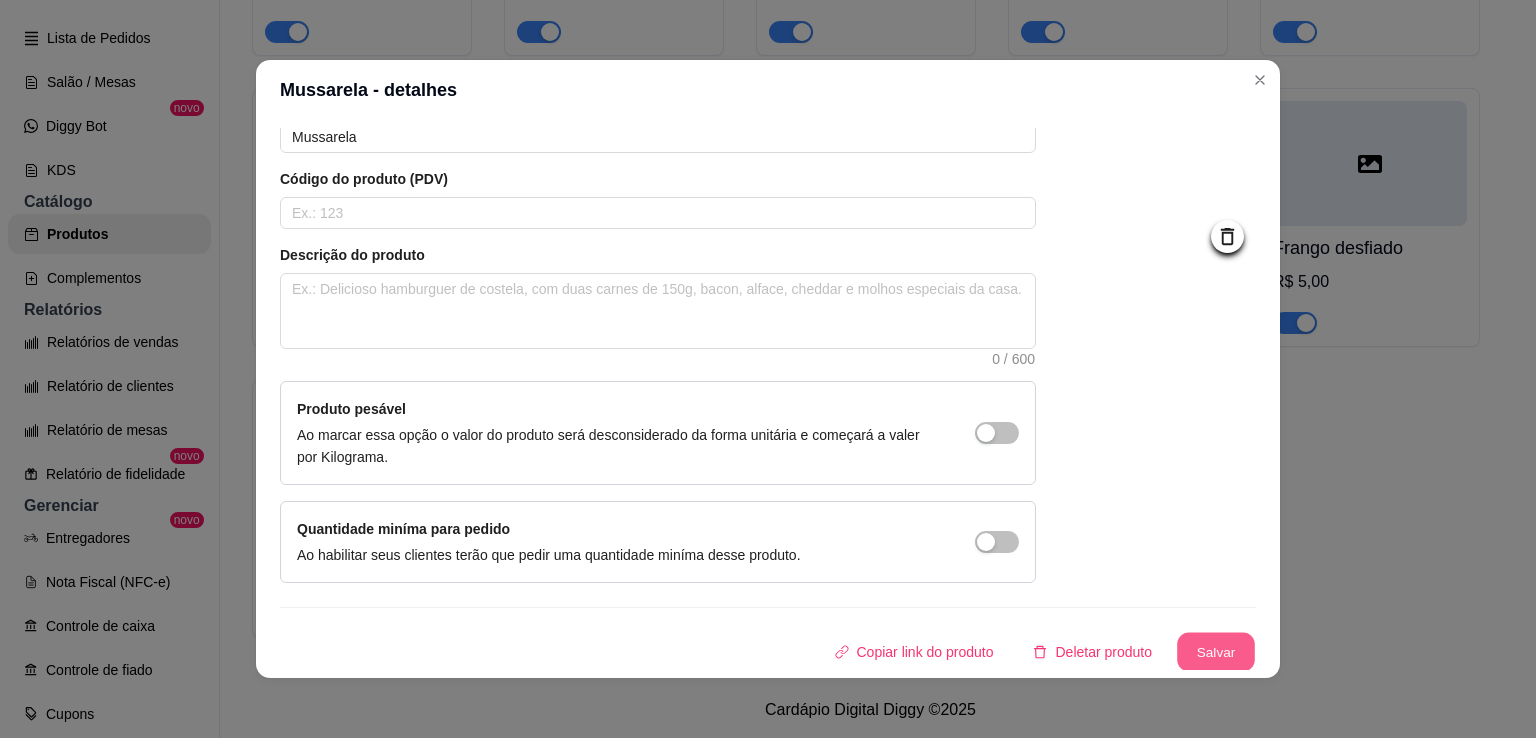 click on "Salvar" at bounding box center [1216, 652] 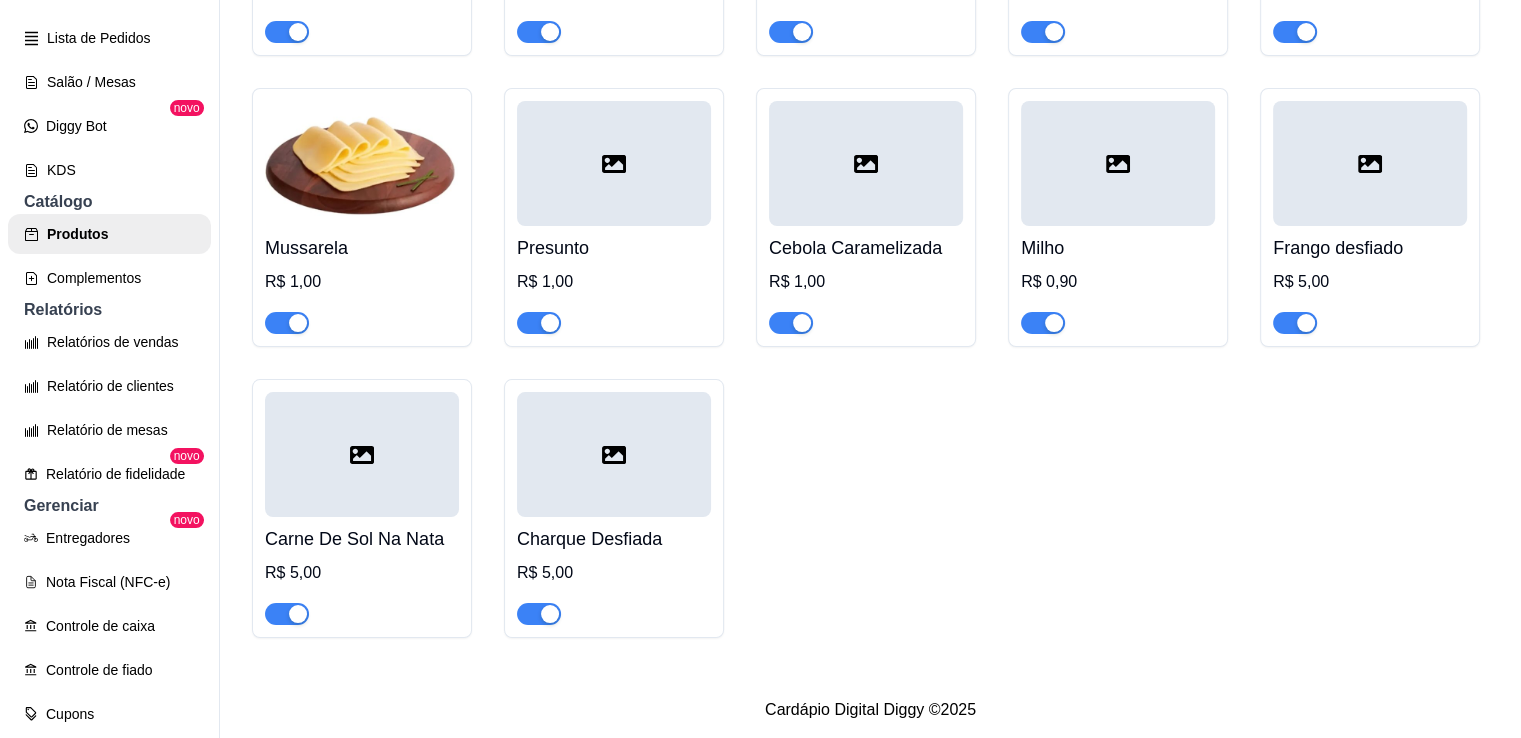 click at bounding box center [614, 163] 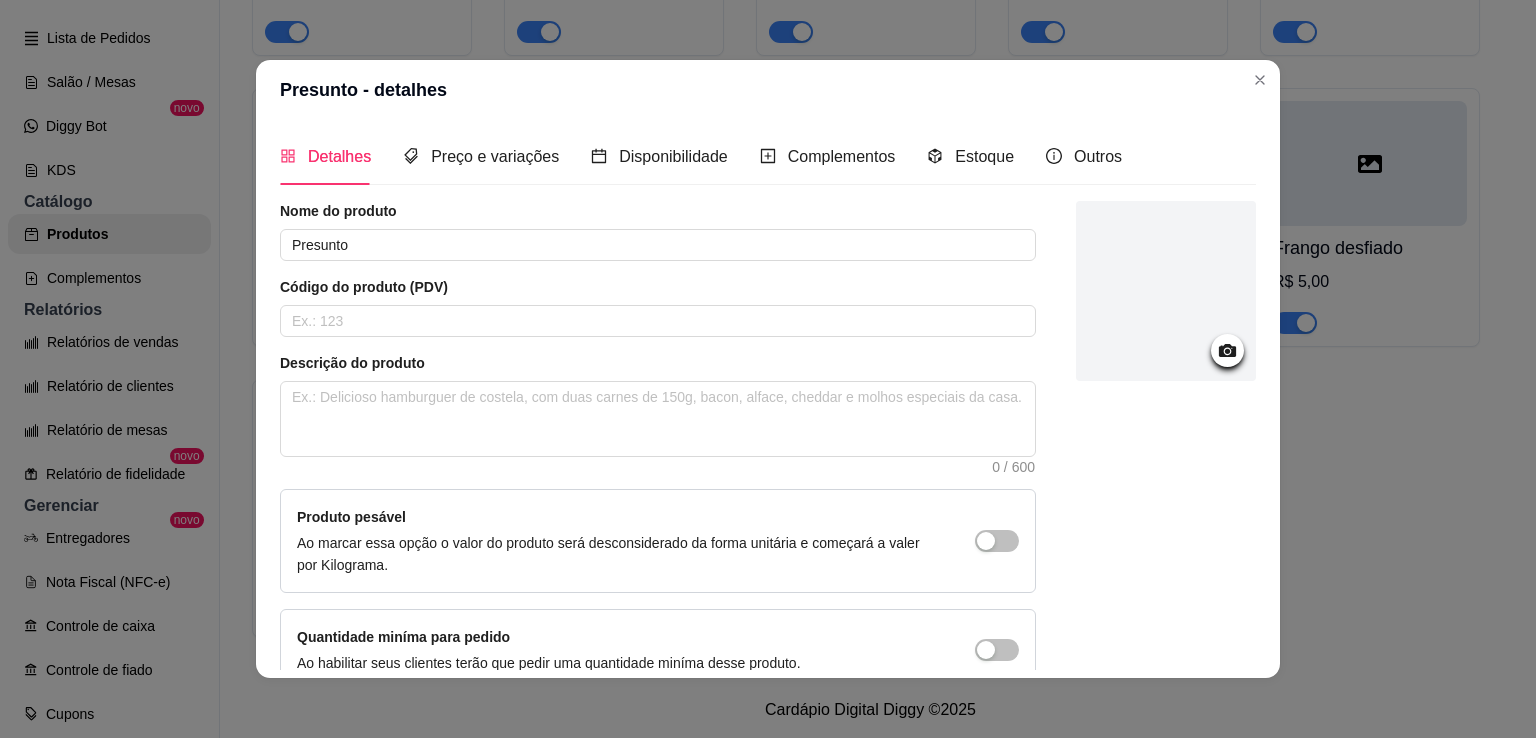 click 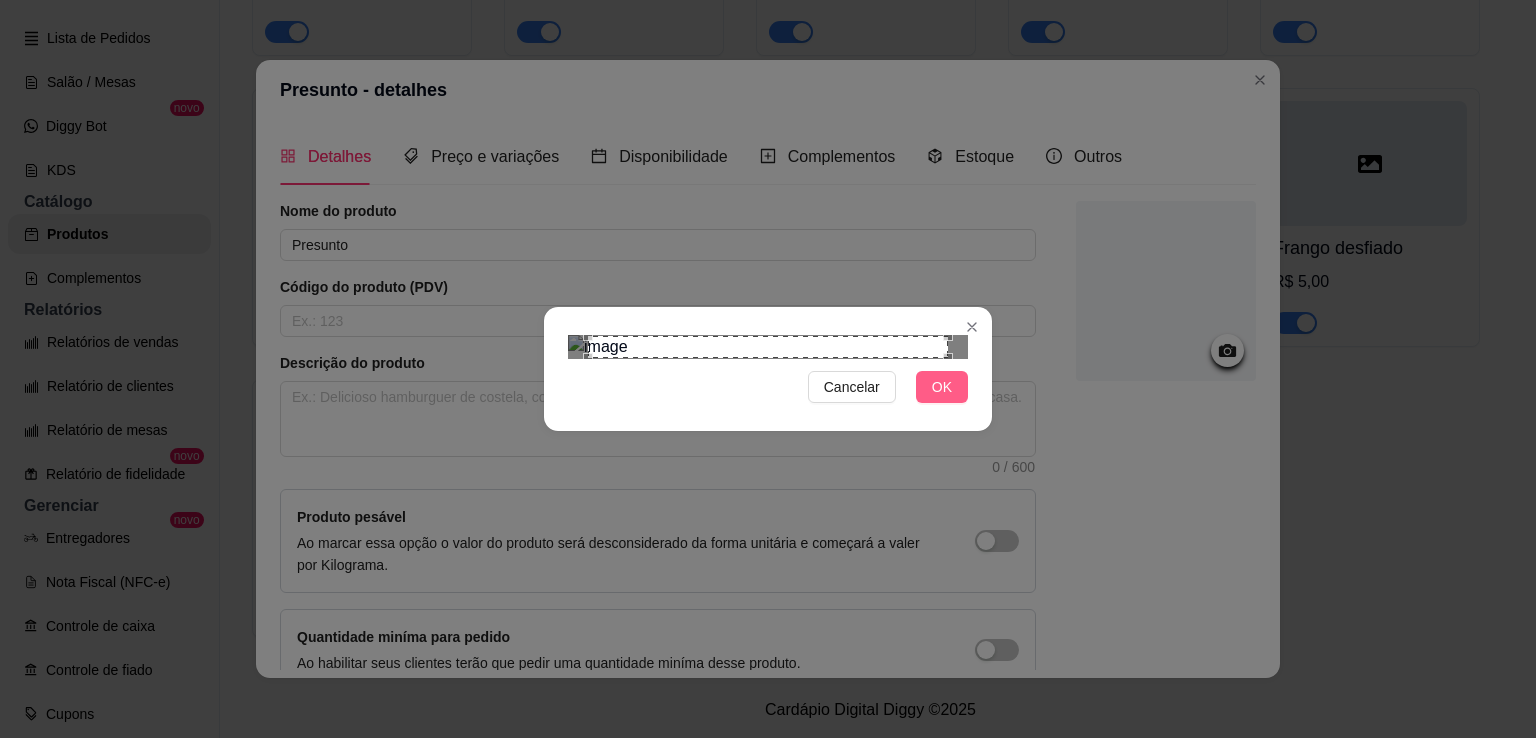 click on "OK" at bounding box center (942, 387) 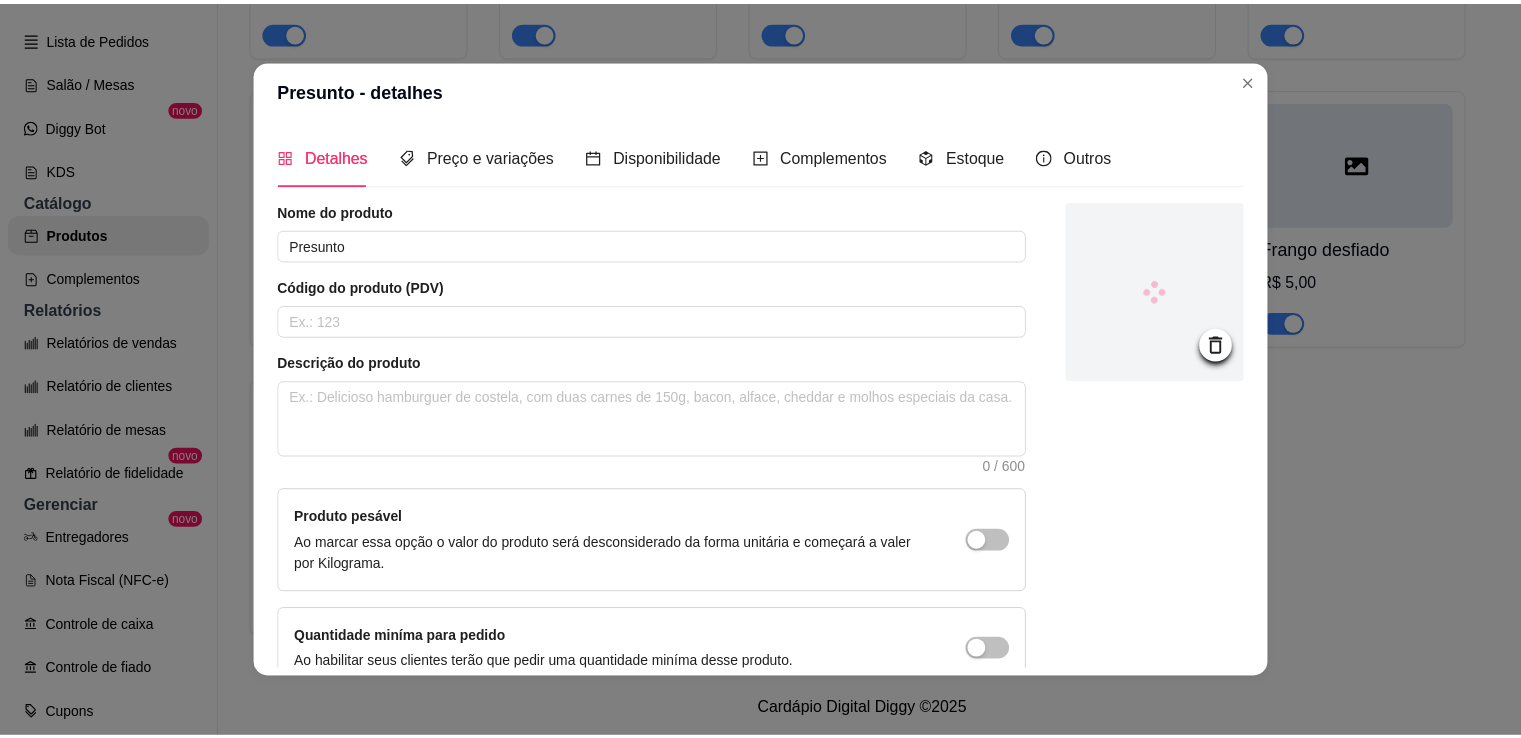 scroll, scrollTop: 108, scrollLeft: 0, axis: vertical 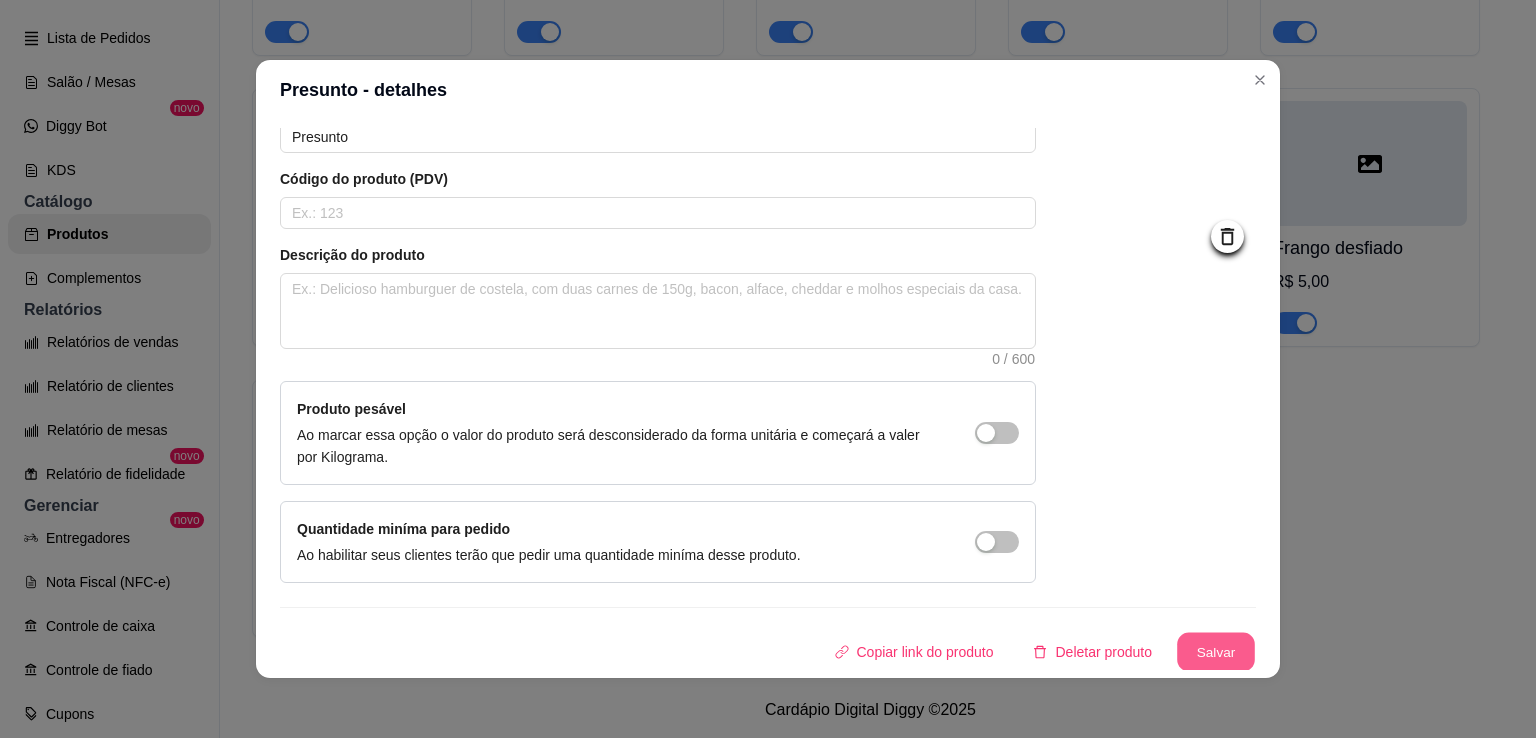 click on "Salvar" at bounding box center (1216, 652) 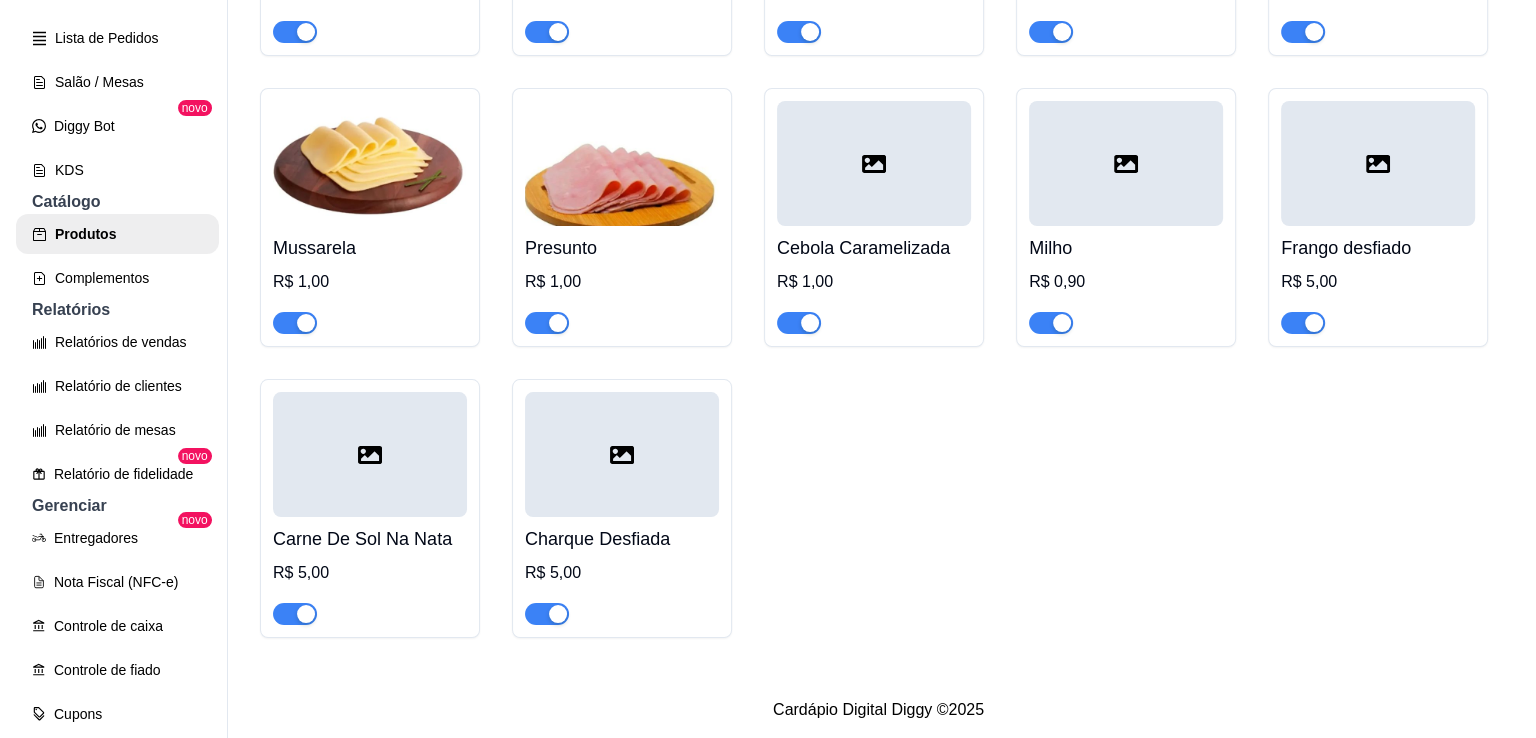 scroll, scrollTop: 3648, scrollLeft: 0, axis: vertical 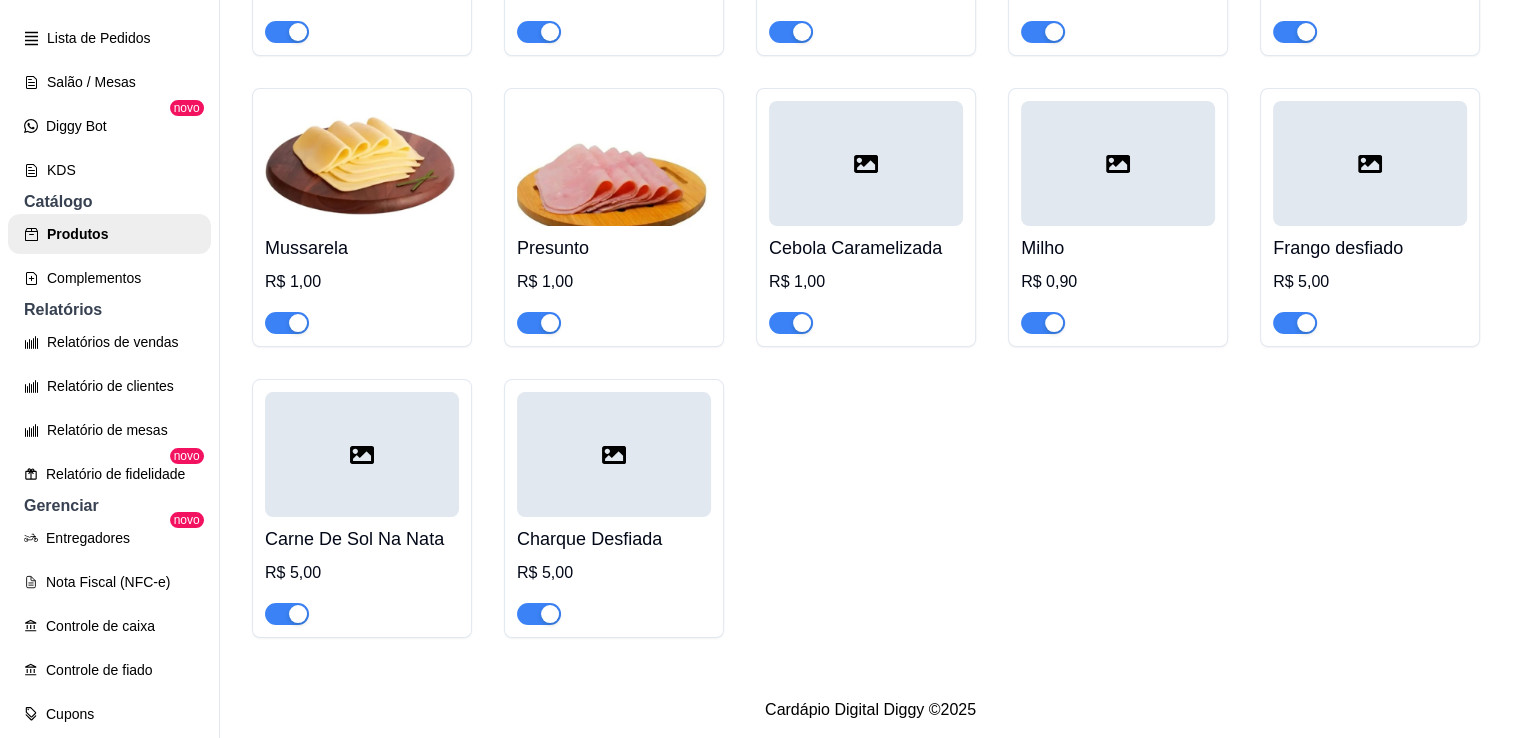 click at bounding box center (866, 163) 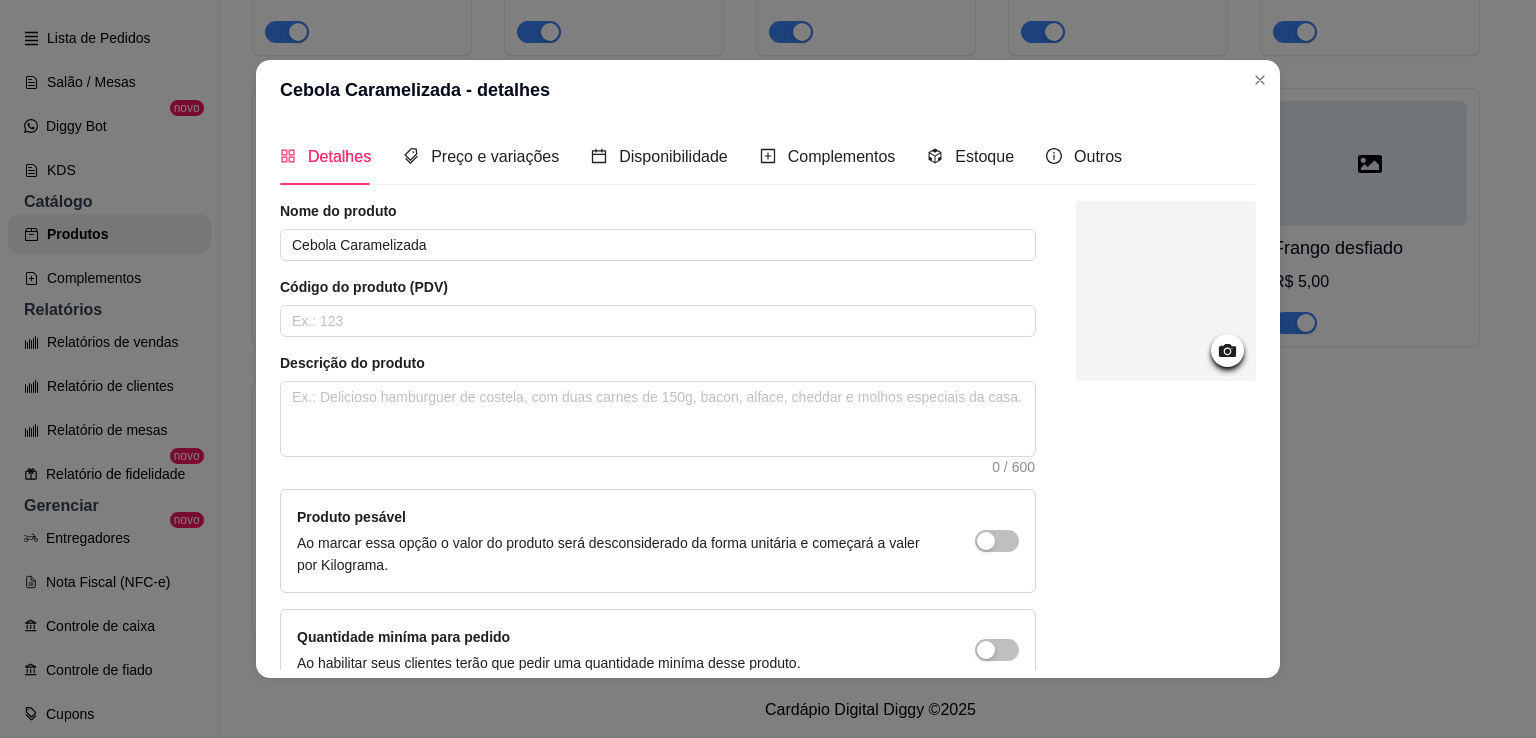 click 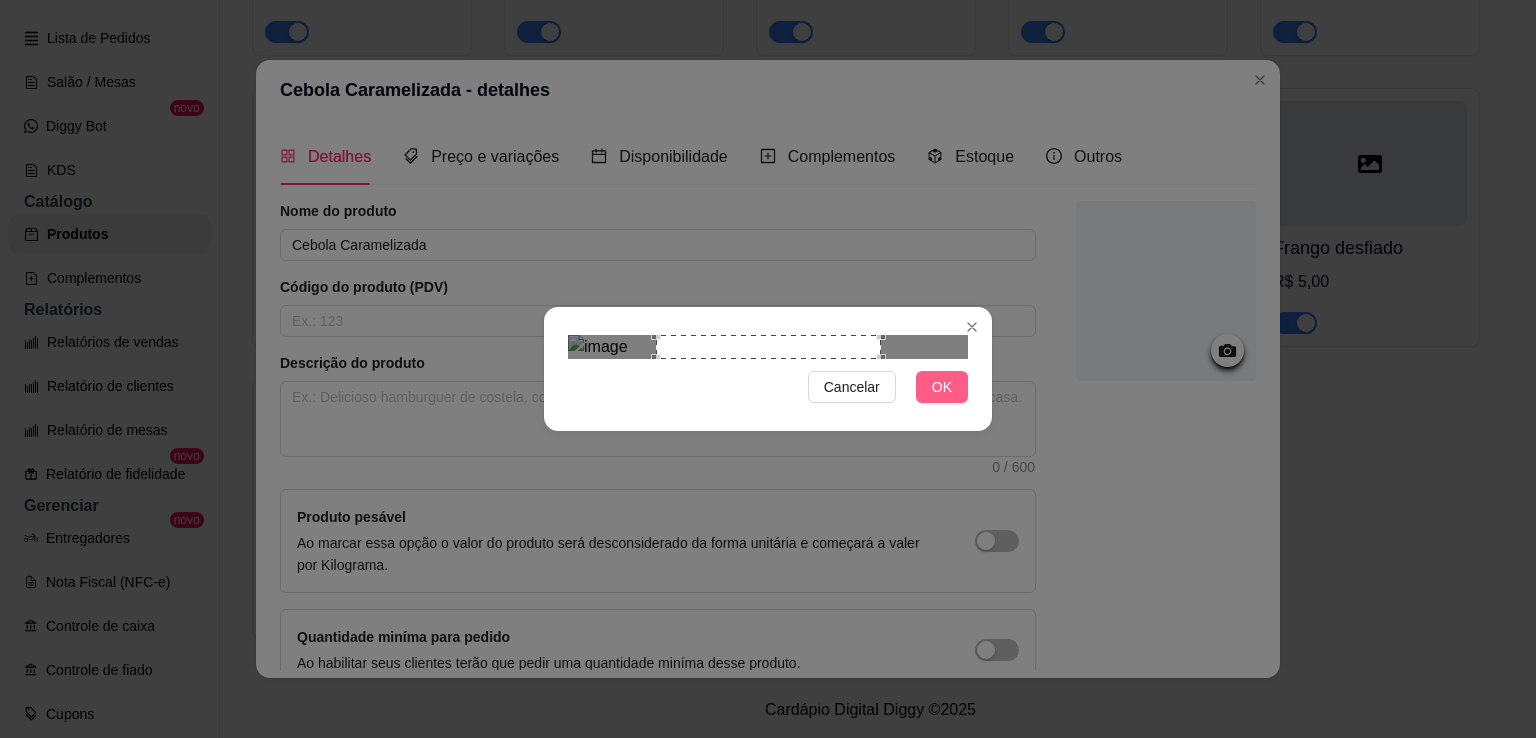 click on "OK" at bounding box center (942, 387) 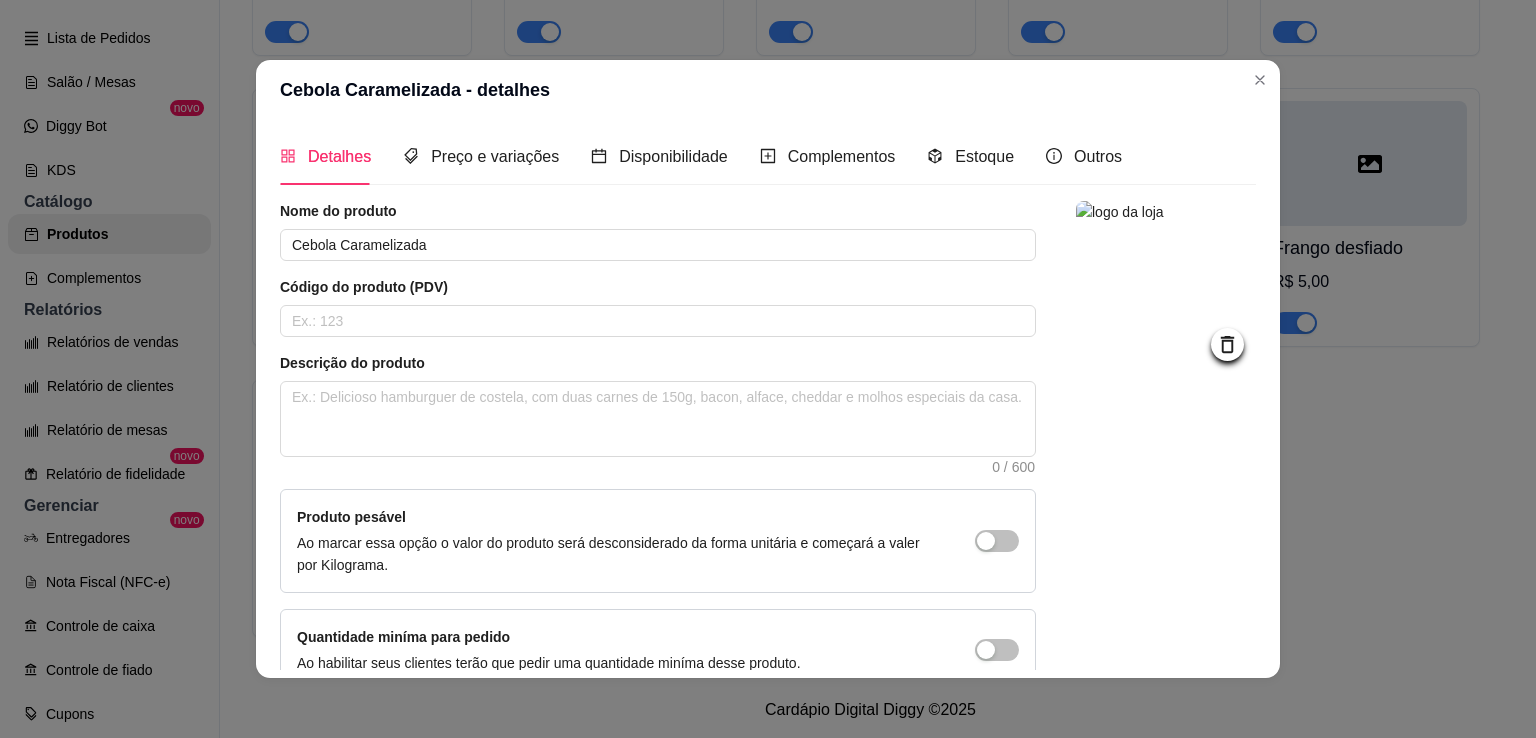 scroll, scrollTop: 108, scrollLeft: 0, axis: vertical 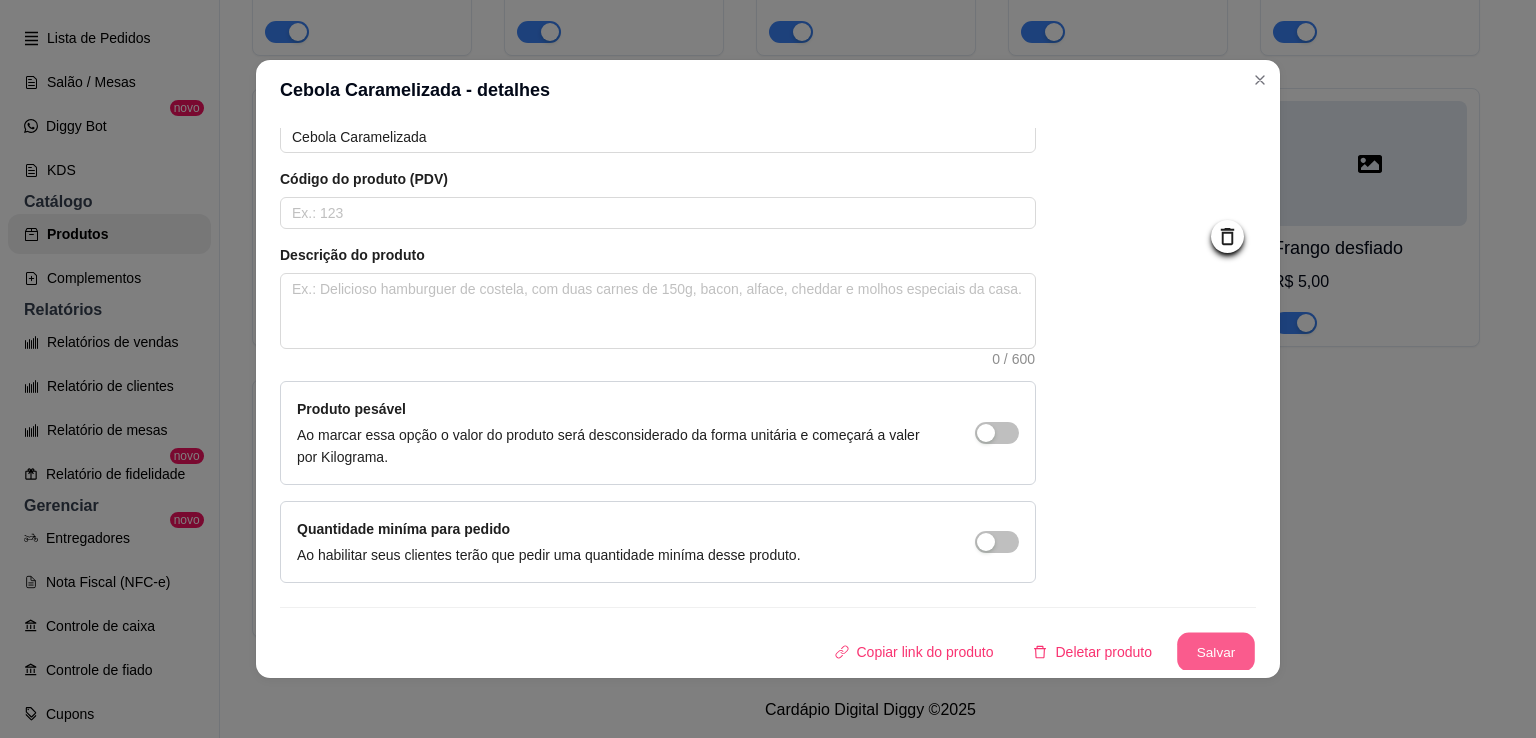 click on "Salvar" at bounding box center [1216, 652] 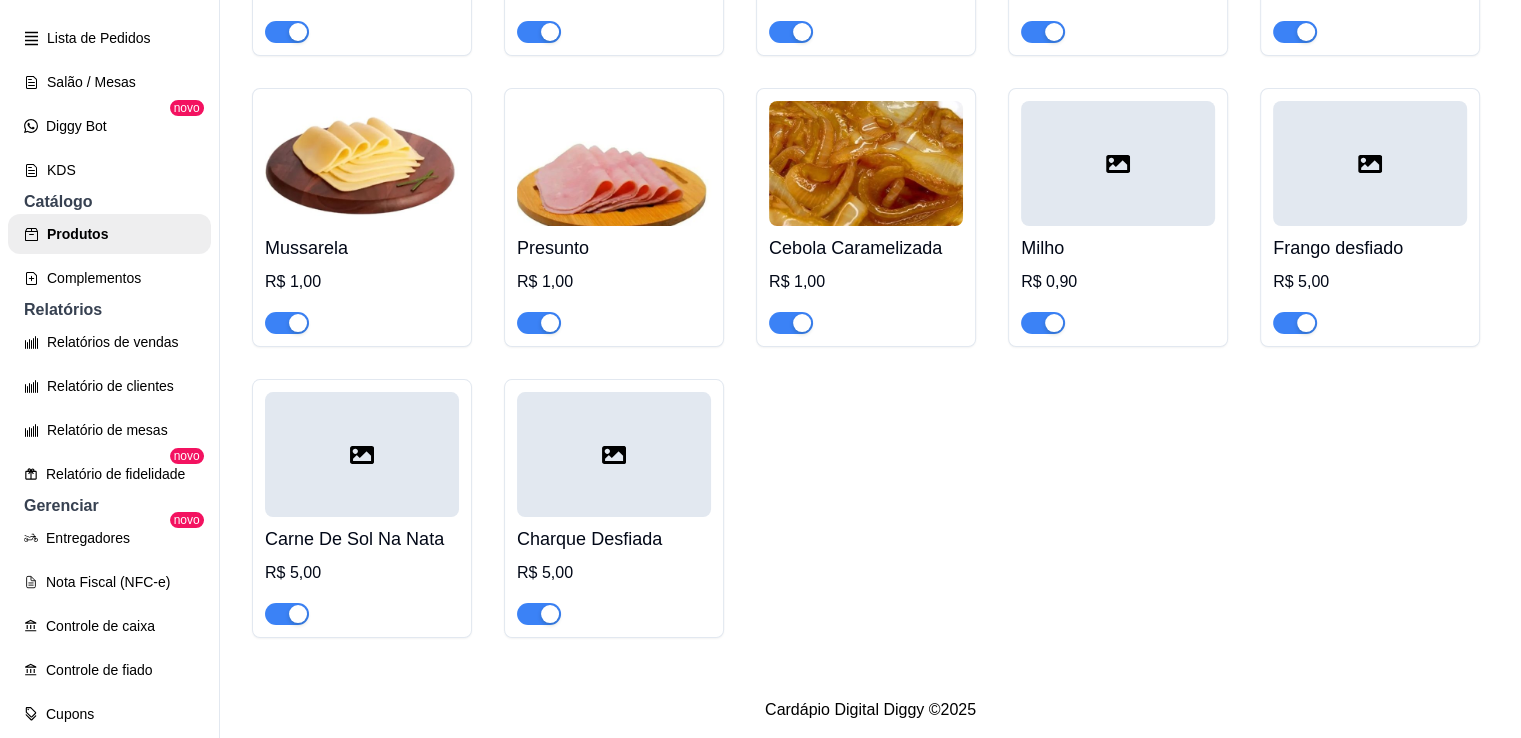 click at bounding box center [1118, 163] 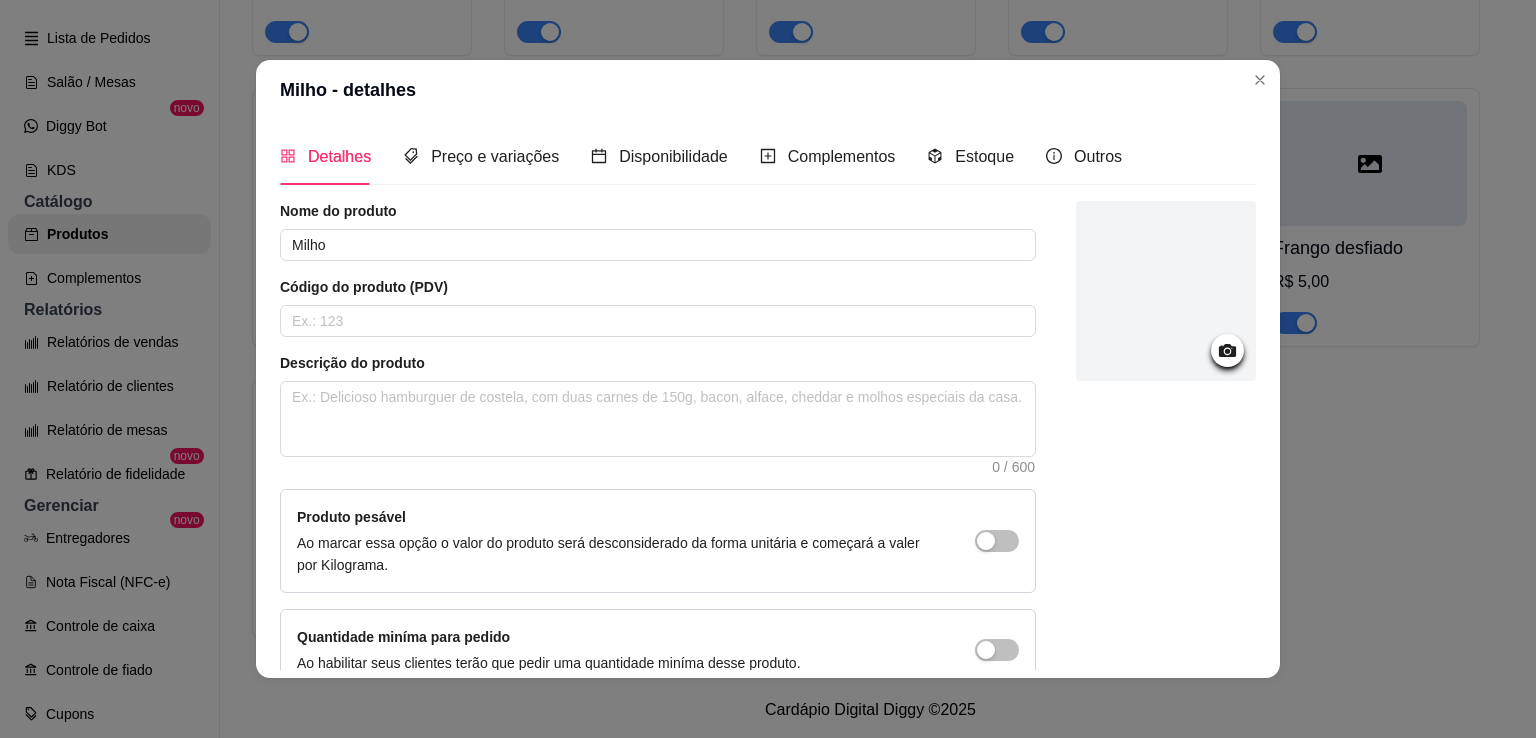 click 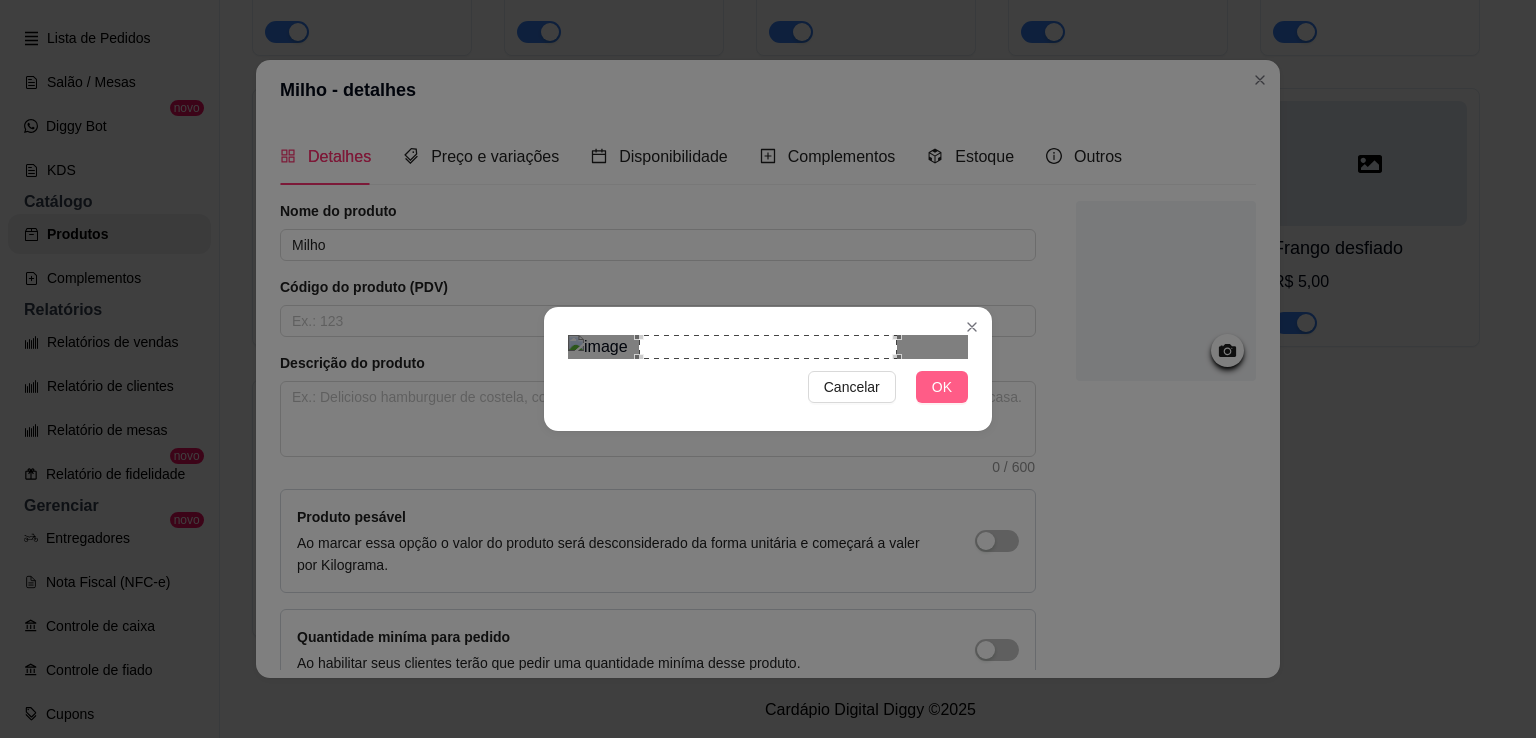 click on "OK" at bounding box center [942, 387] 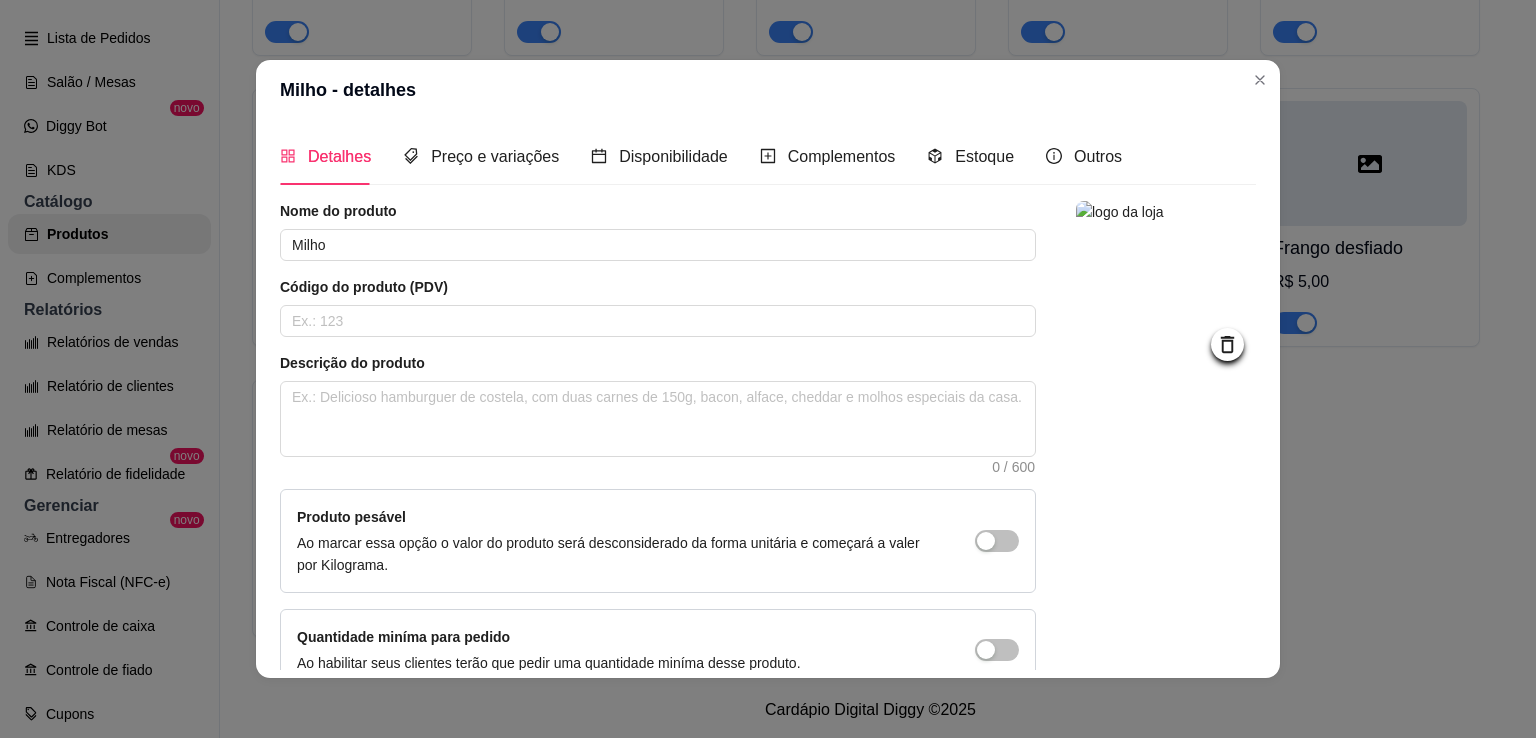 scroll, scrollTop: 108, scrollLeft: 0, axis: vertical 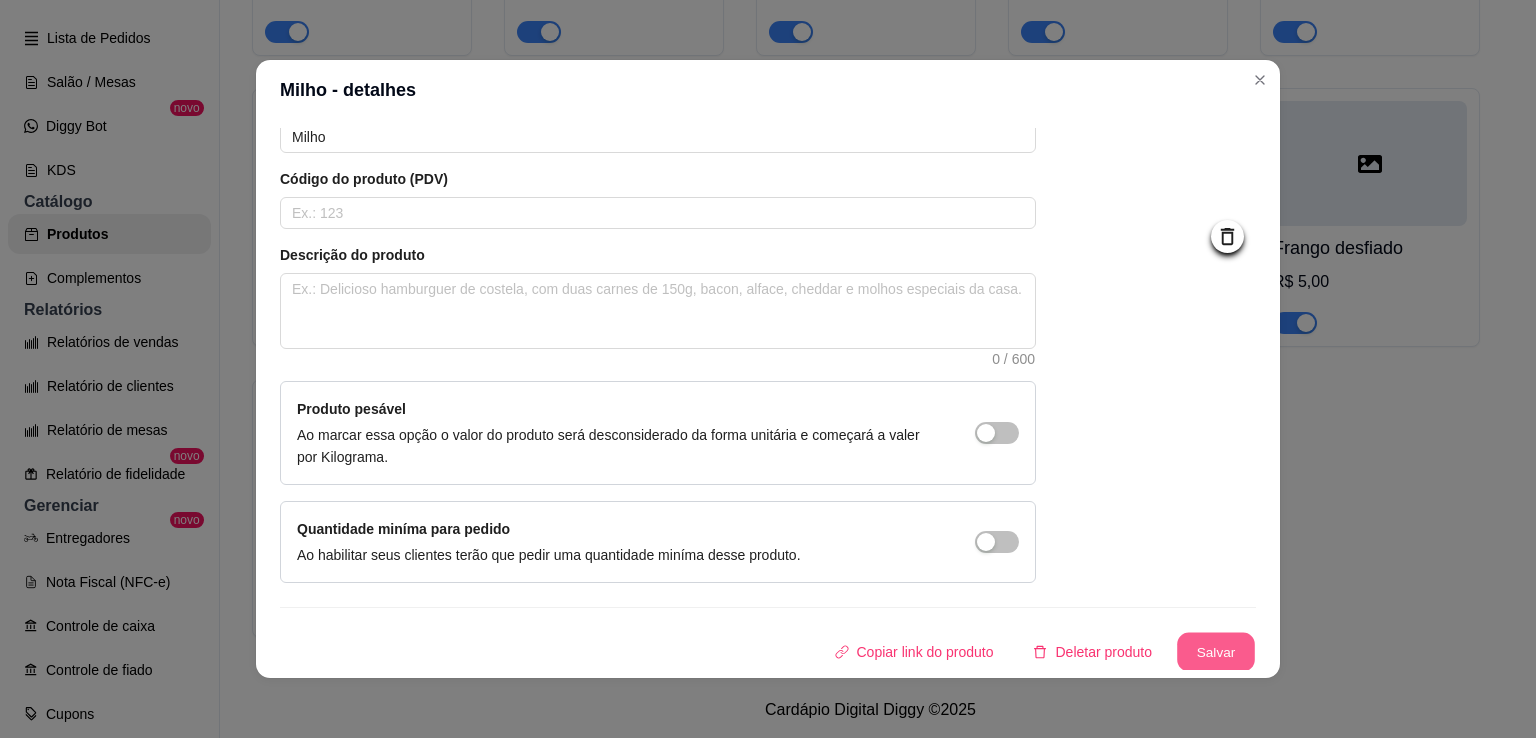 click on "Salvar" at bounding box center (1216, 652) 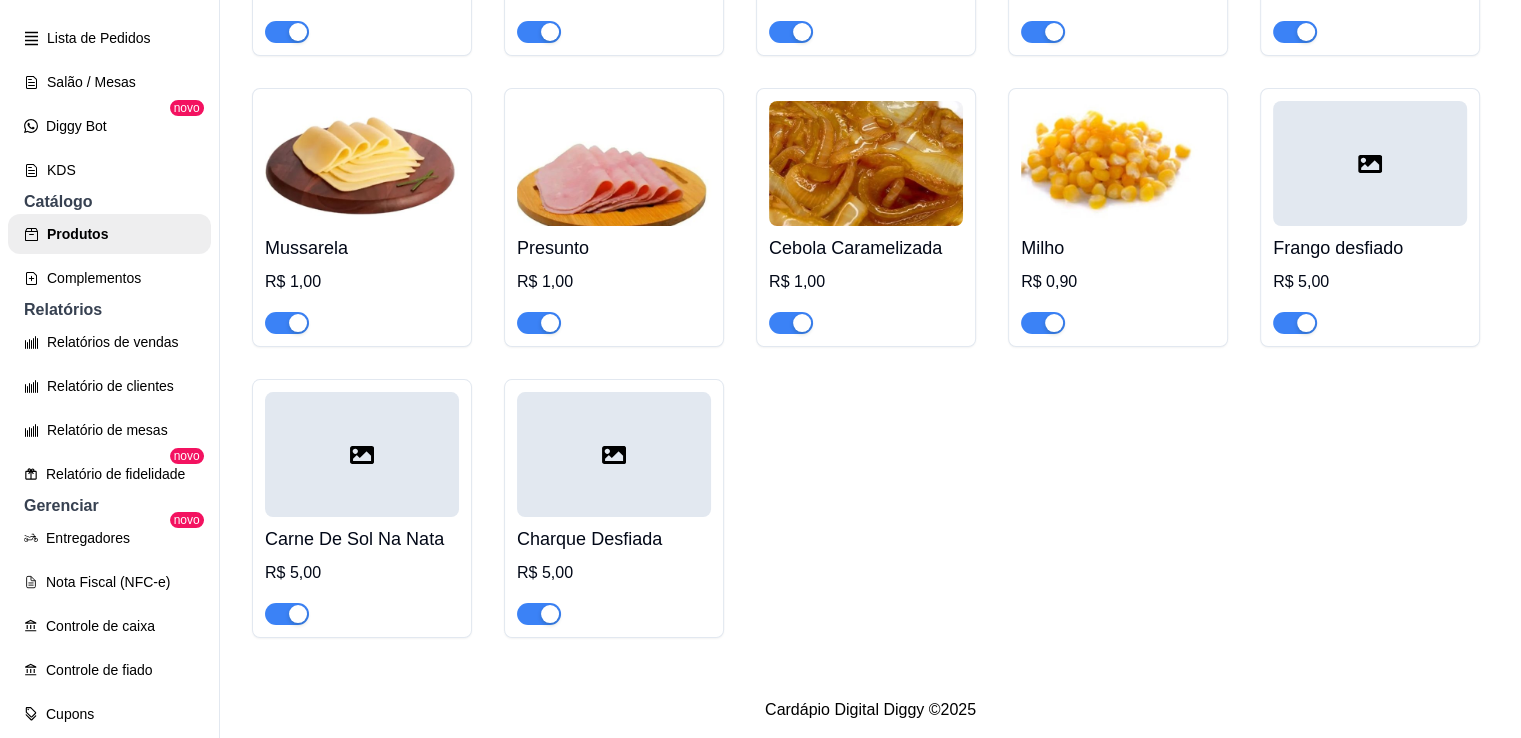 click at bounding box center (1370, 163) 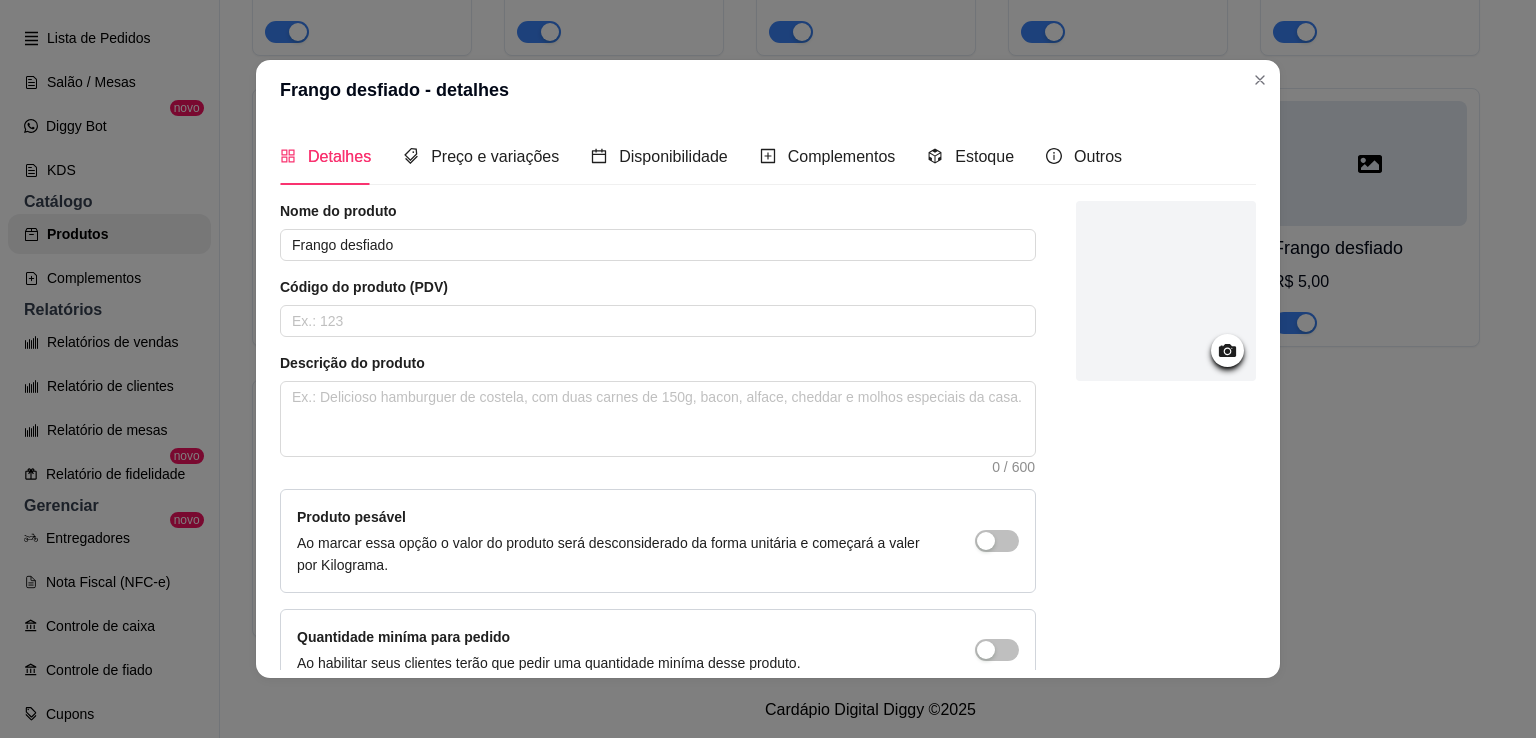 click at bounding box center (1166, 291) 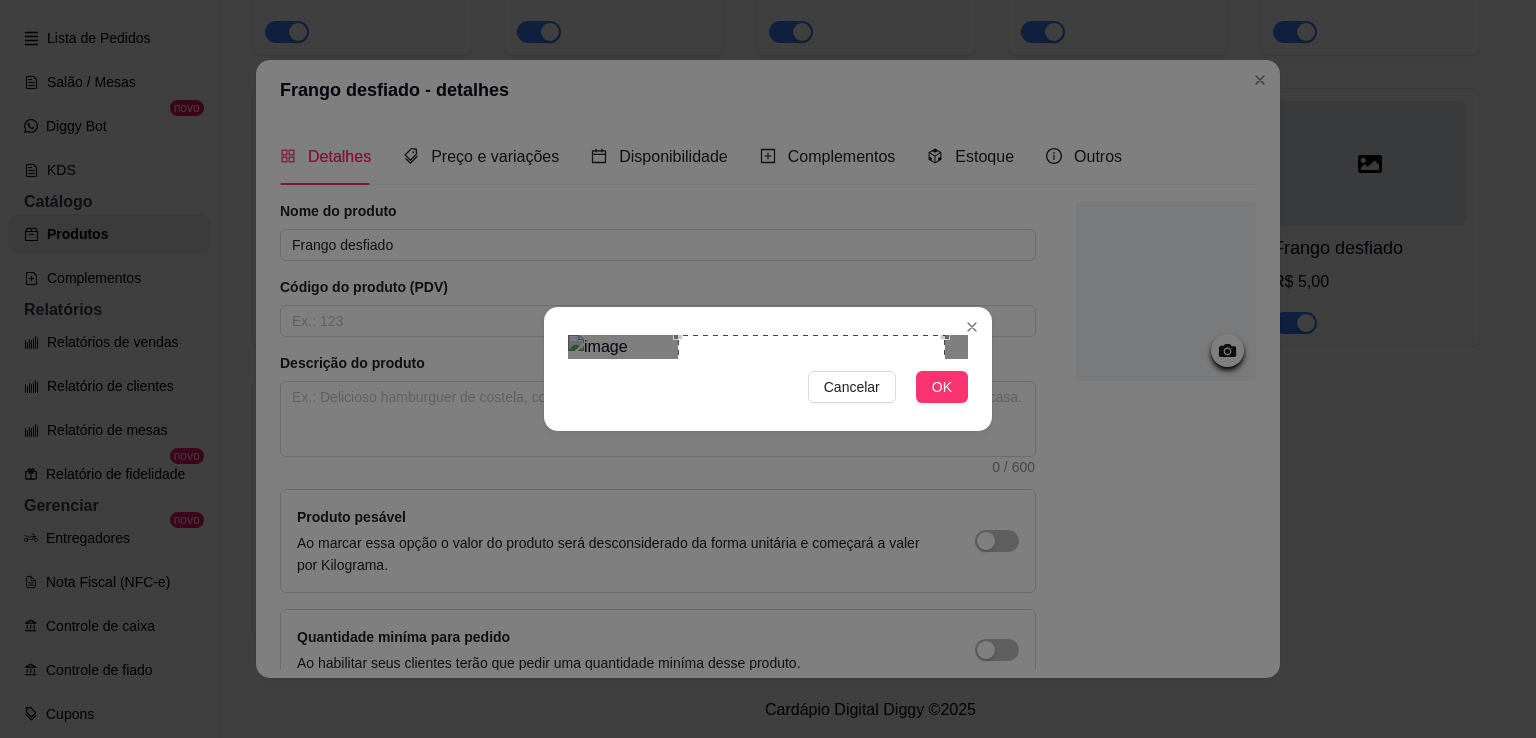 click at bounding box center [811, 468] 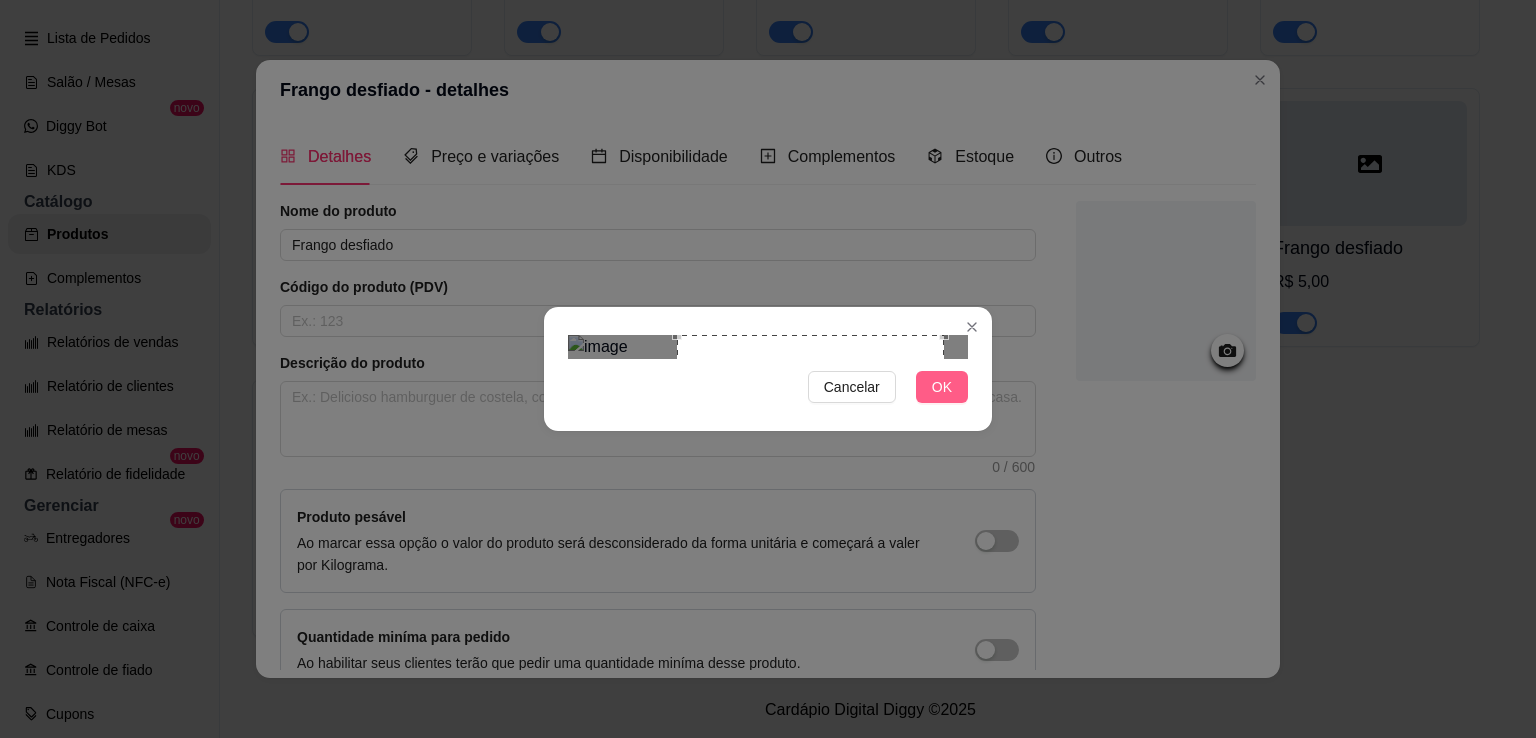click on "OK" at bounding box center (942, 387) 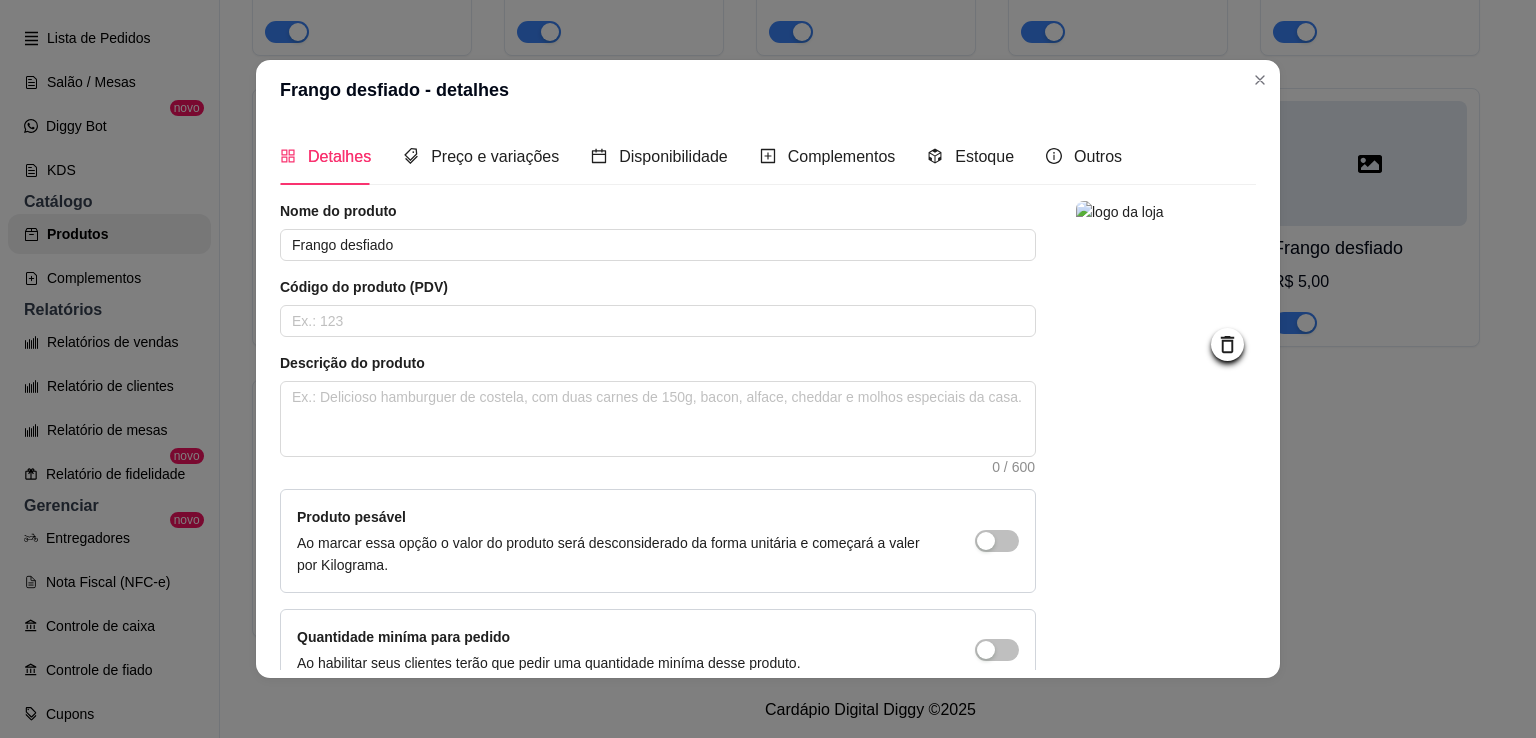 scroll, scrollTop: 108, scrollLeft: 0, axis: vertical 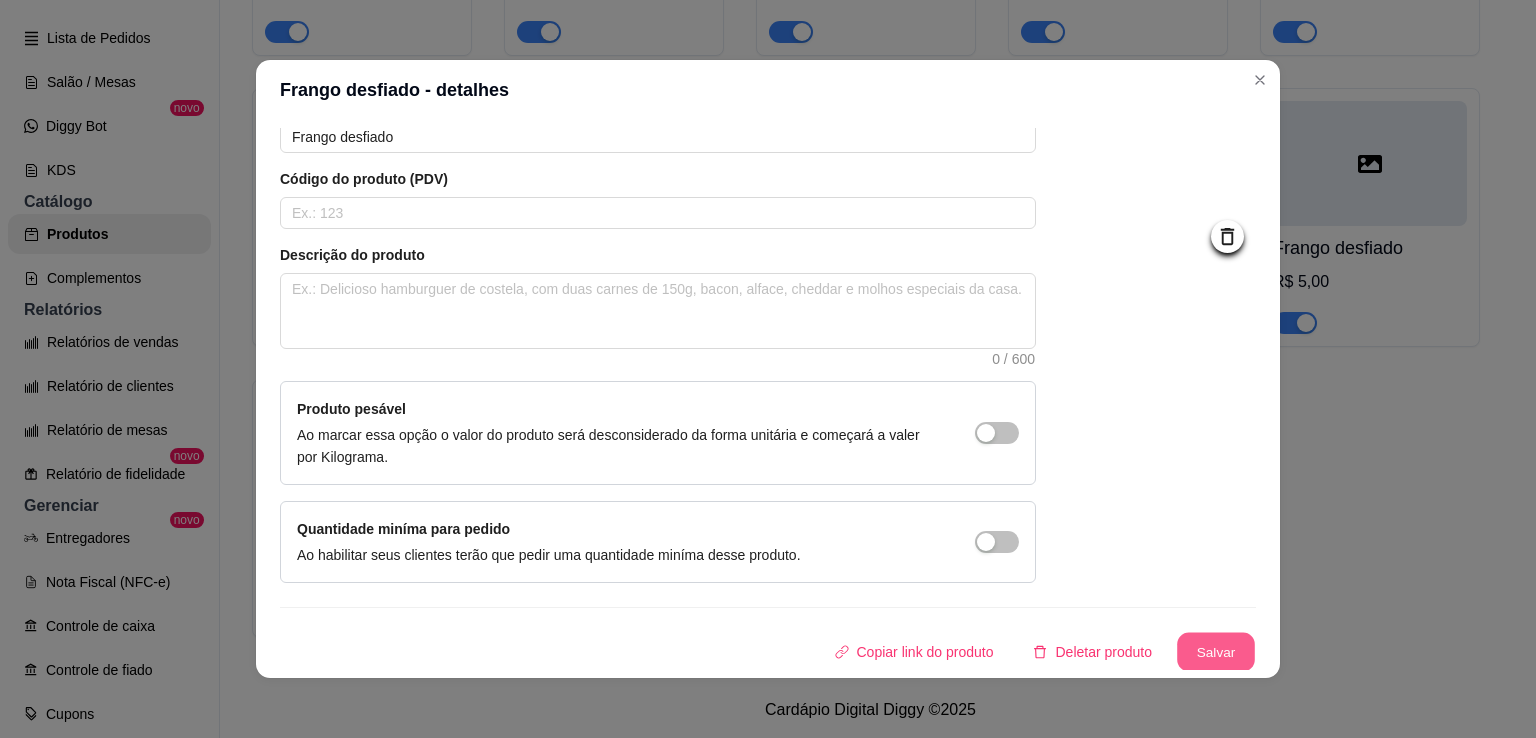 click on "Salvar" at bounding box center [1216, 652] 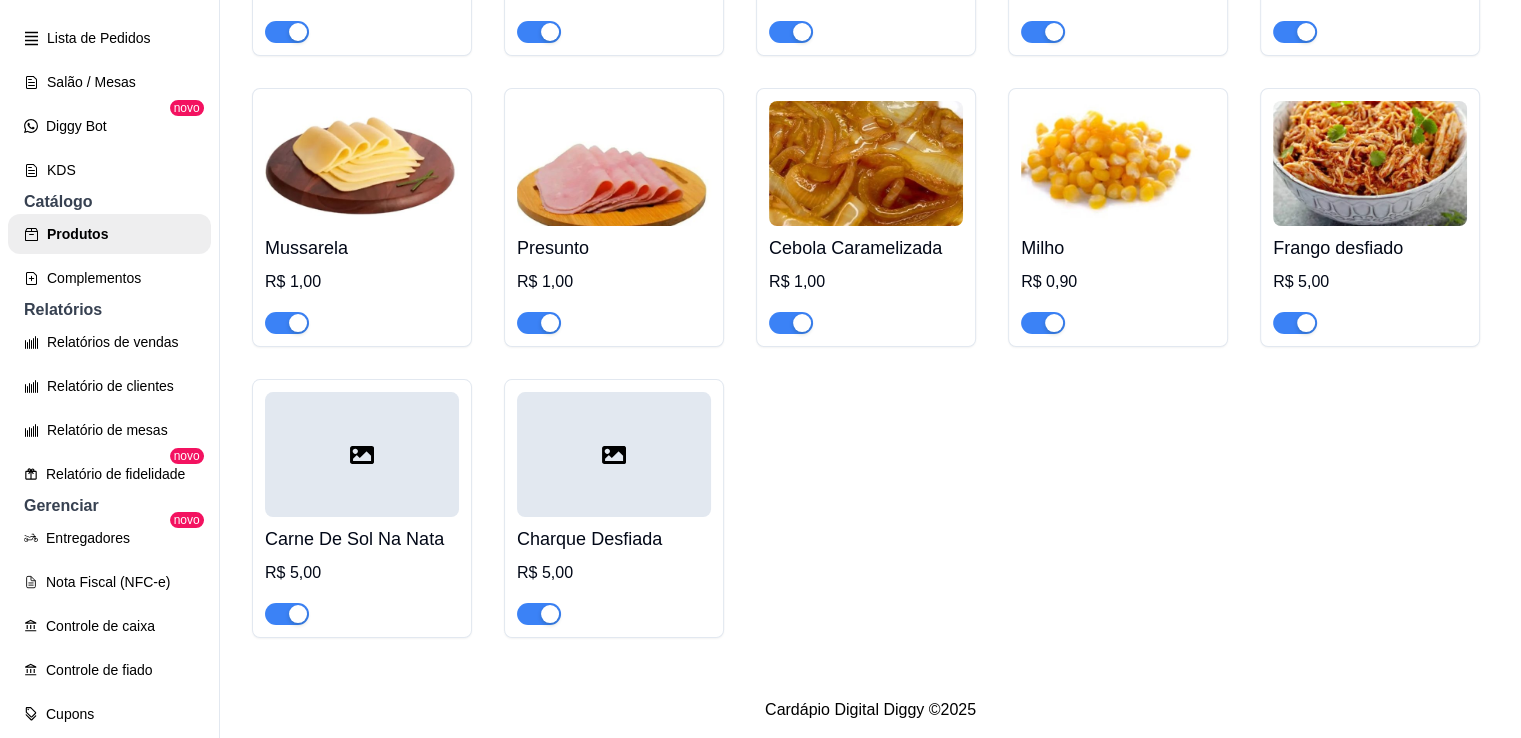 click at bounding box center (362, 454) 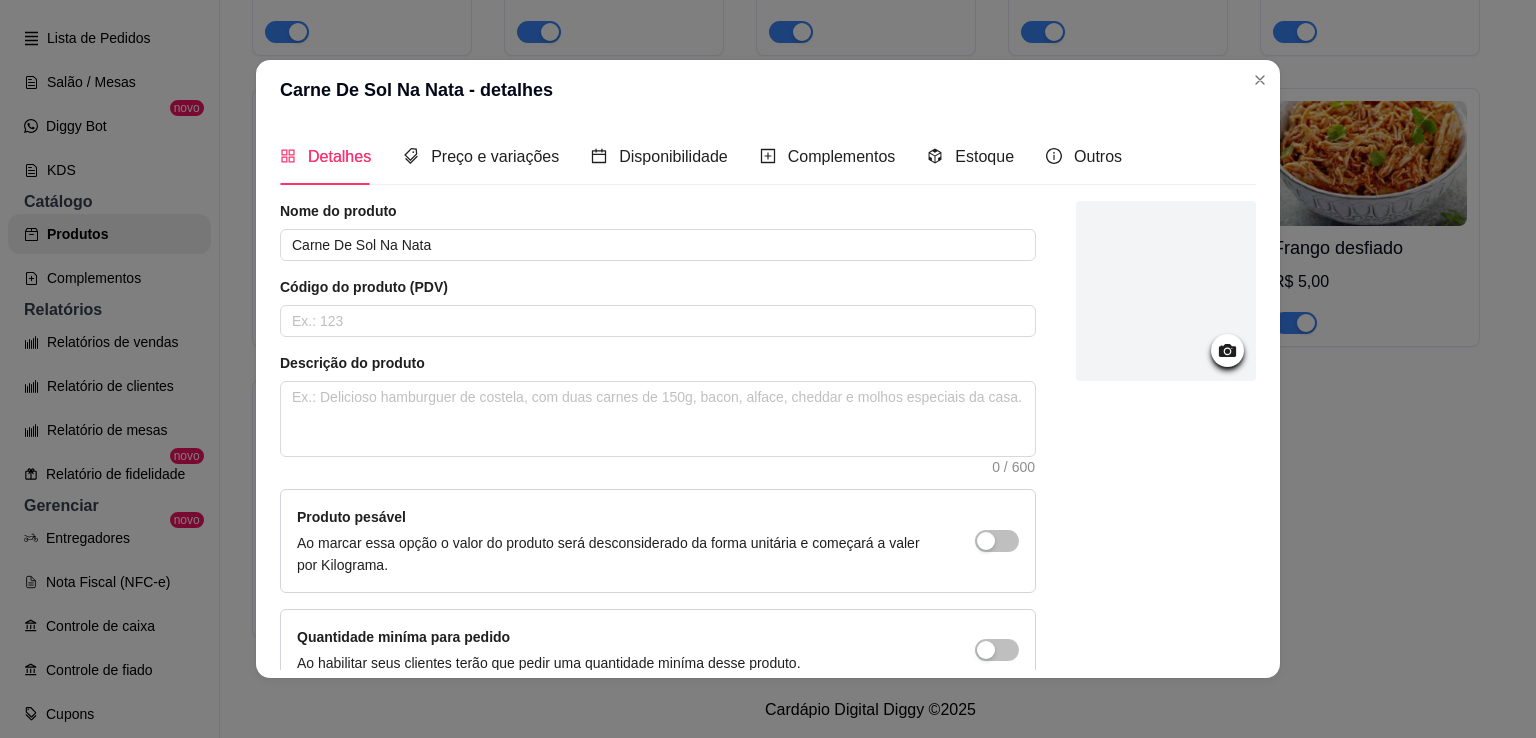 click 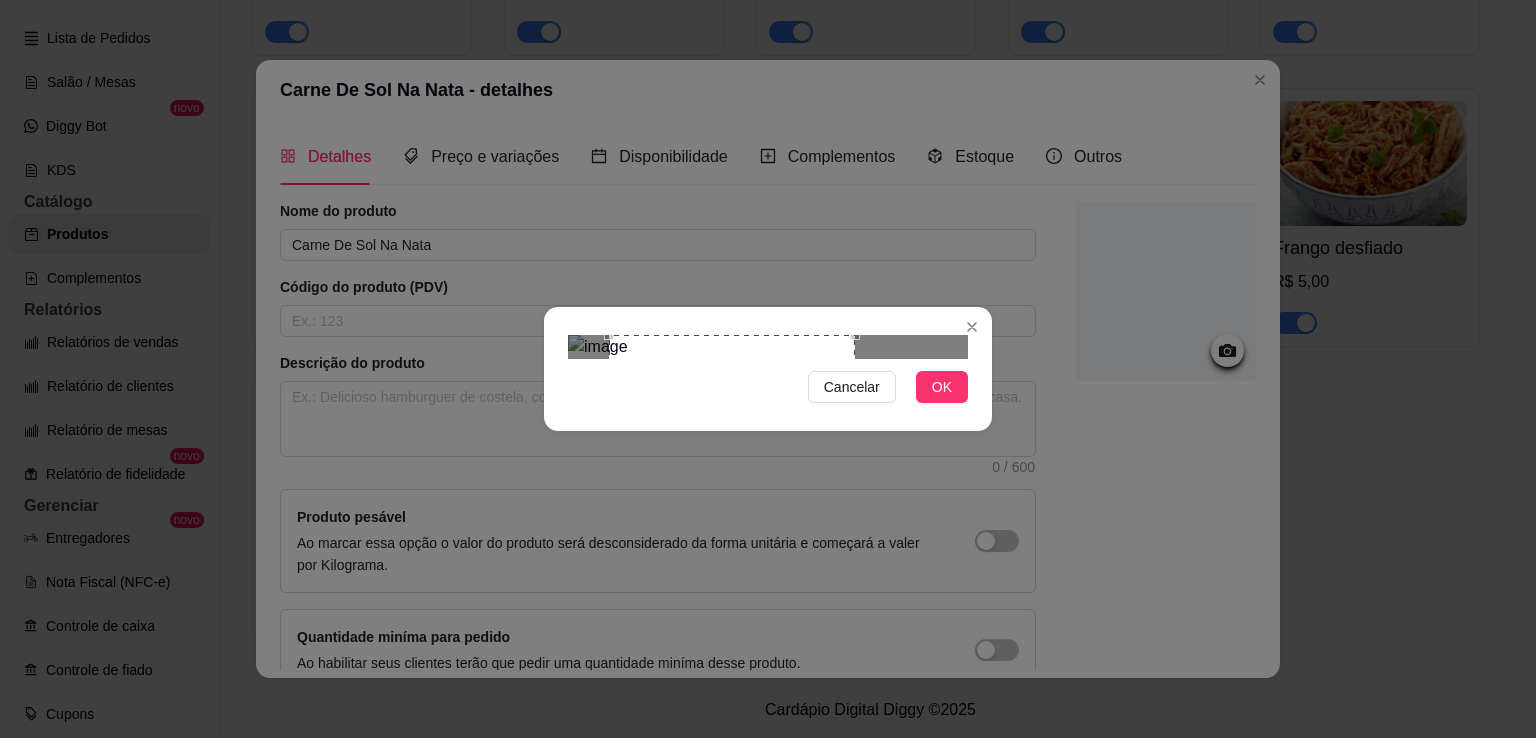 click at bounding box center [732, 423] 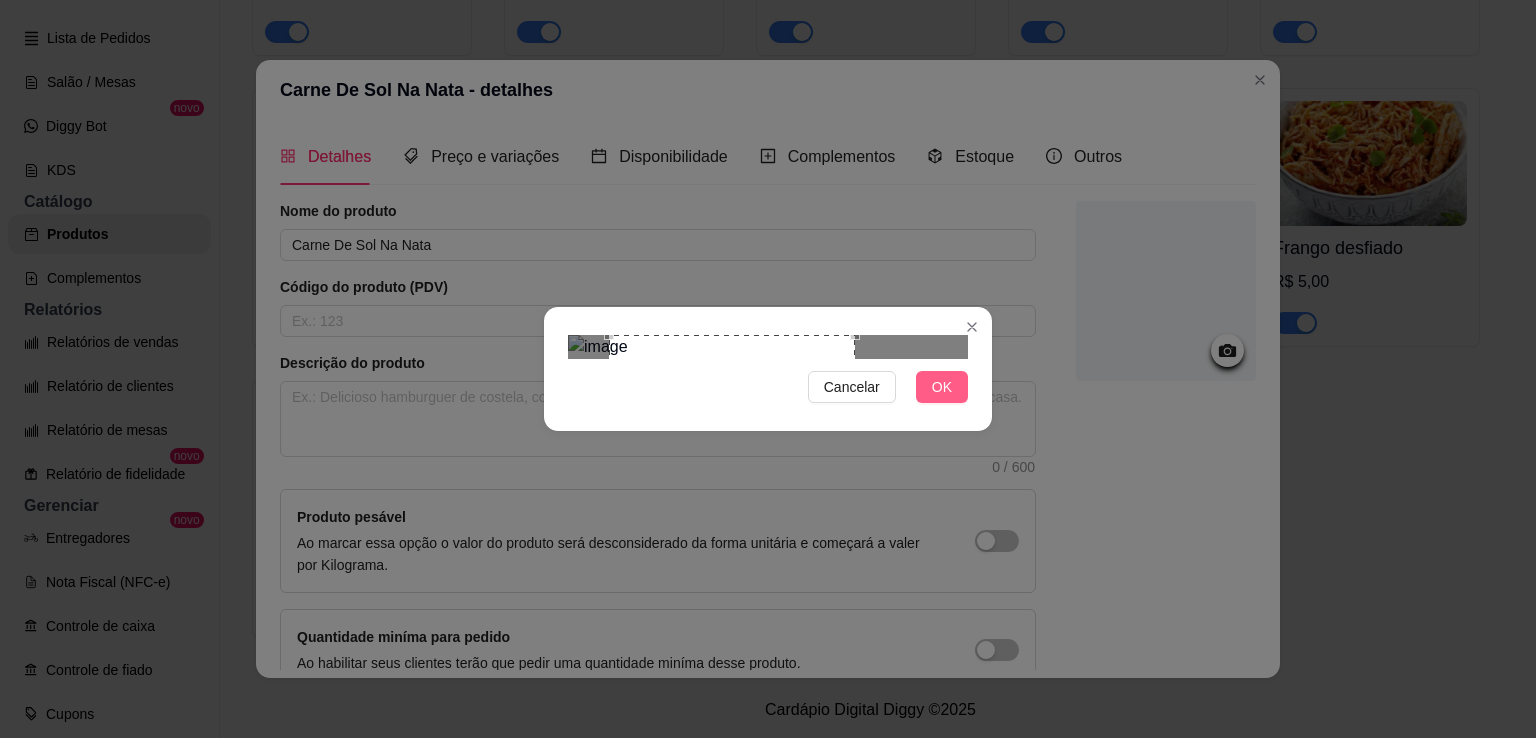 click on "OK" at bounding box center [942, 387] 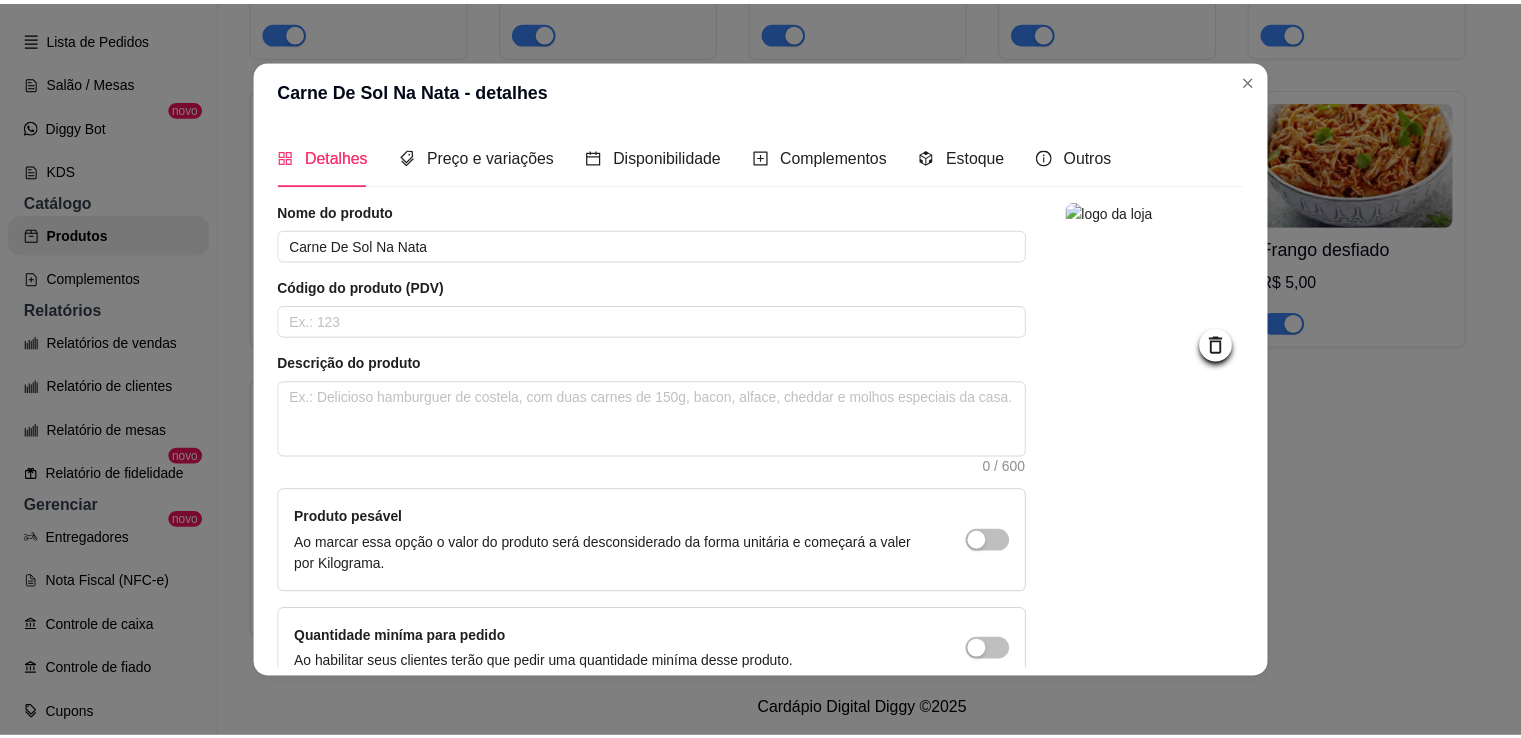 scroll, scrollTop: 108, scrollLeft: 0, axis: vertical 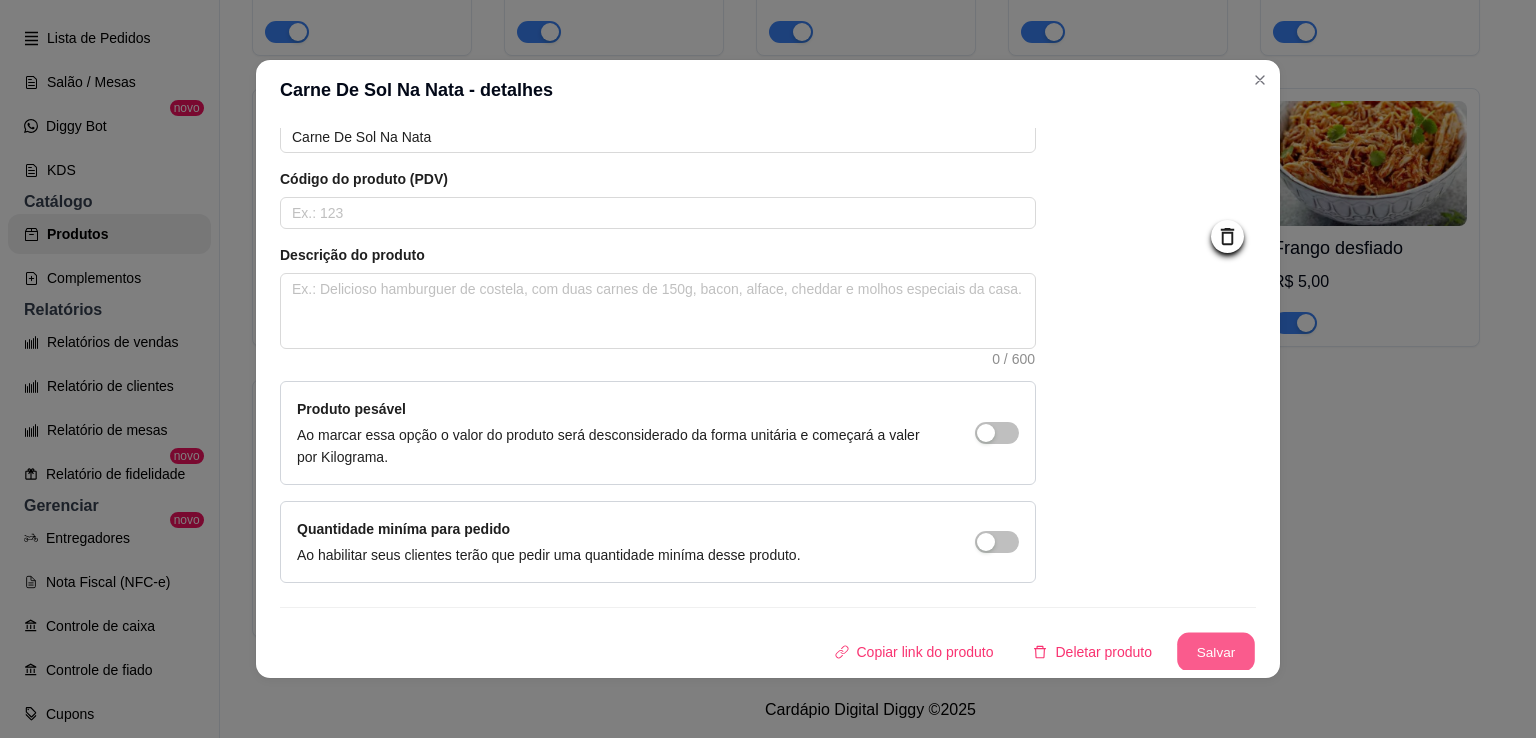 click on "Salvar" at bounding box center [1216, 652] 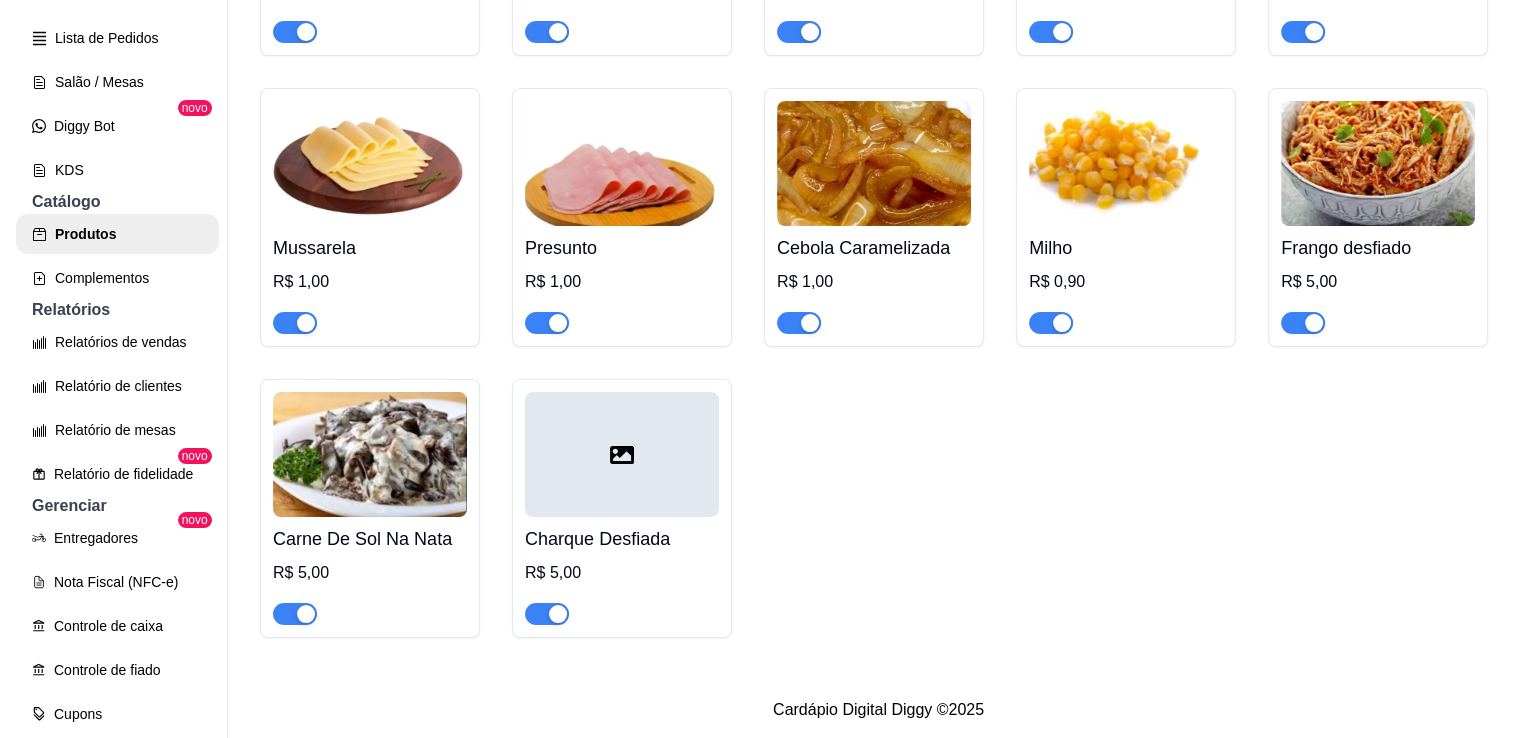 scroll, scrollTop: 3816, scrollLeft: 0, axis: vertical 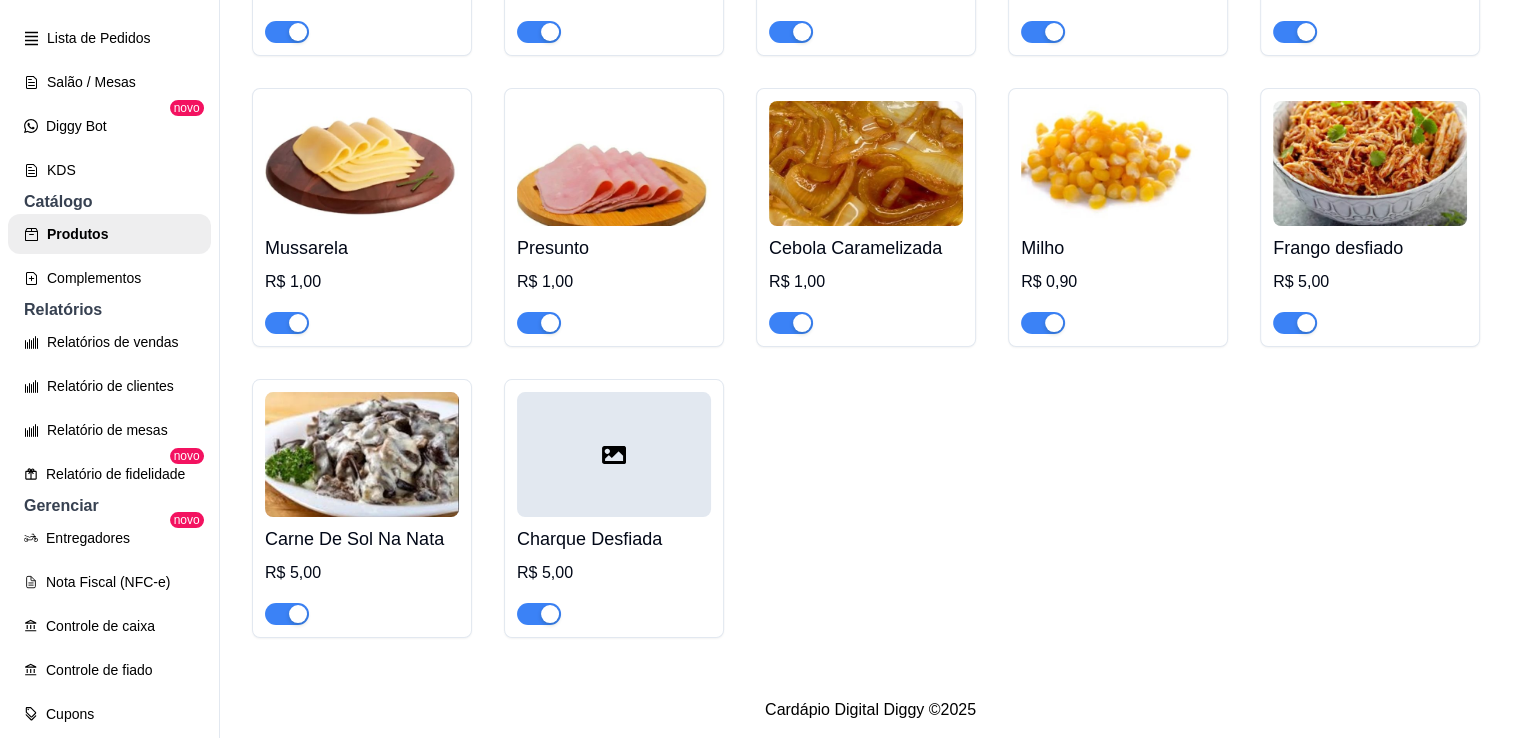 click 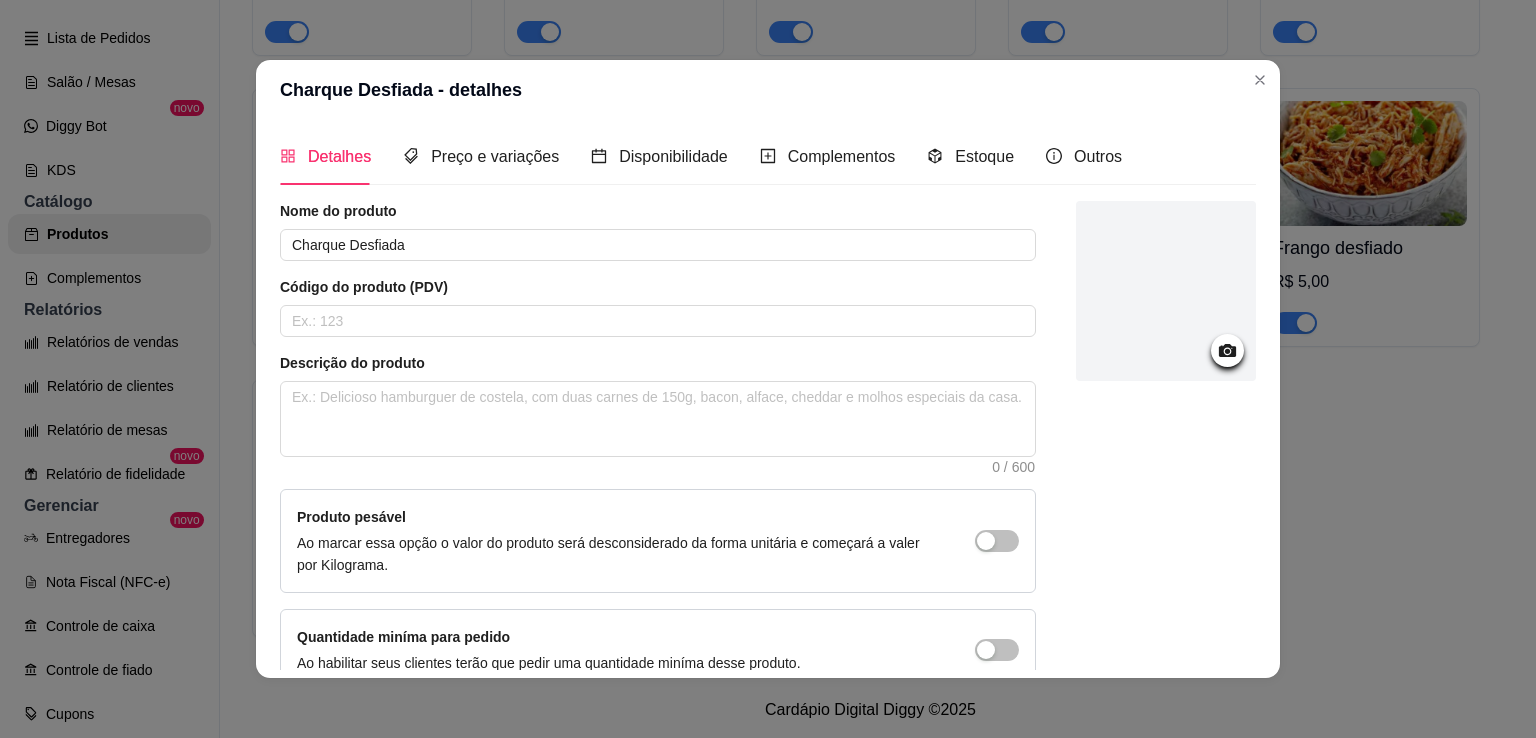 click at bounding box center [1227, 350] 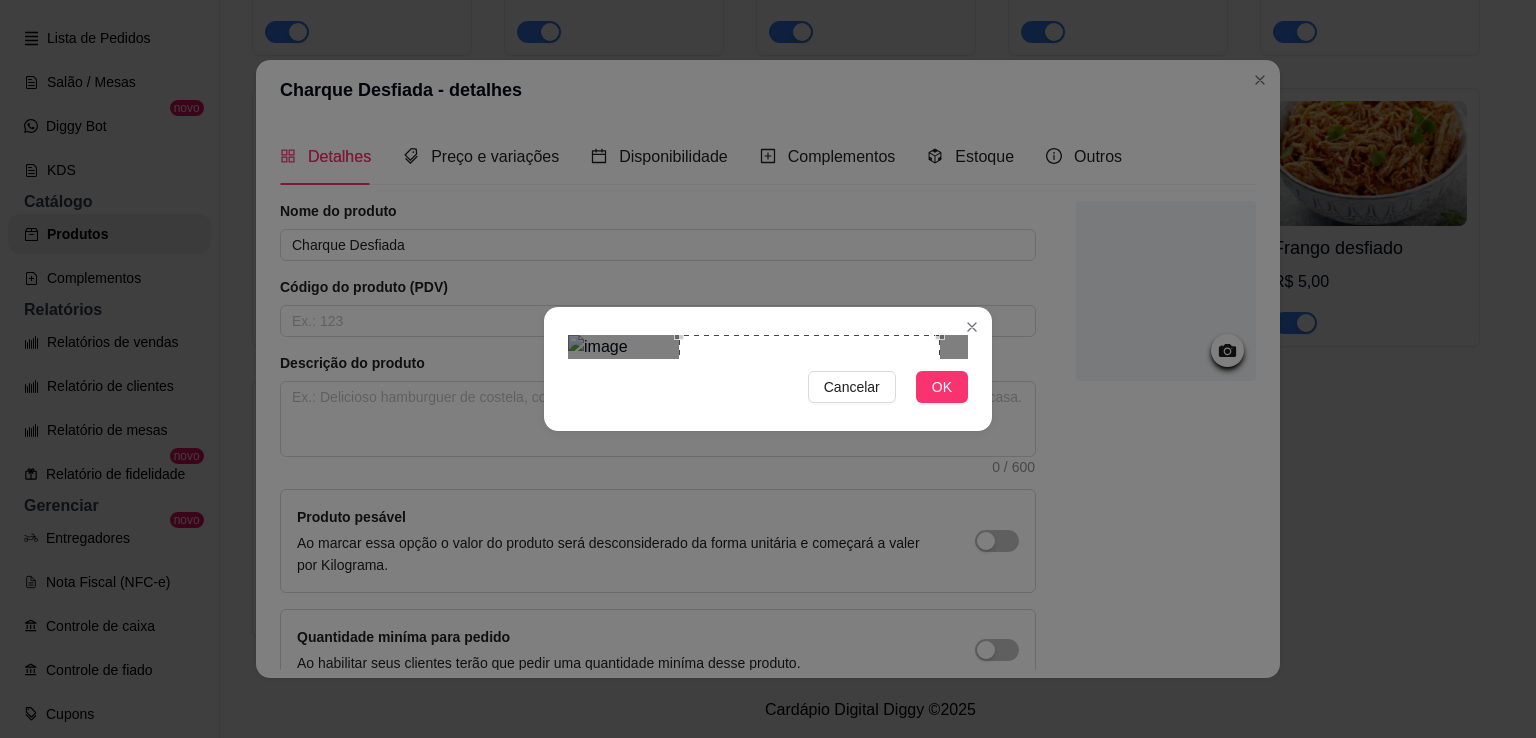 click at bounding box center (809, 465) 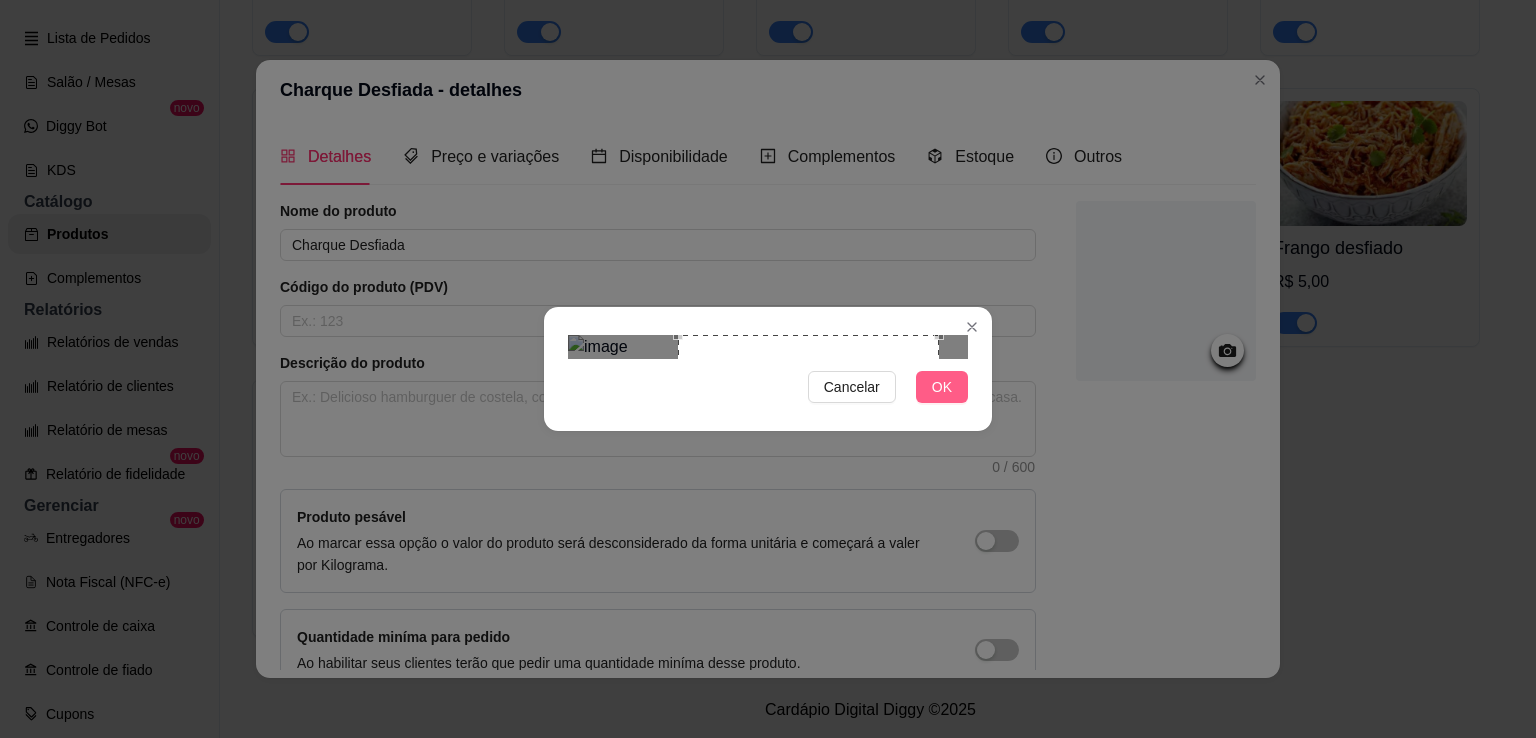 click on "OK" at bounding box center (942, 387) 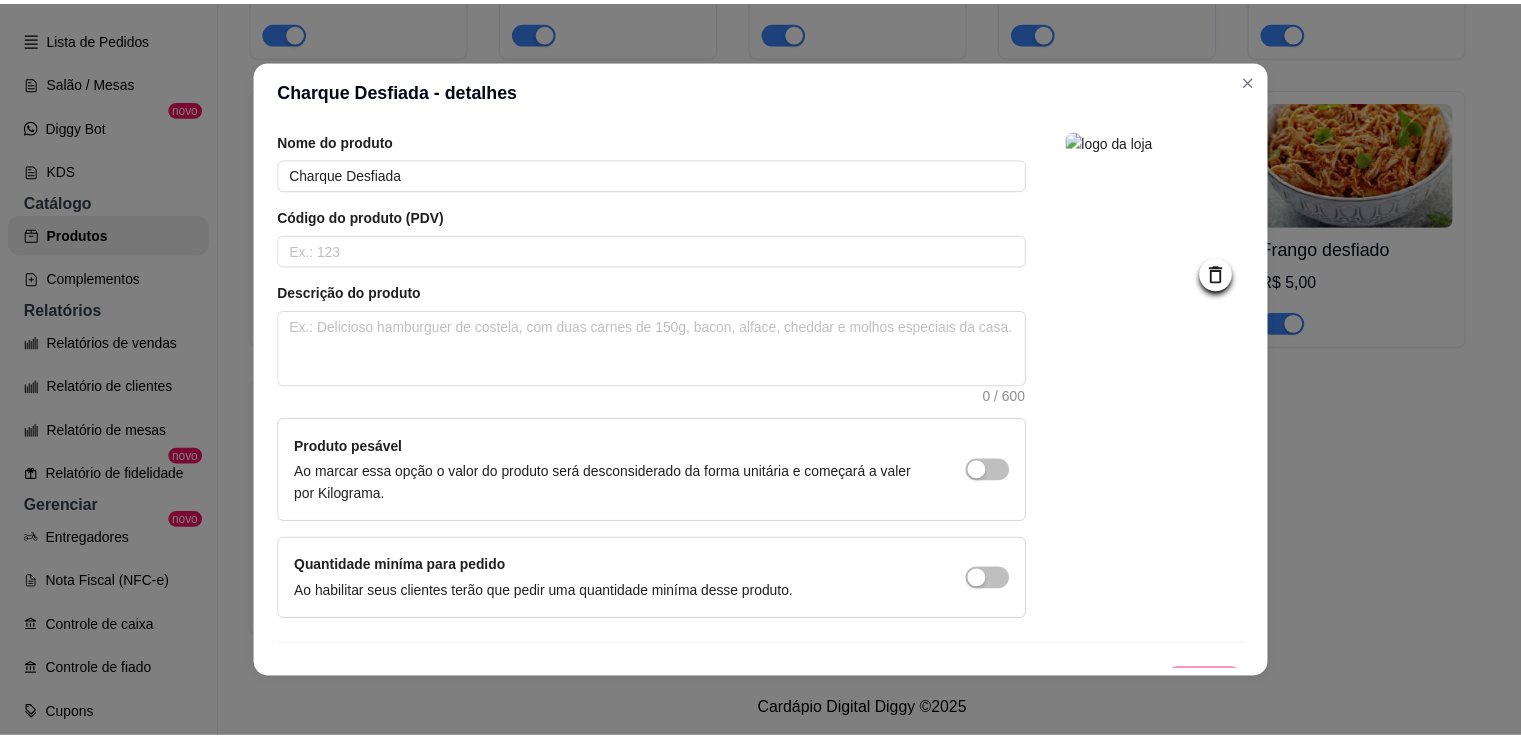 scroll, scrollTop: 108, scrollLeft: 0, axis: vertical 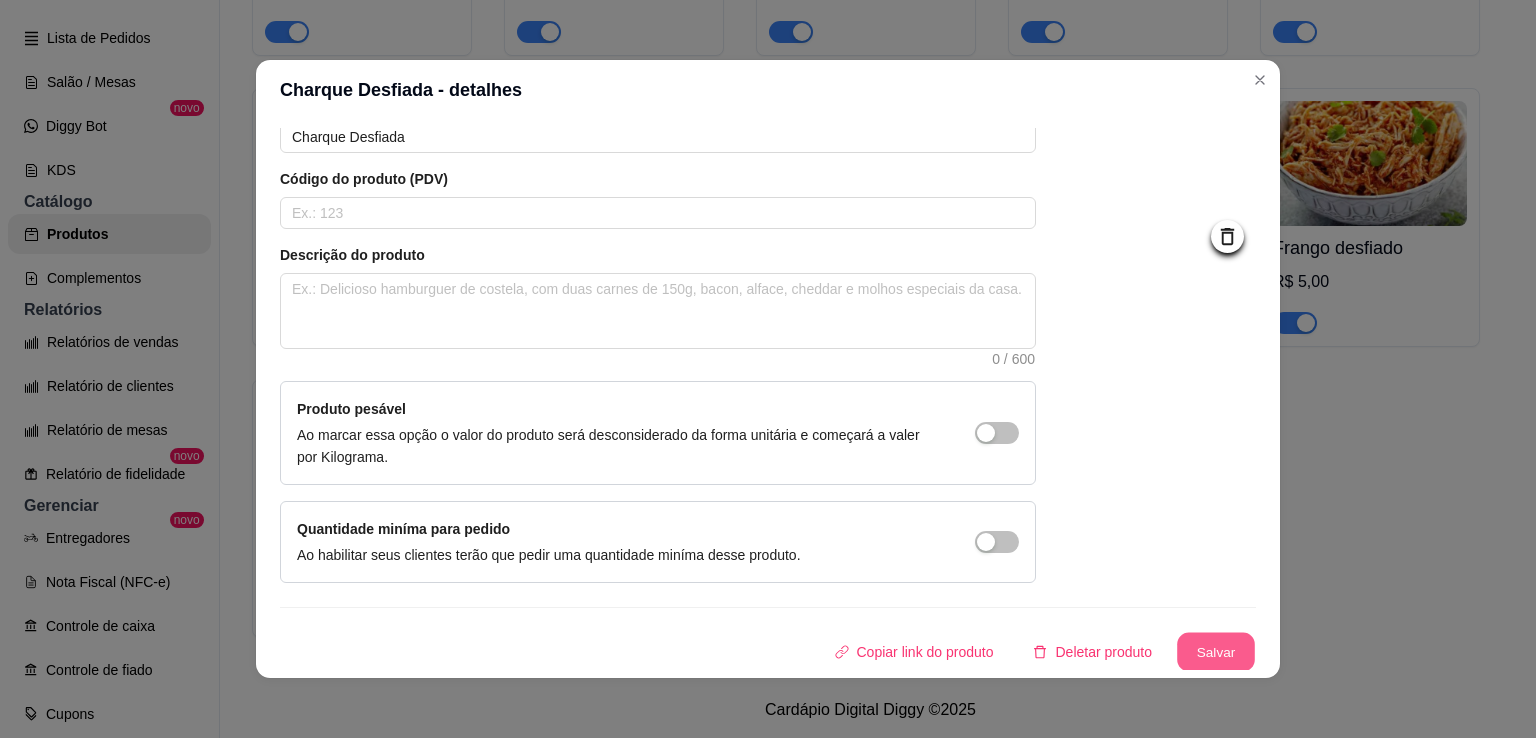 click on "Salvar" at bounding box center [1216, 652] 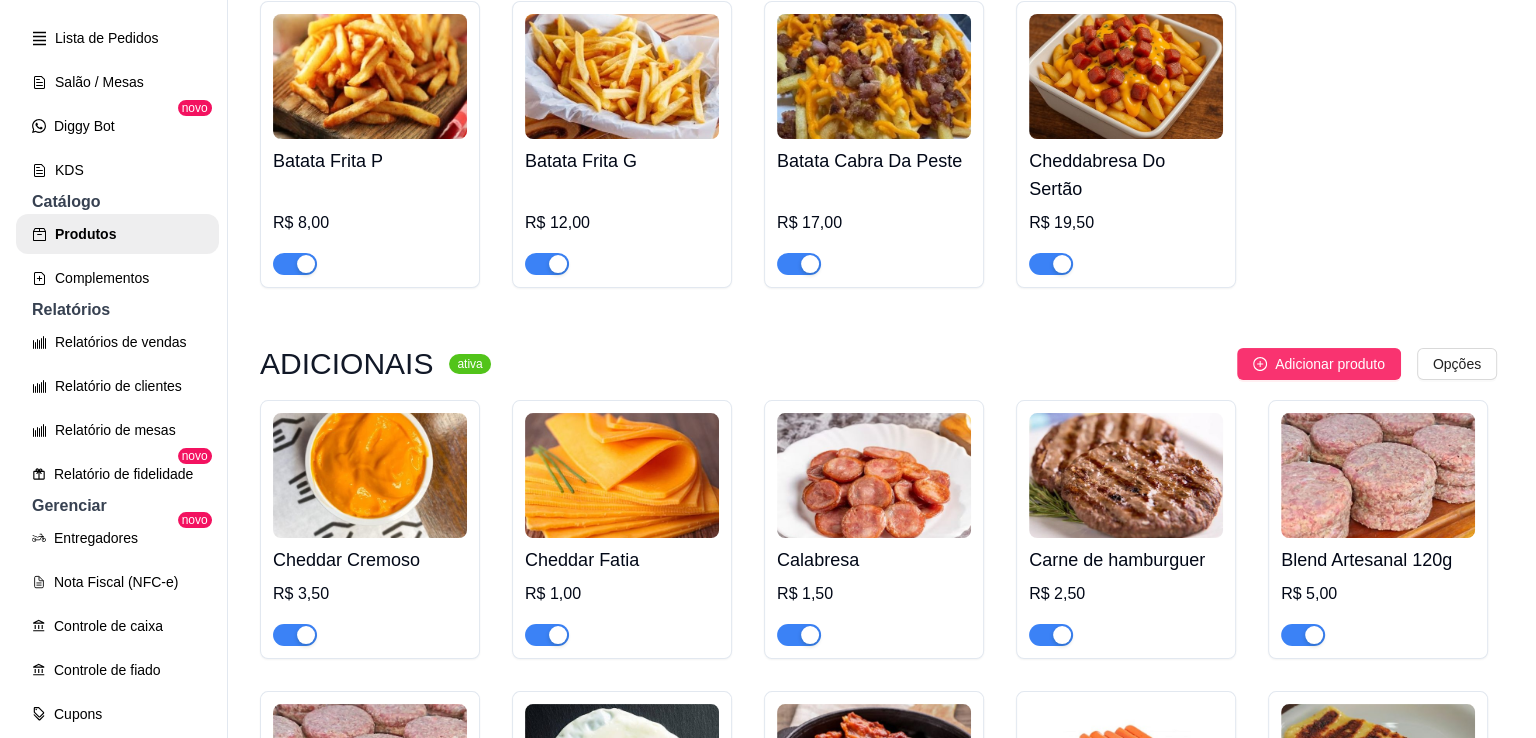 scroll, scrollTop: 2056, scrollLeft: 0, axis: vertical 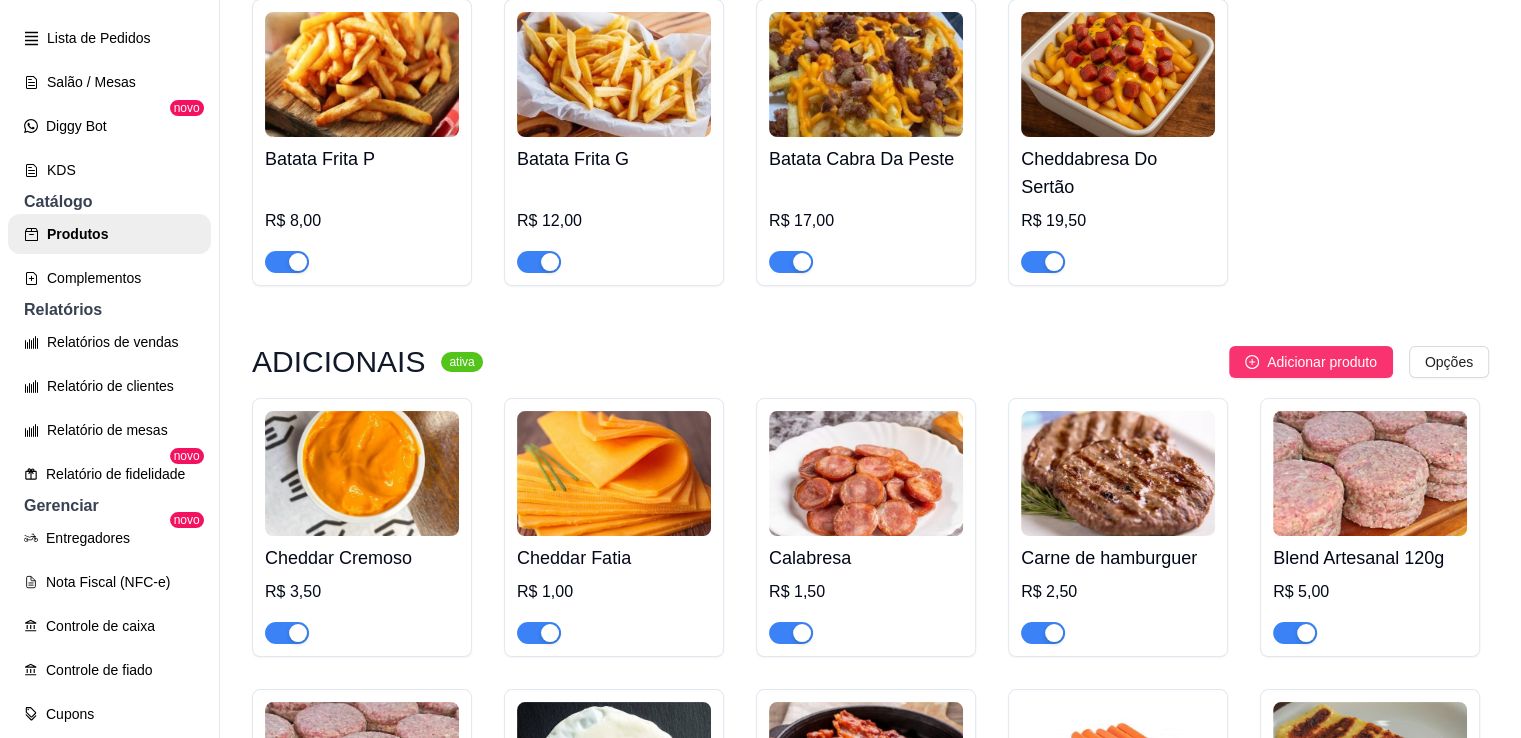 click at bounding box center [362, -297] 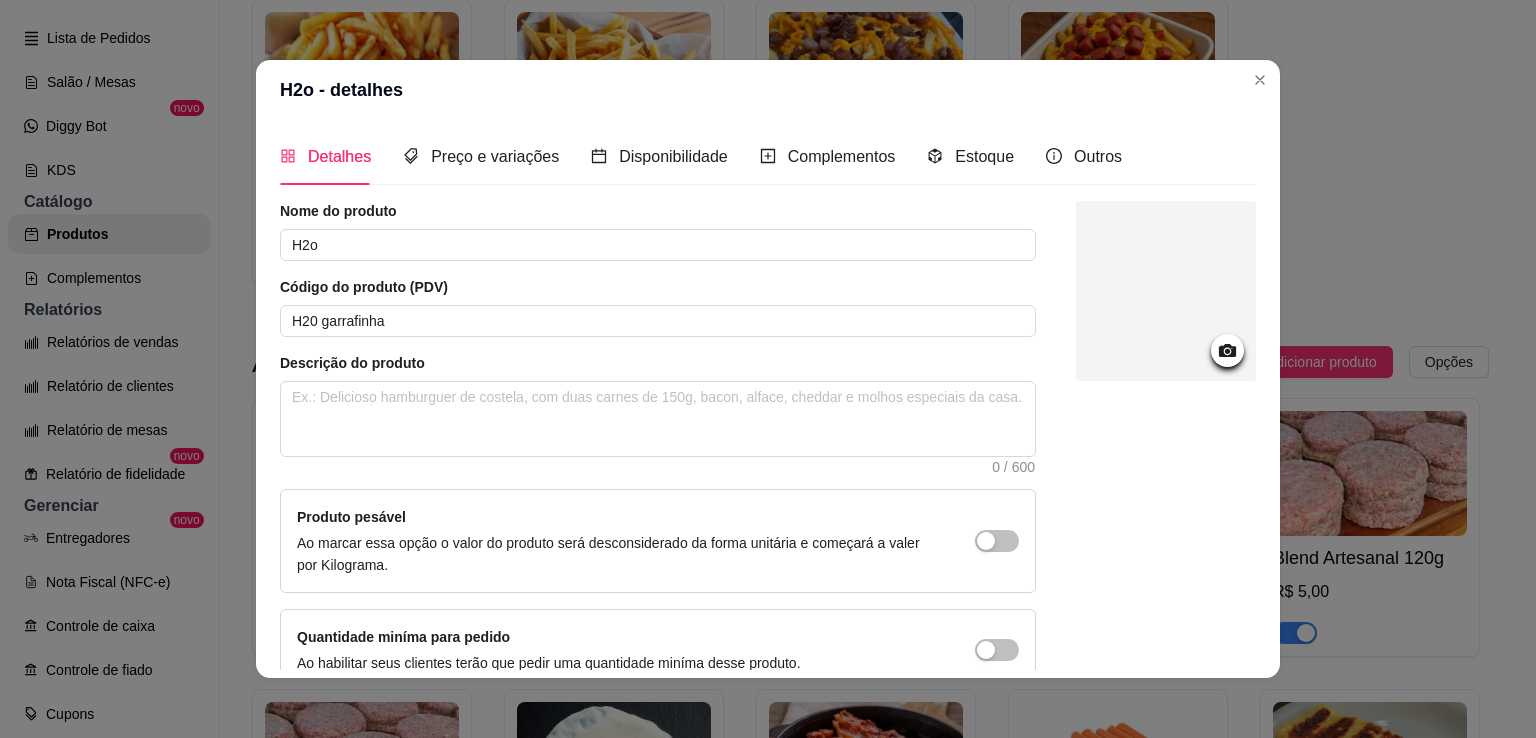 click at bounding box center [1227, 350] 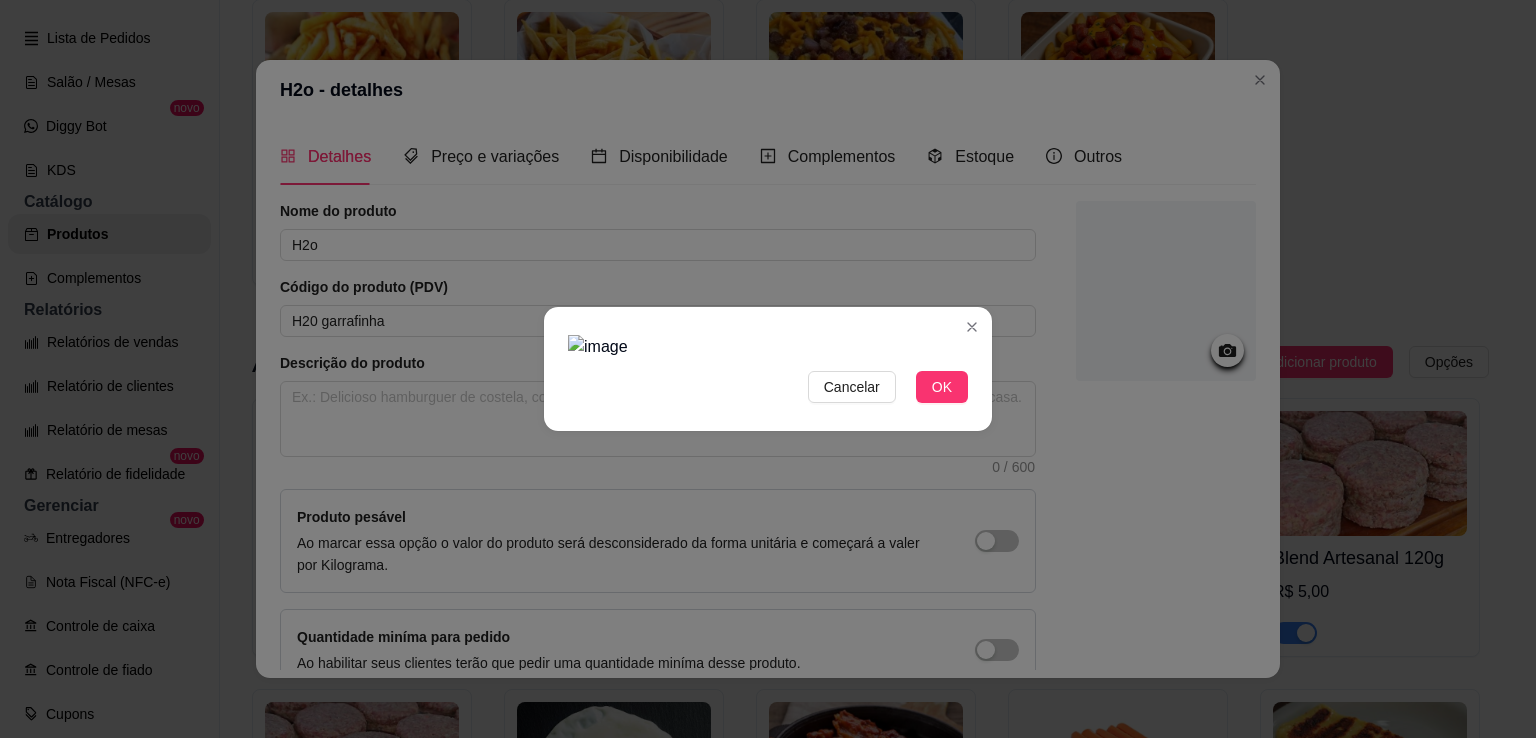 click at bounding box center (768, 347) 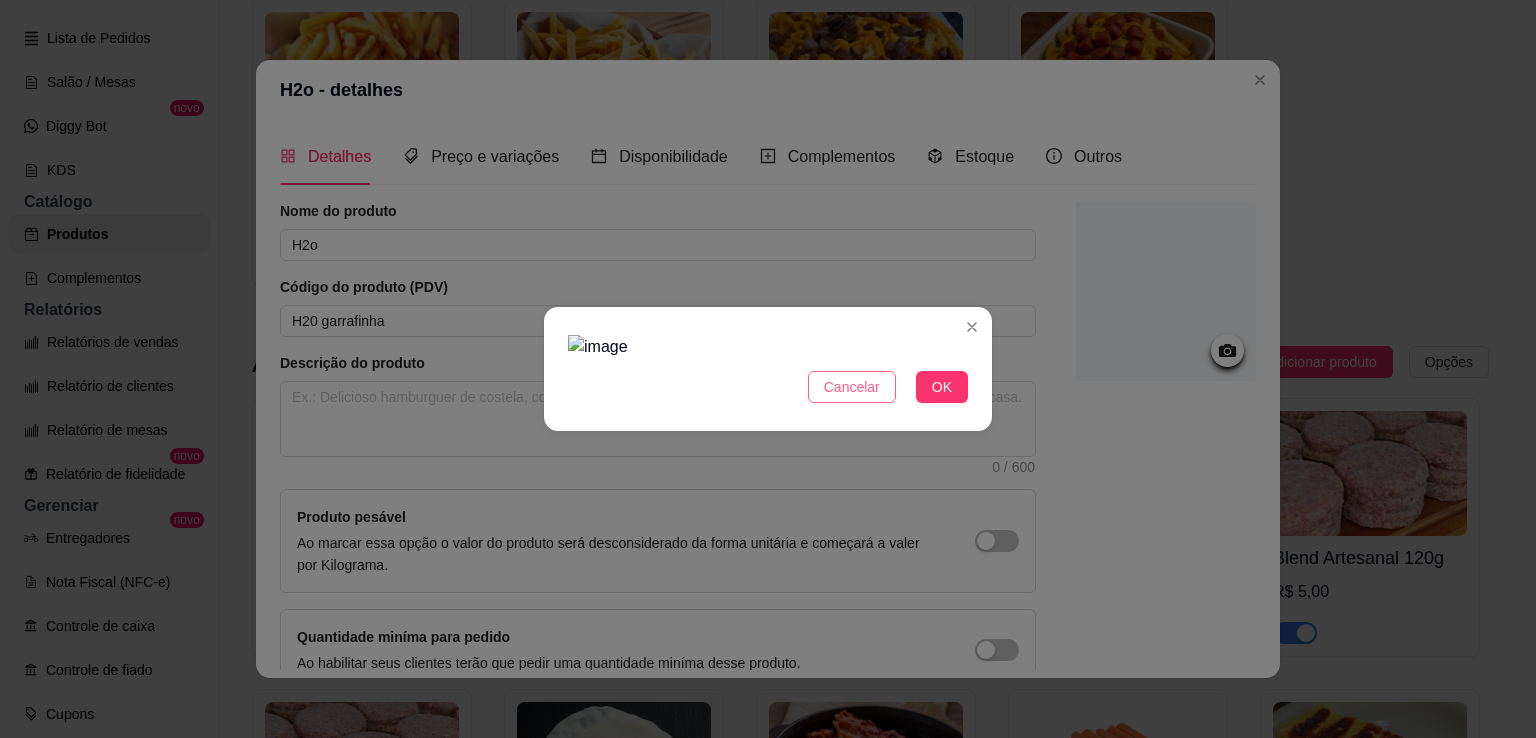 click on "Cancelar" at bounding box center (852, 387) 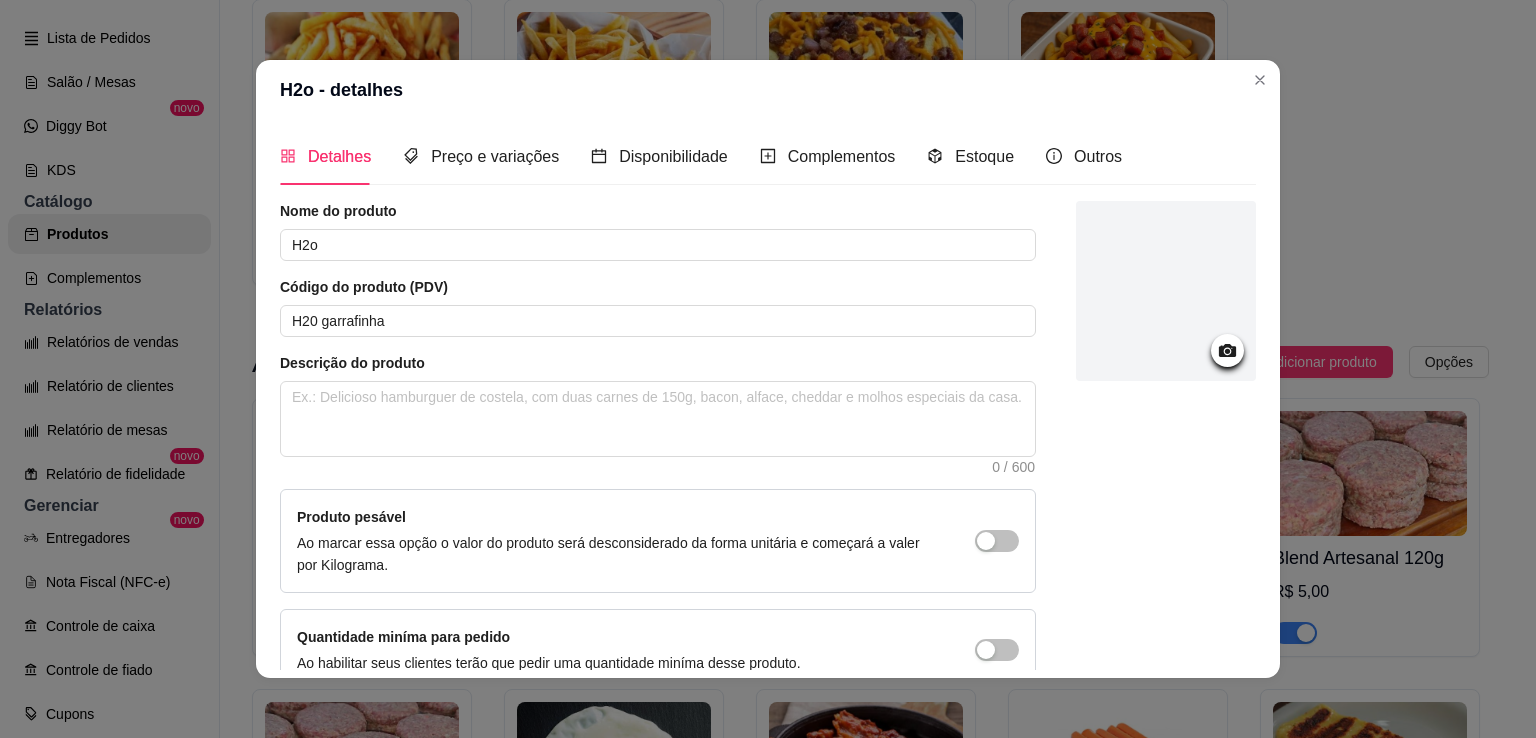 click 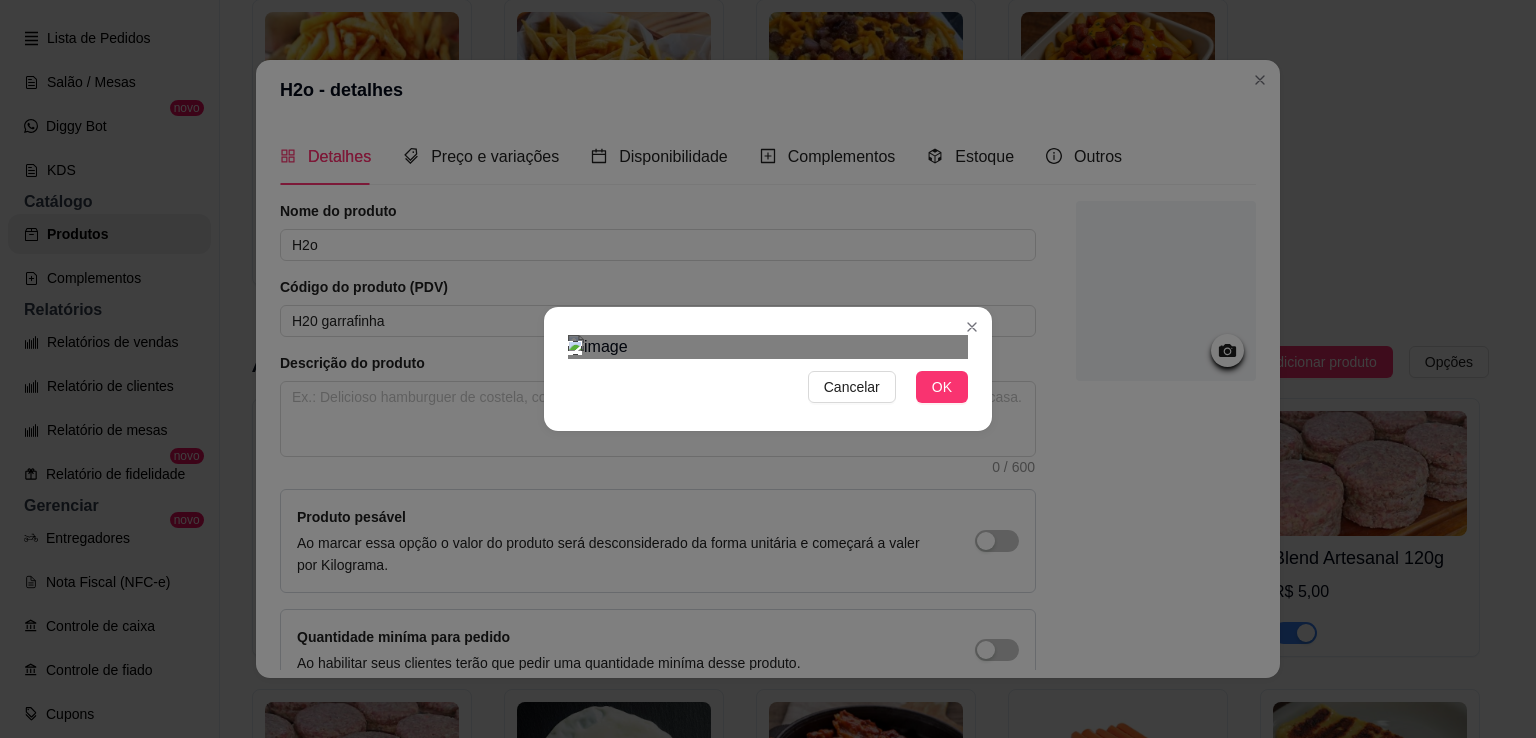 click on "Cancelar OK" at bounding box center [768, 369] 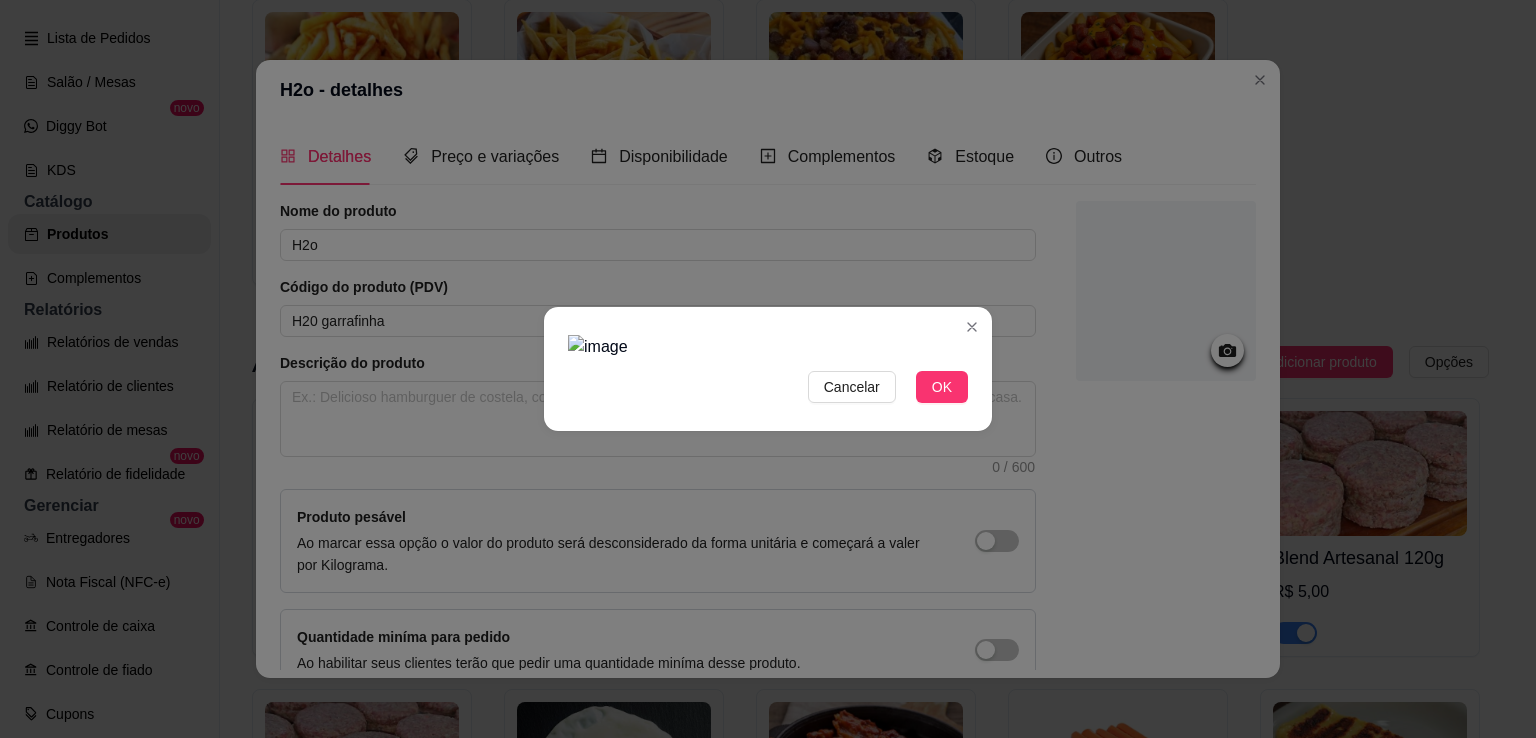 click at bounding box center [768, 347] 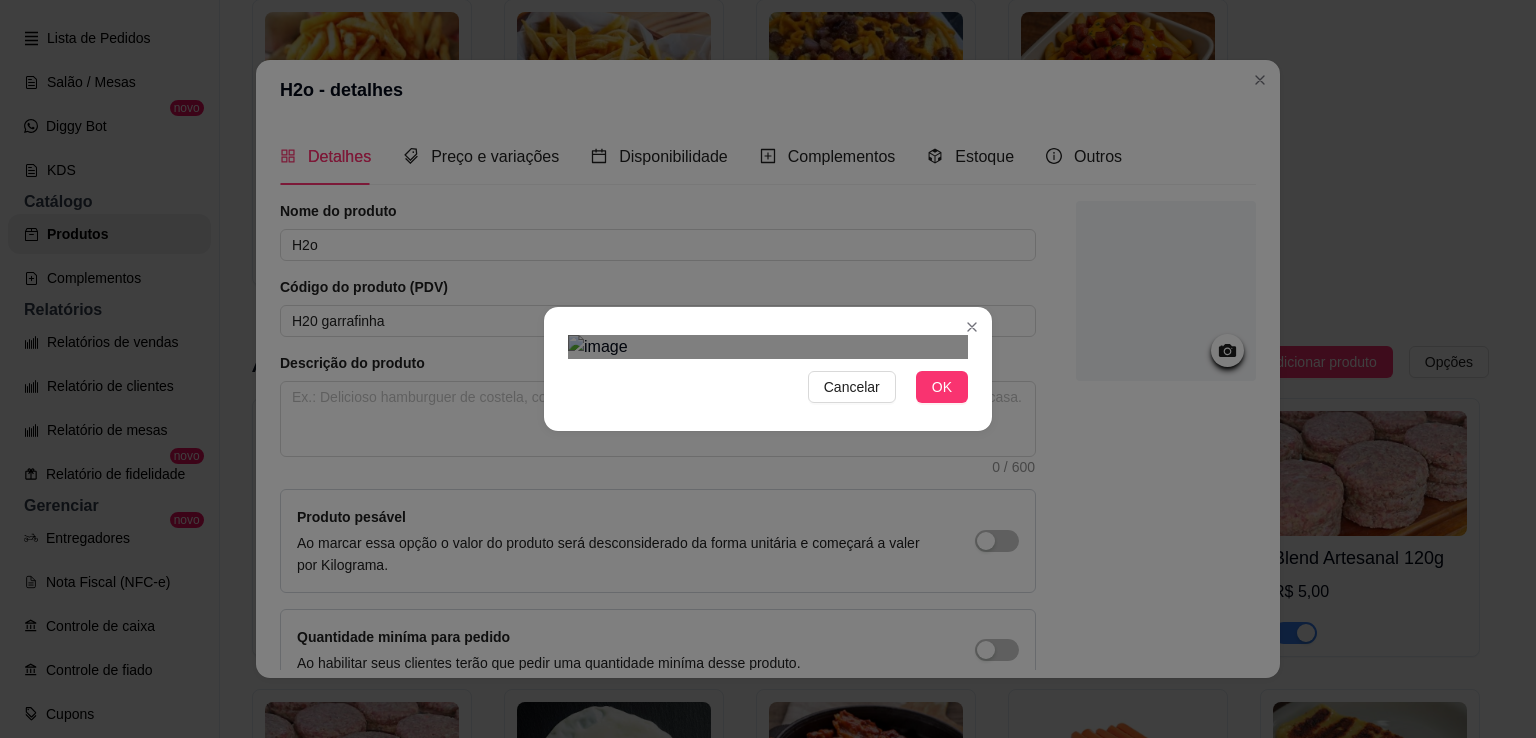 click on "Cancelar OK" at bounding box center [768, 369] 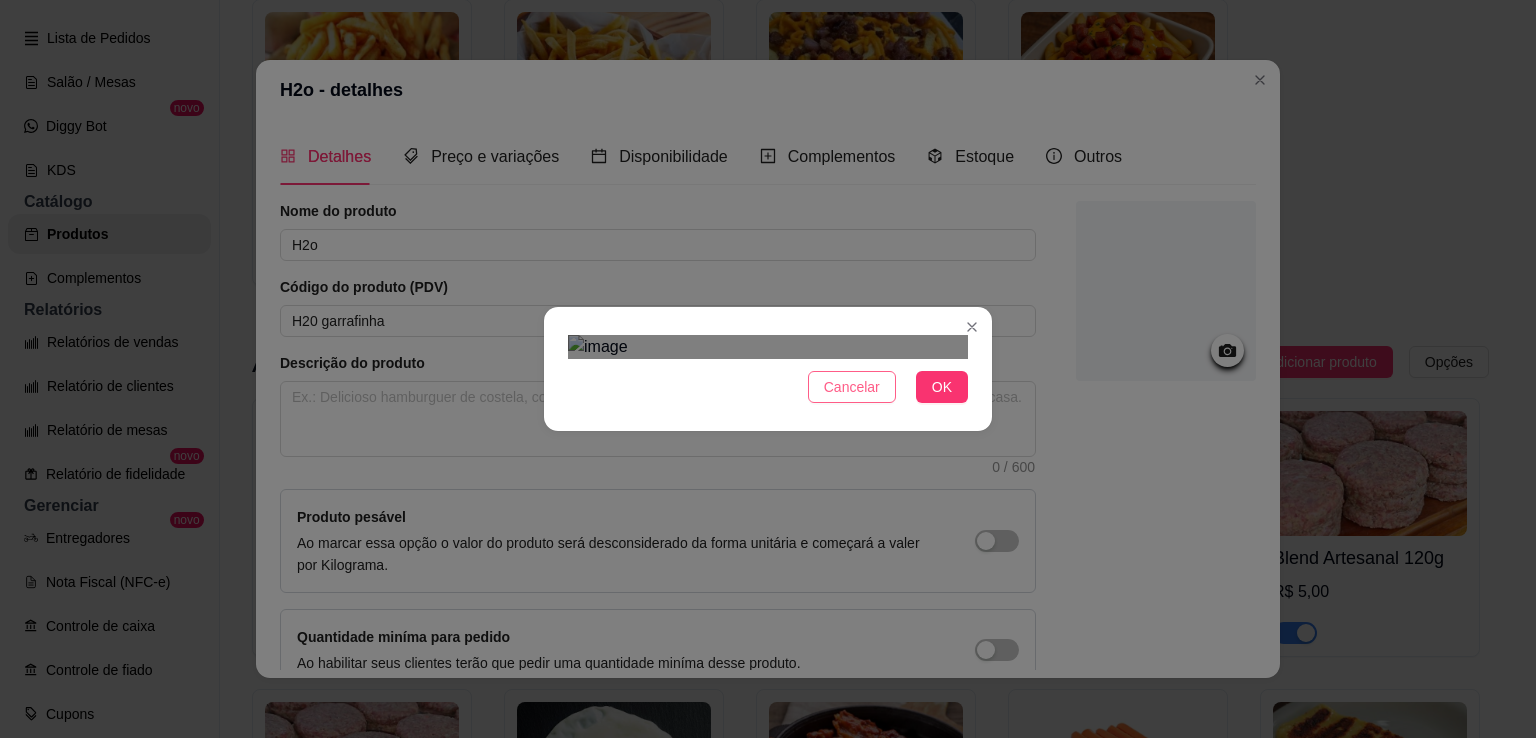 click on "Cancelar" at bounding box center (852, 387) 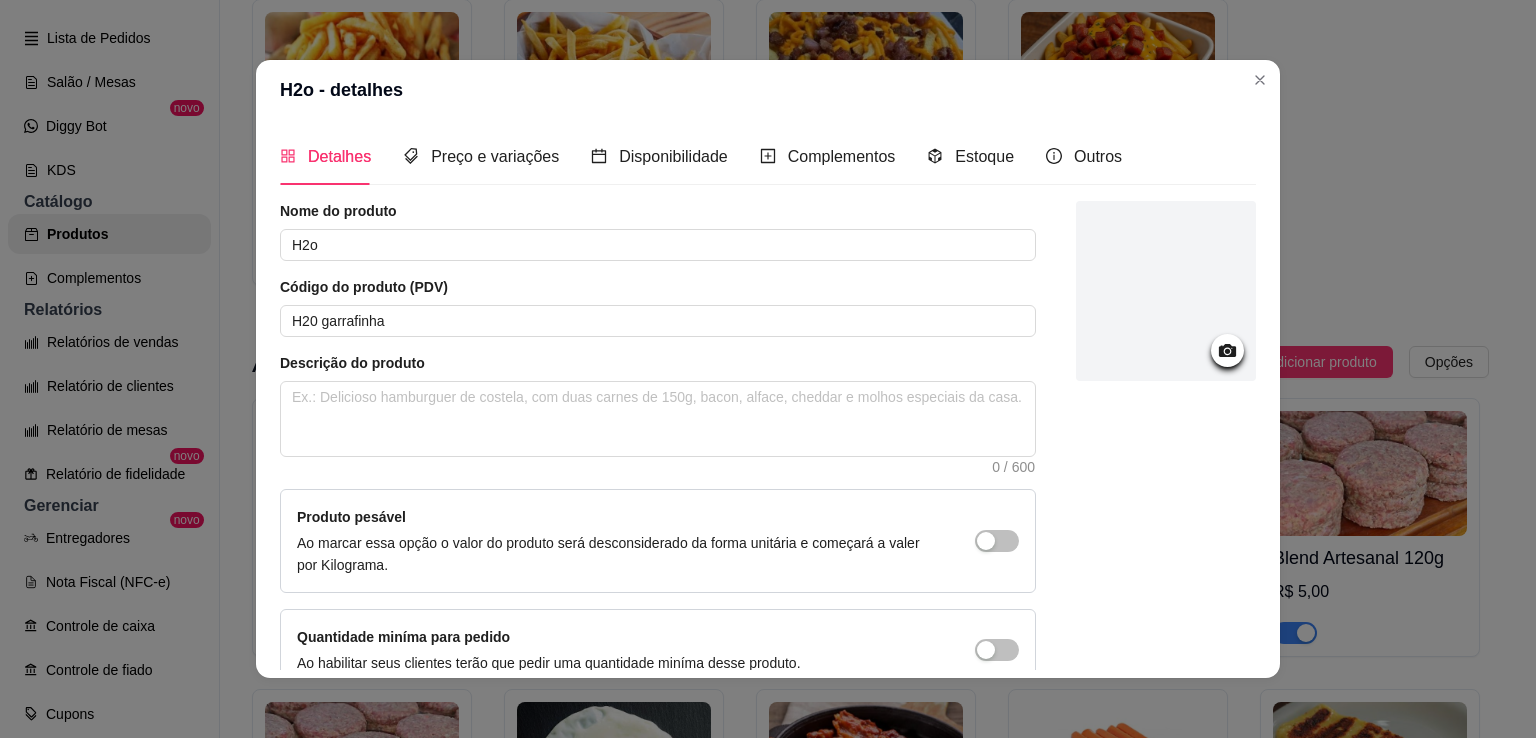 click 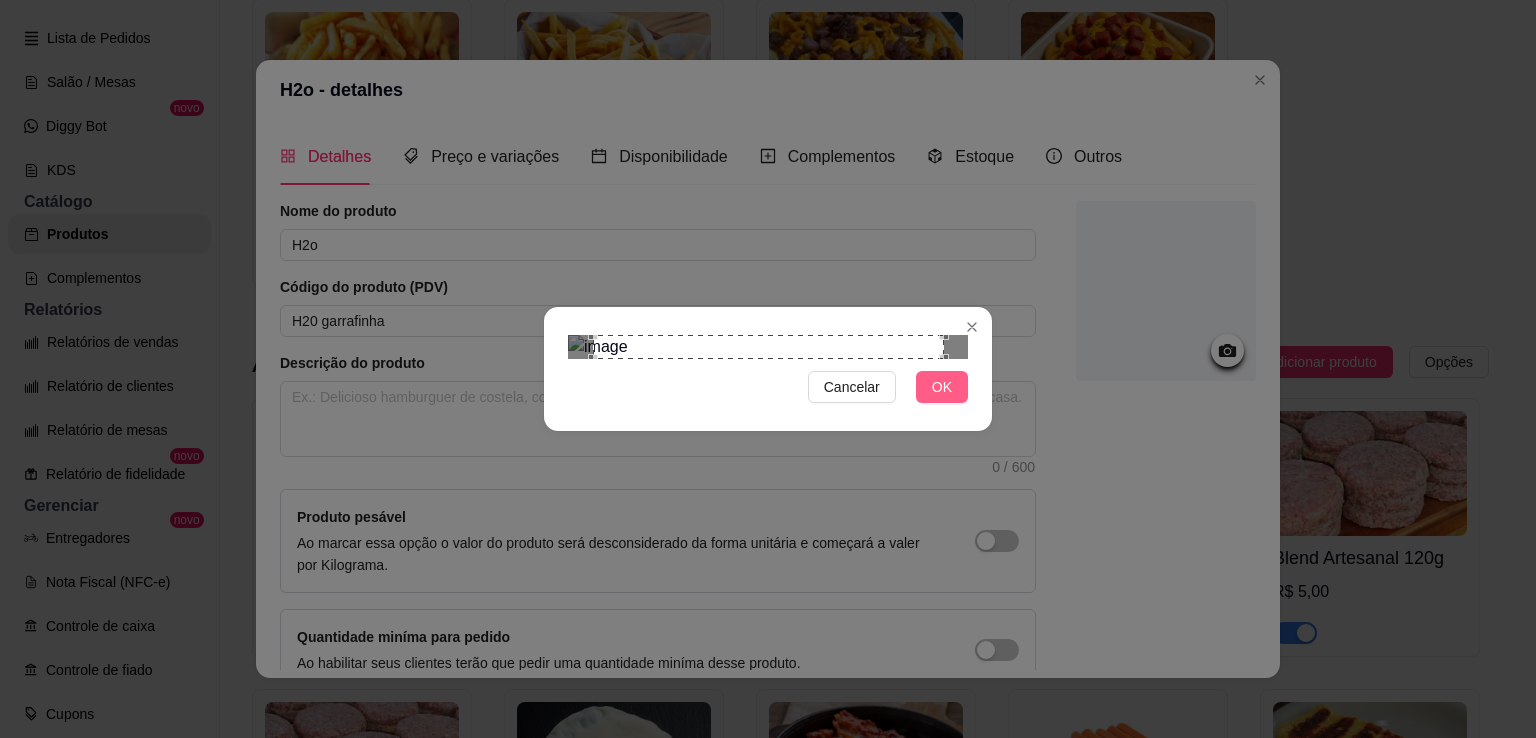 click on "OK" at bounding box center [942, 387] 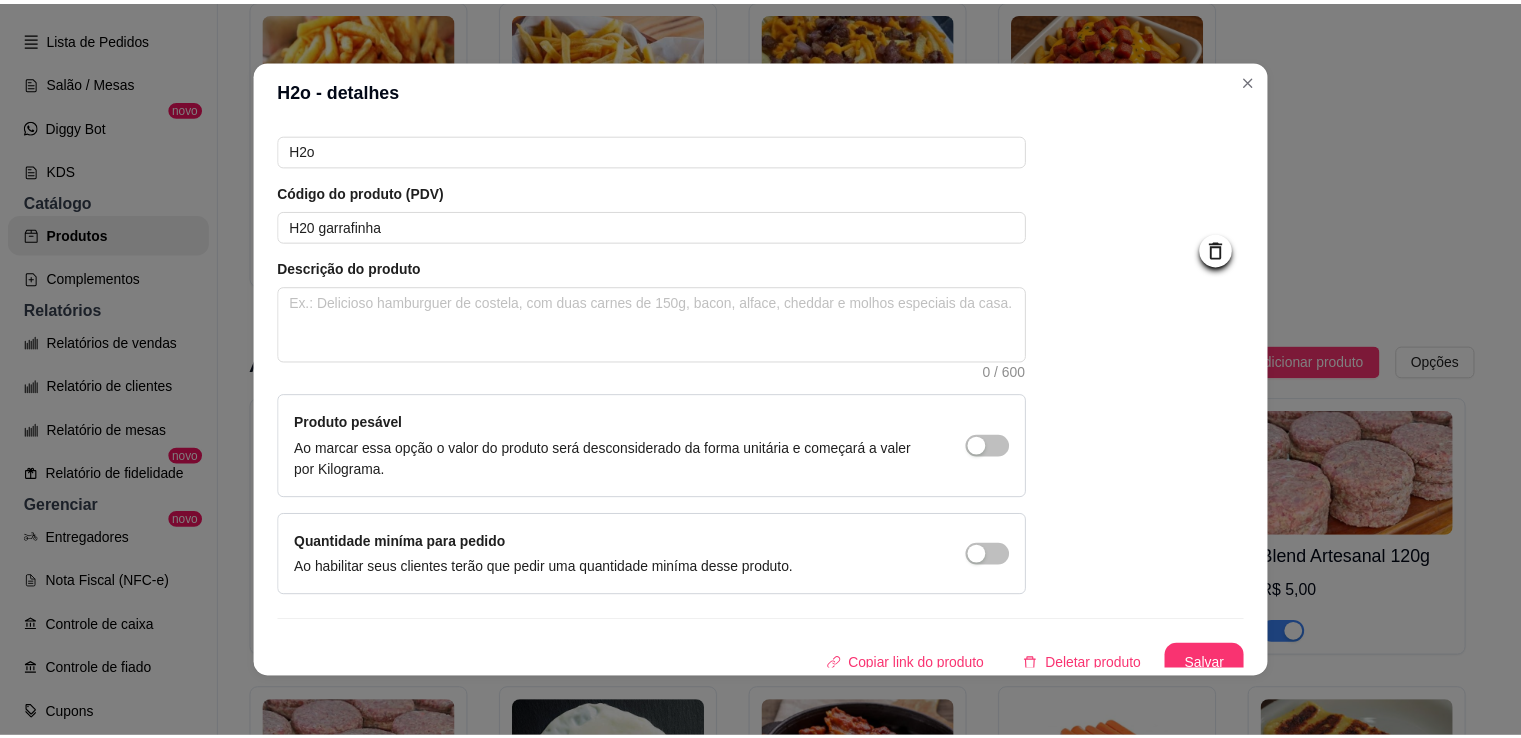 scroll, scrollTop: 108, scrollLeft: 0, axis: vertical 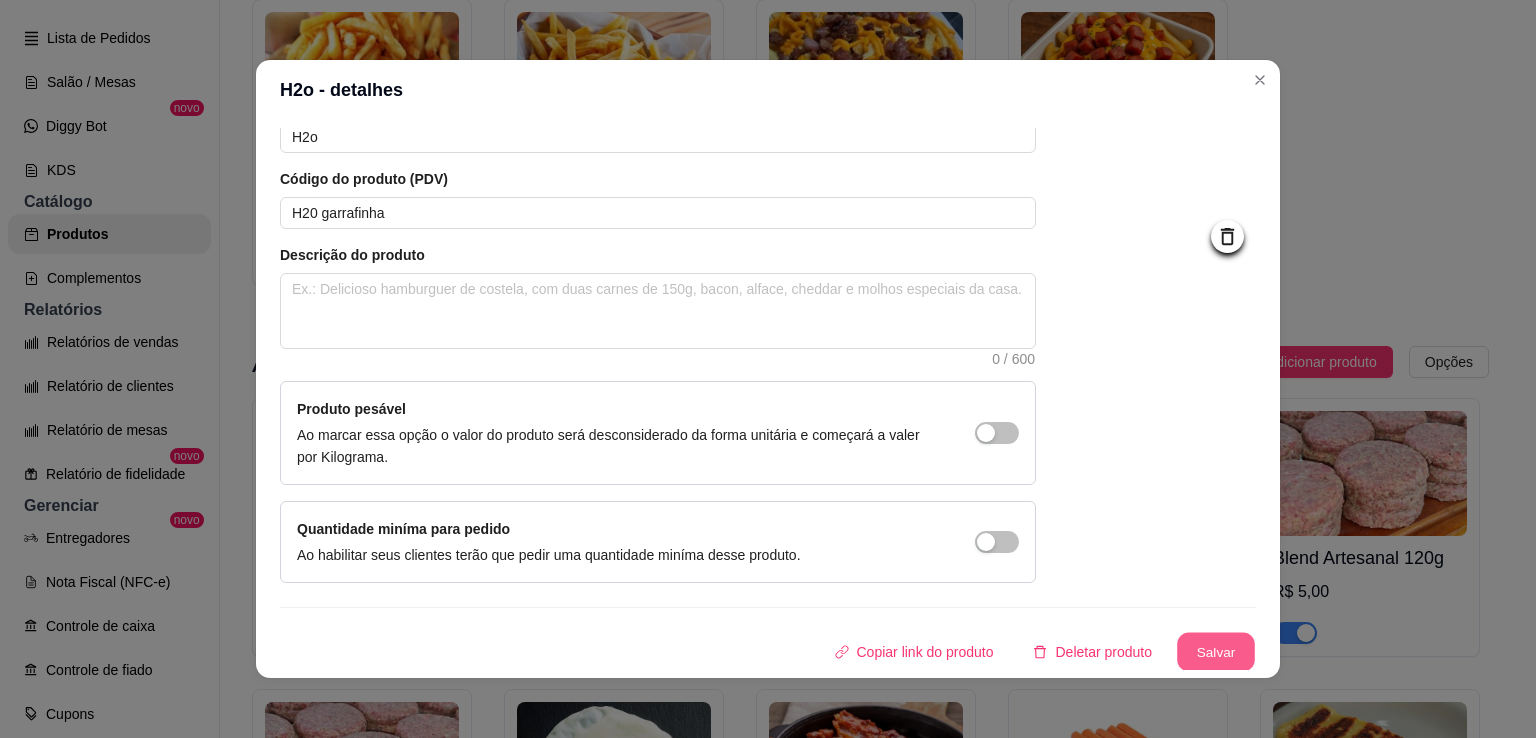click on "Salvar" at bounding box center [1216, 652] 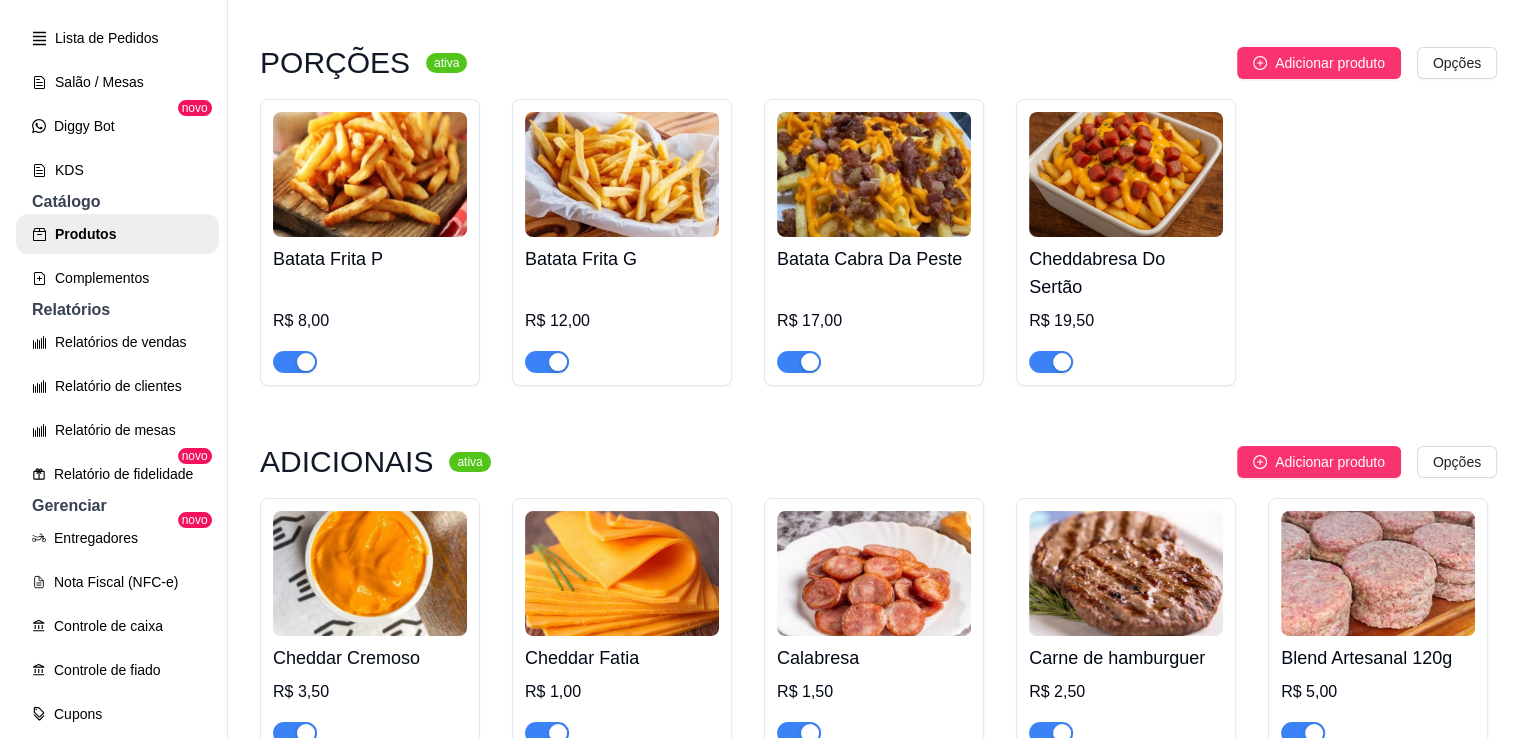 scroll, scrollTop: 1956, scrollLeft: 0, axis: vertical 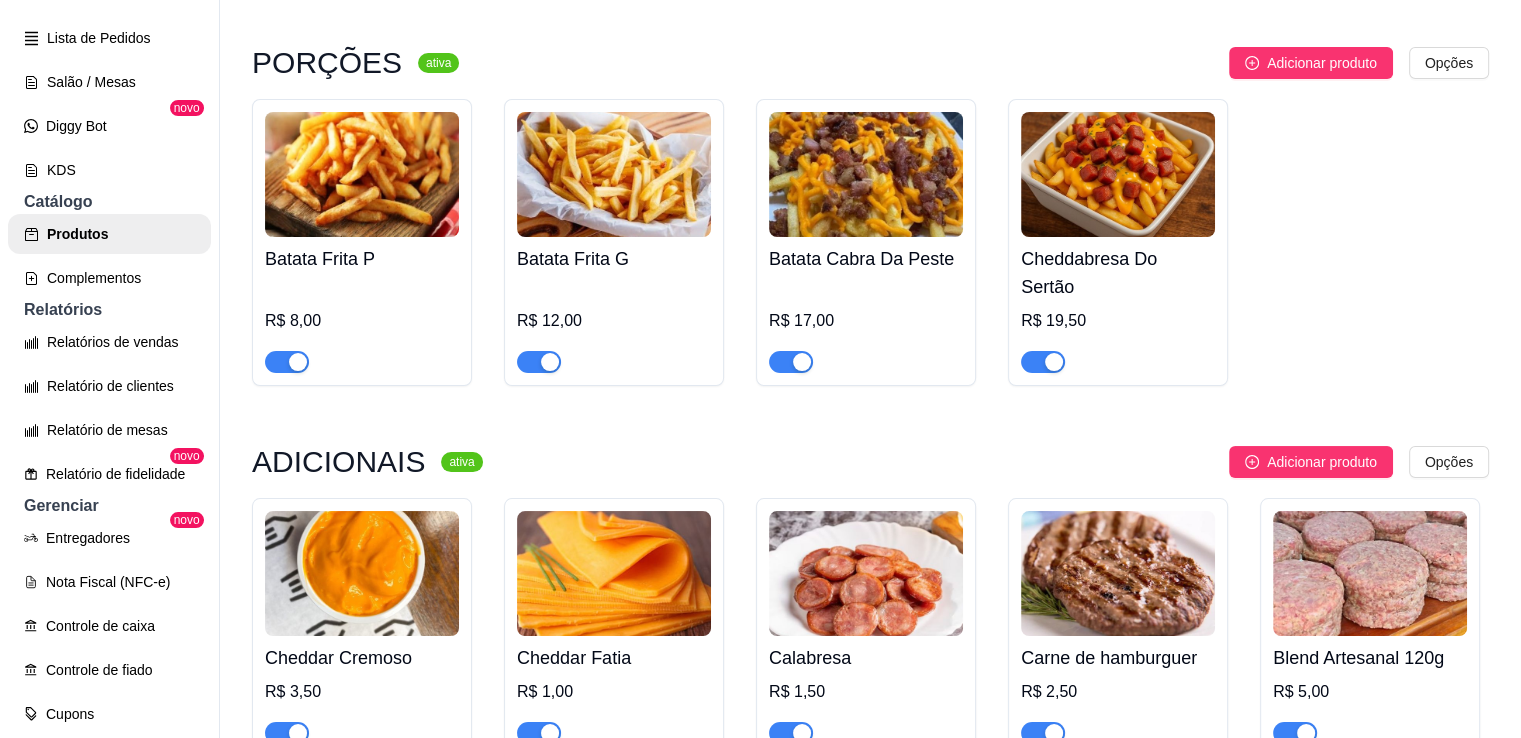 click at bounding box center [362, -197] 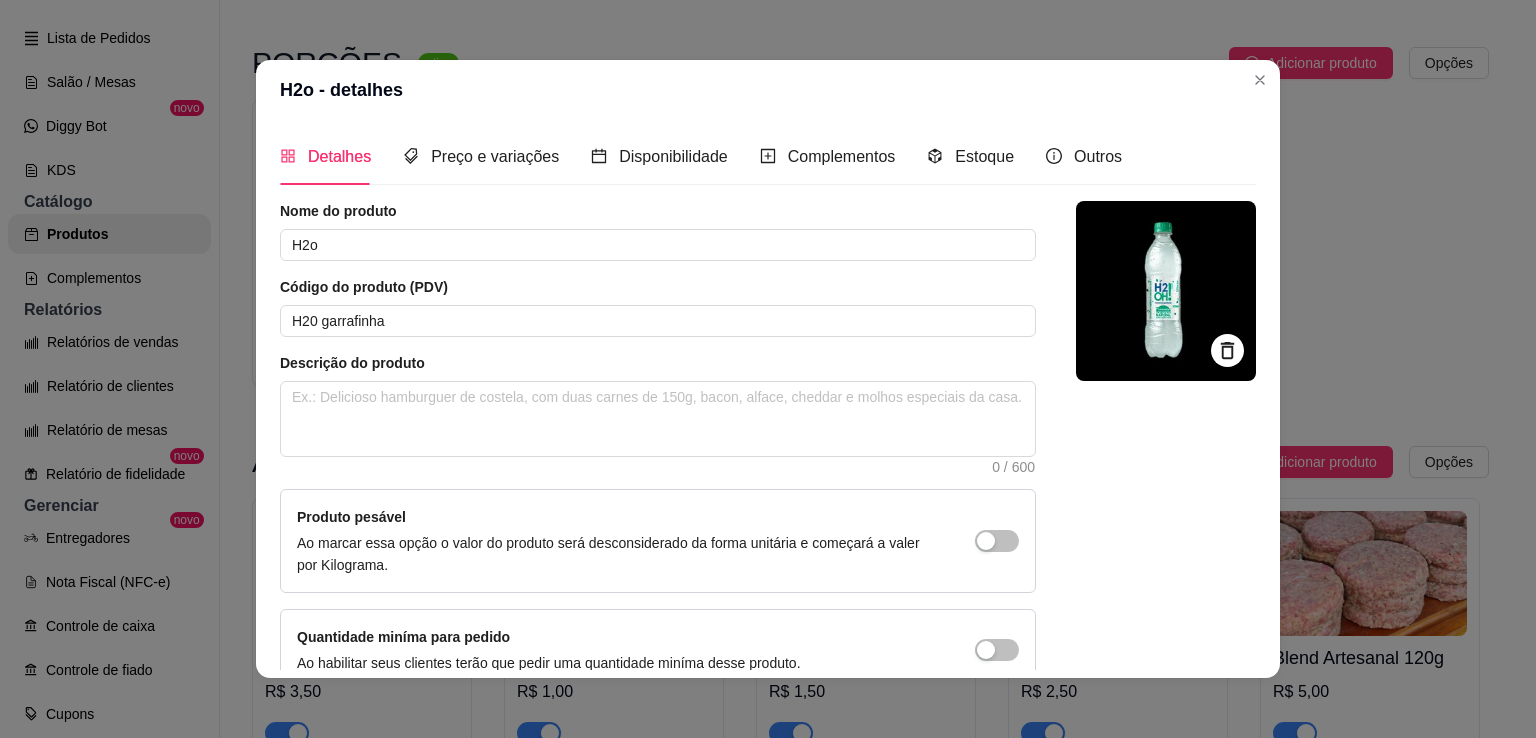 click at bounding box center (1227, 350) 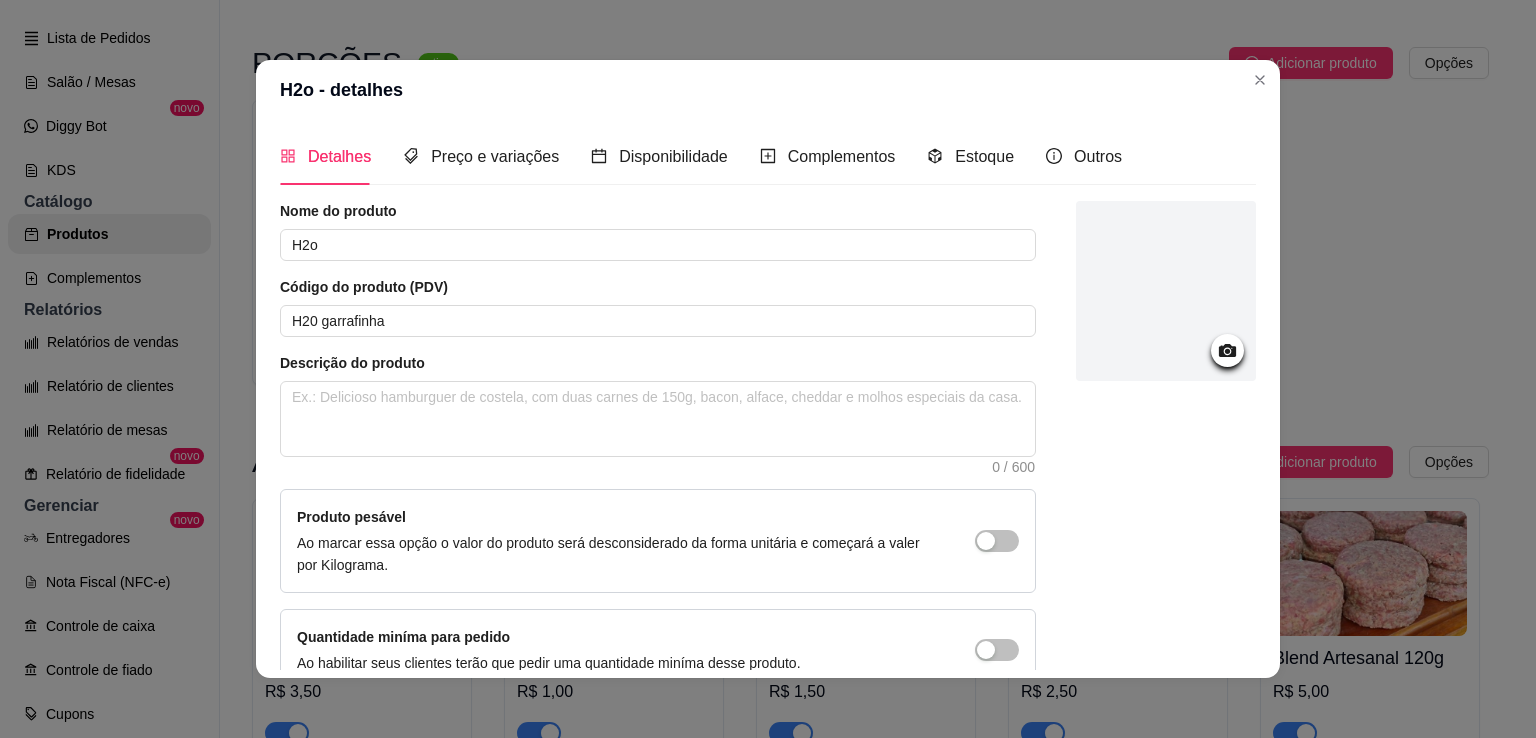 click 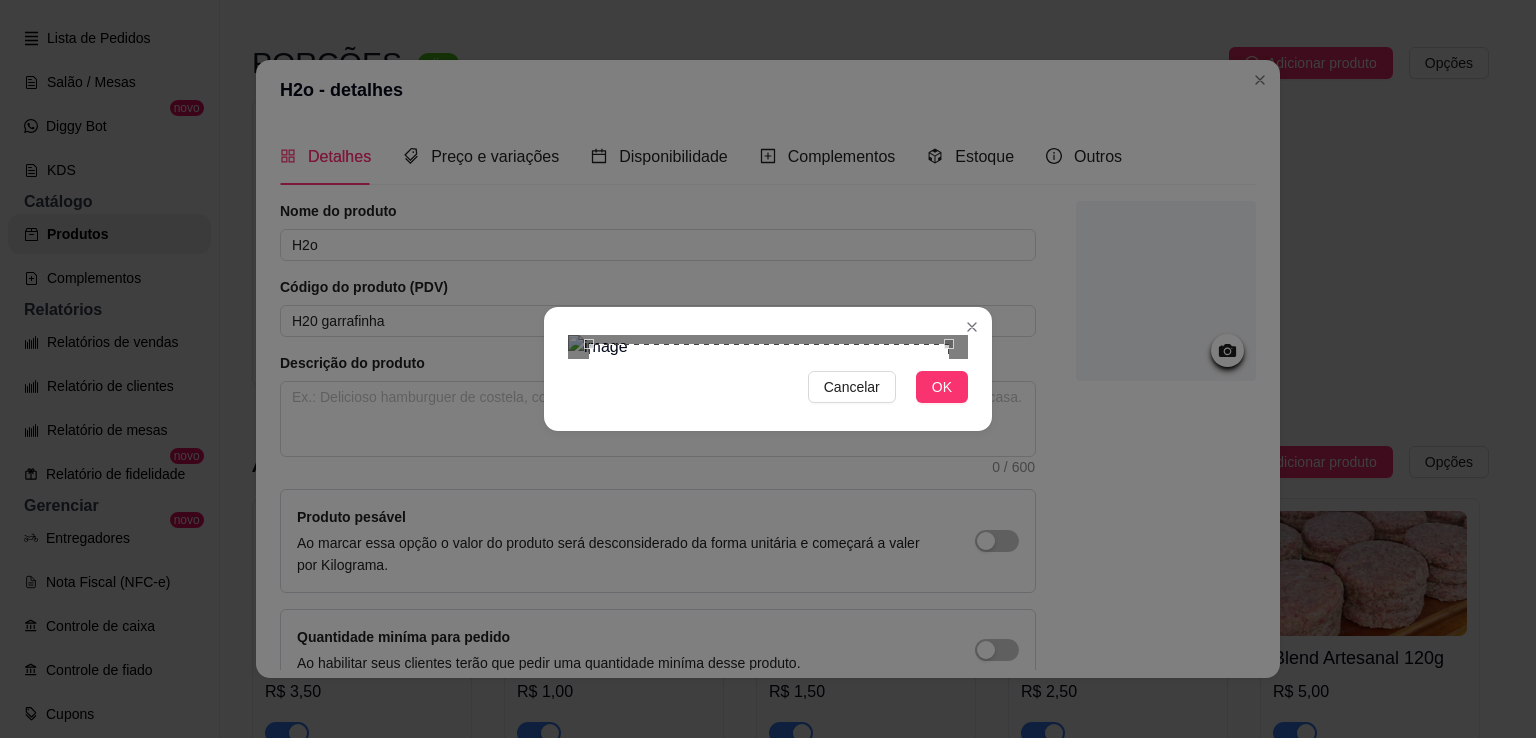 click at bounding box center [769, 524] 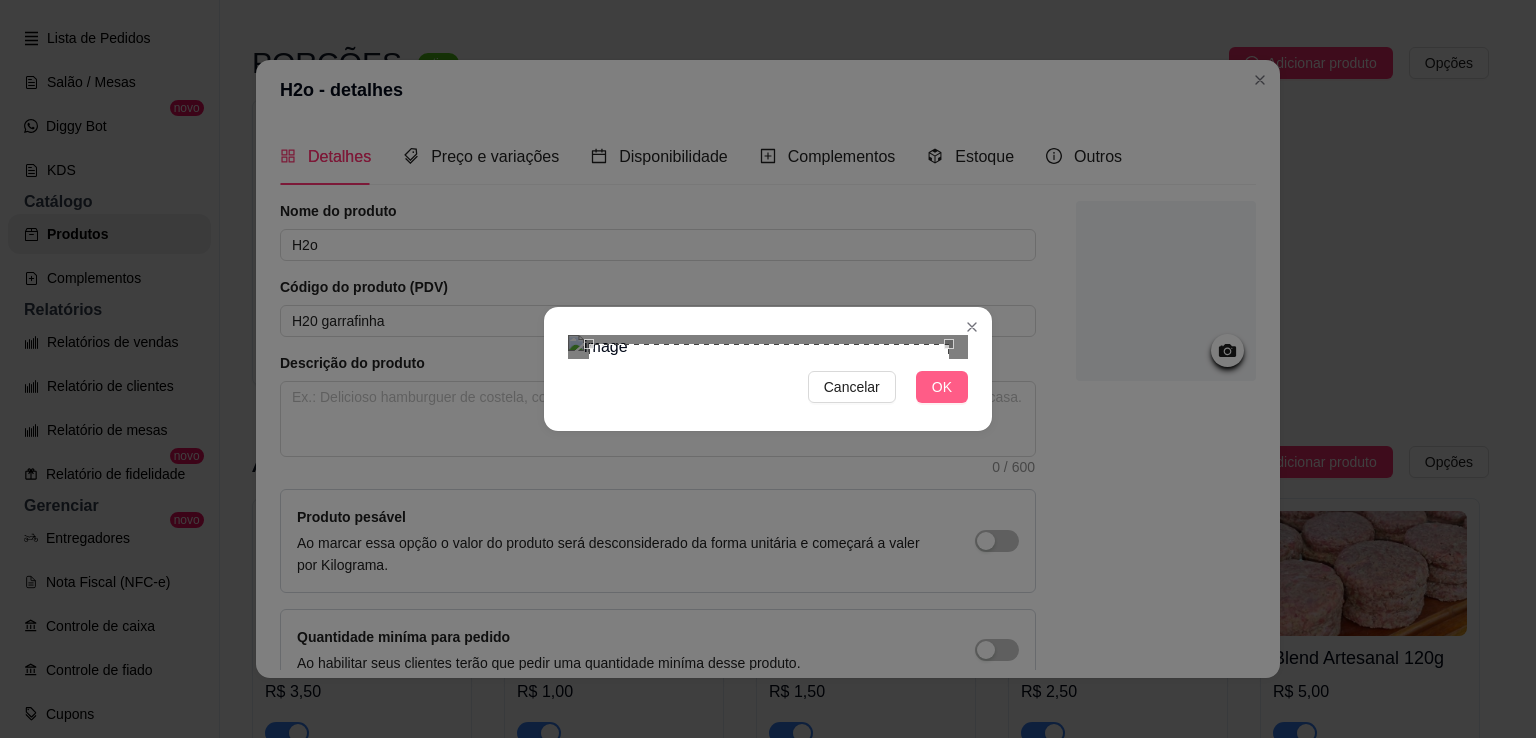 click on "OK" at bounding box center [942, 387] 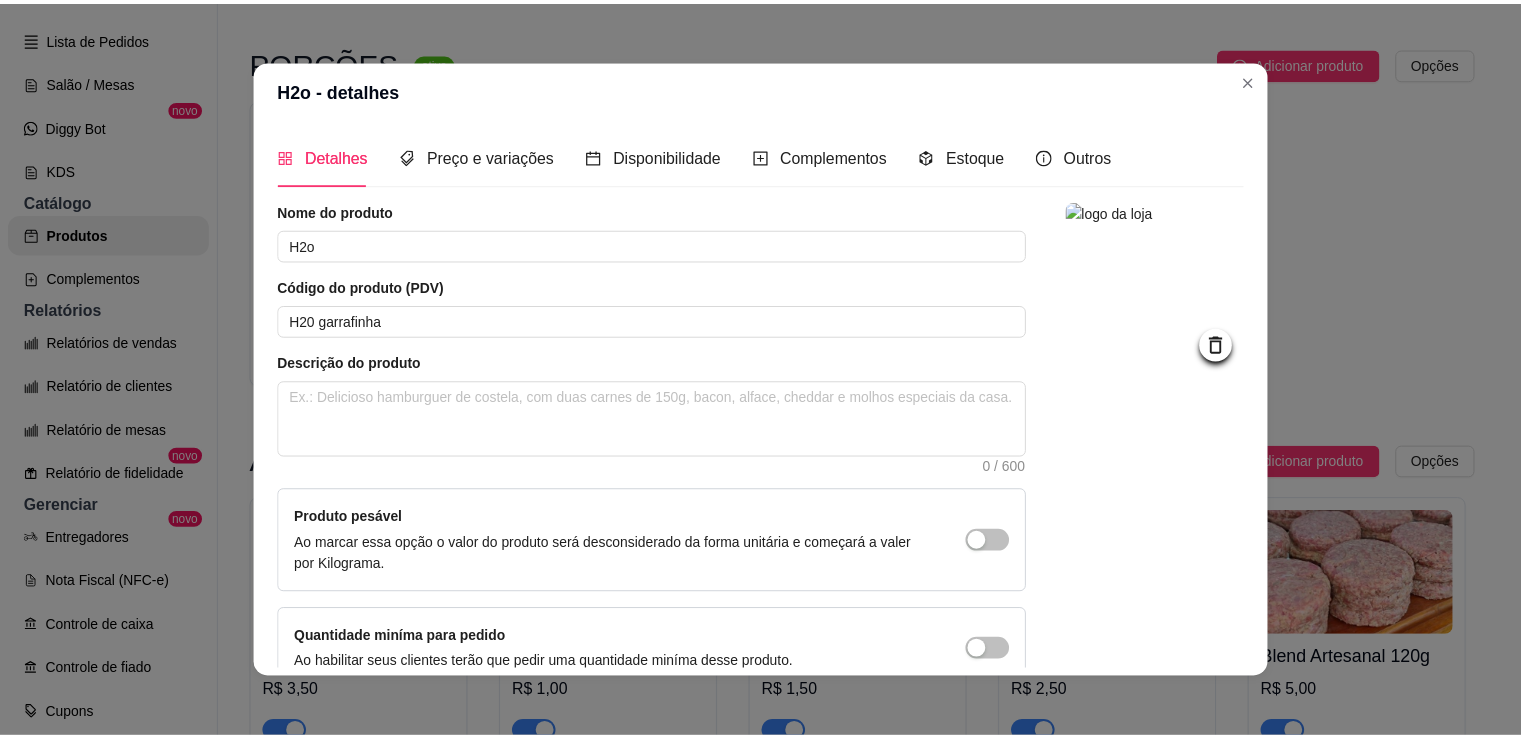 scroll, scrollTop: 108, scrollLeft: 0, axis: vertical 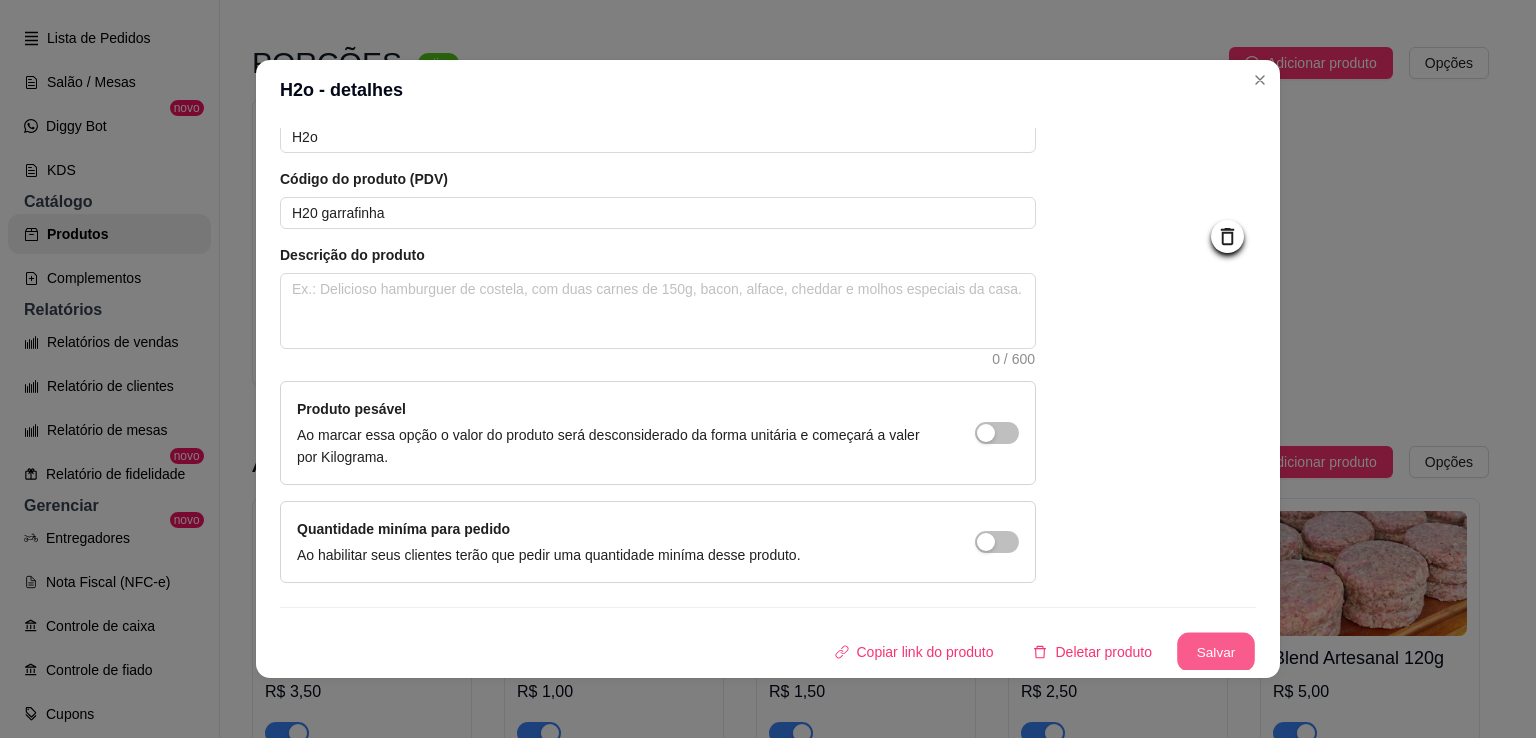 click on "Salvar" at bounding box center (1216, 652) 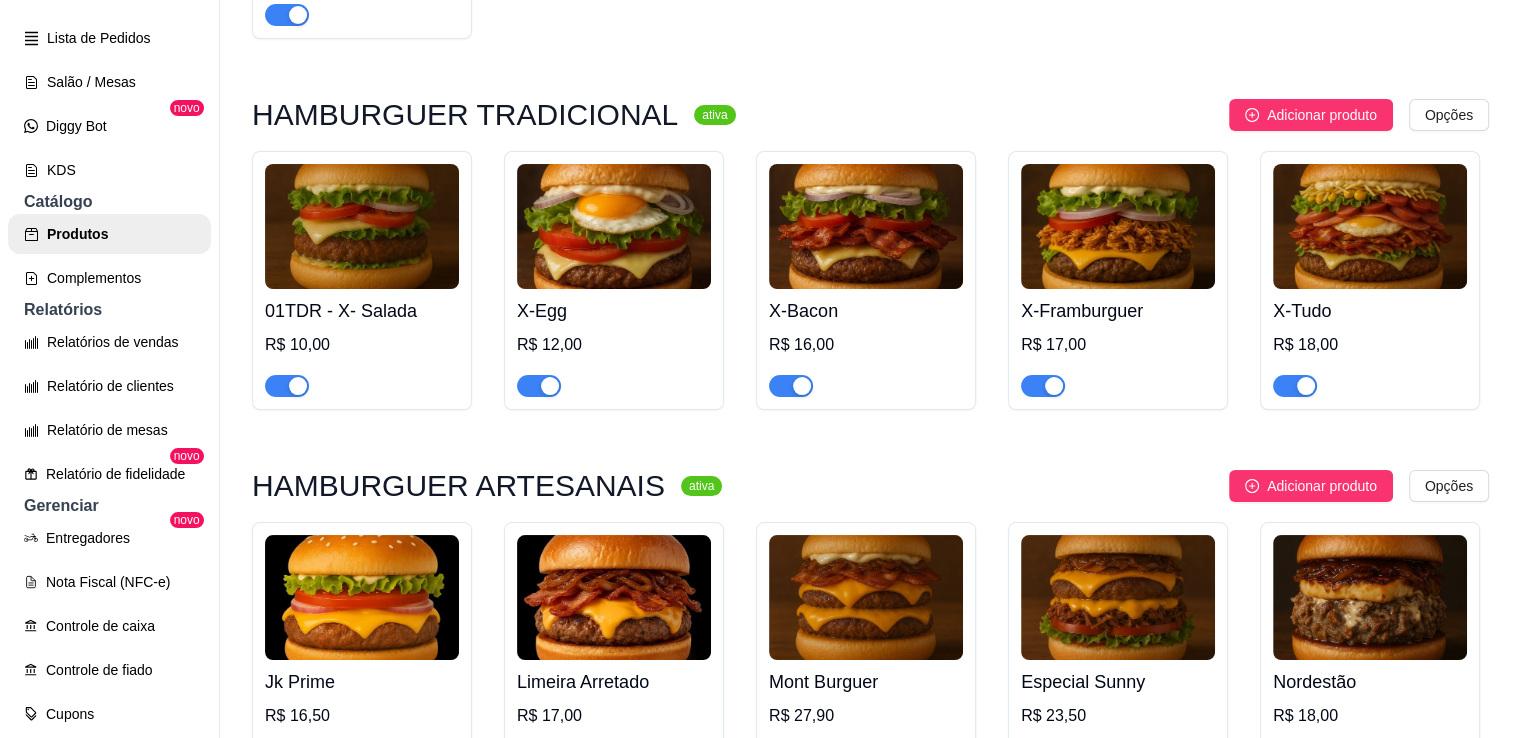 scroll, scrollTop: 0, scrollLeft: 0, axis: both 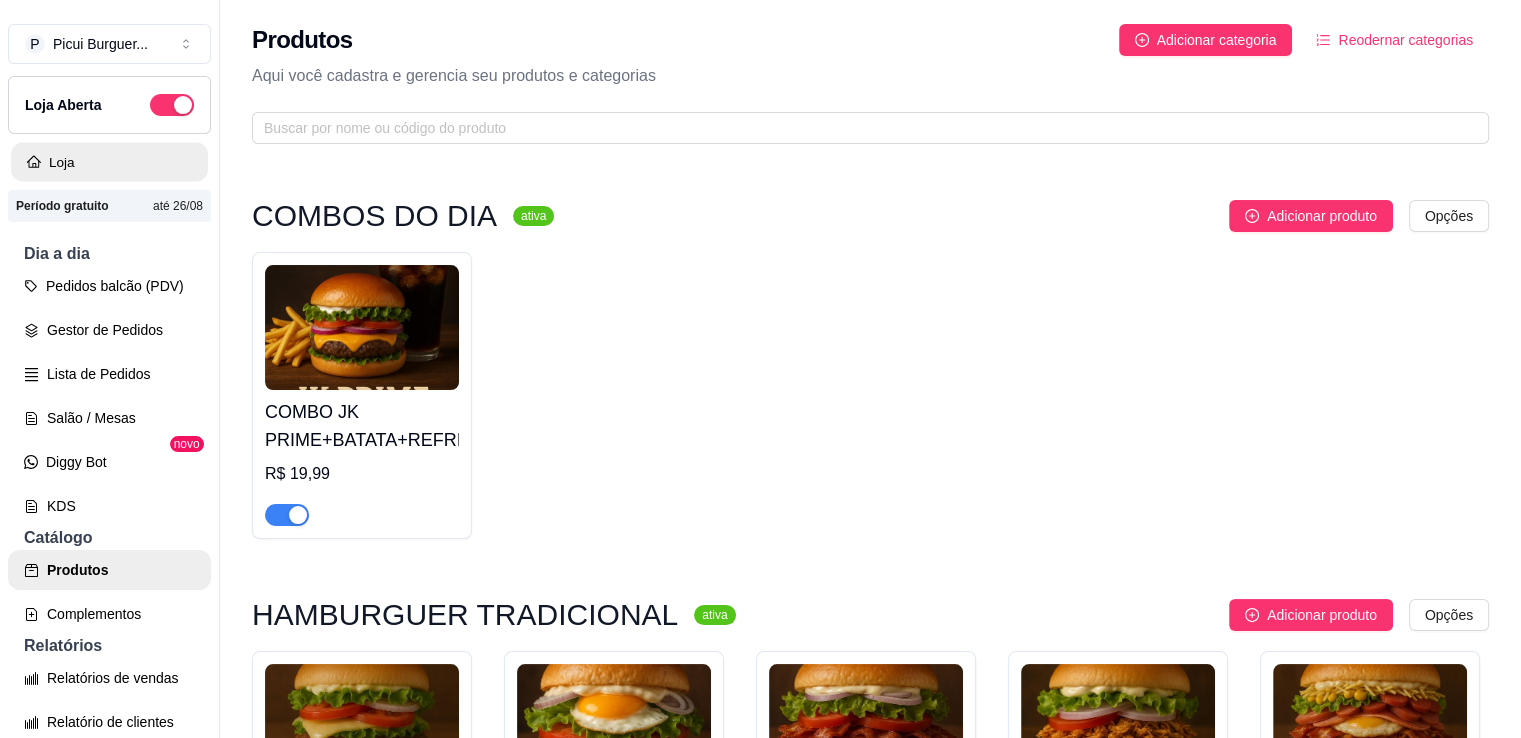 click on "Loja" at bounding box center [109, 162] 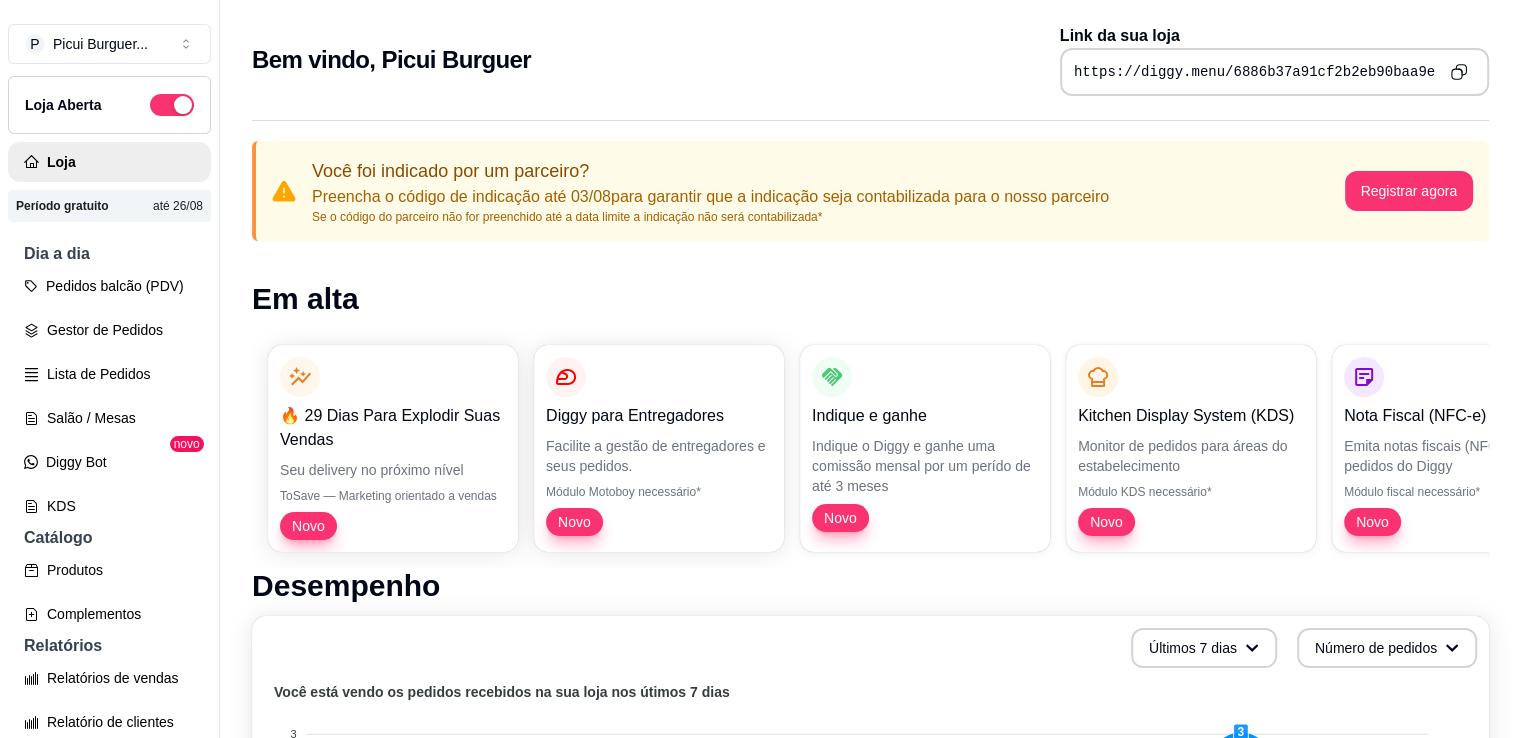 click 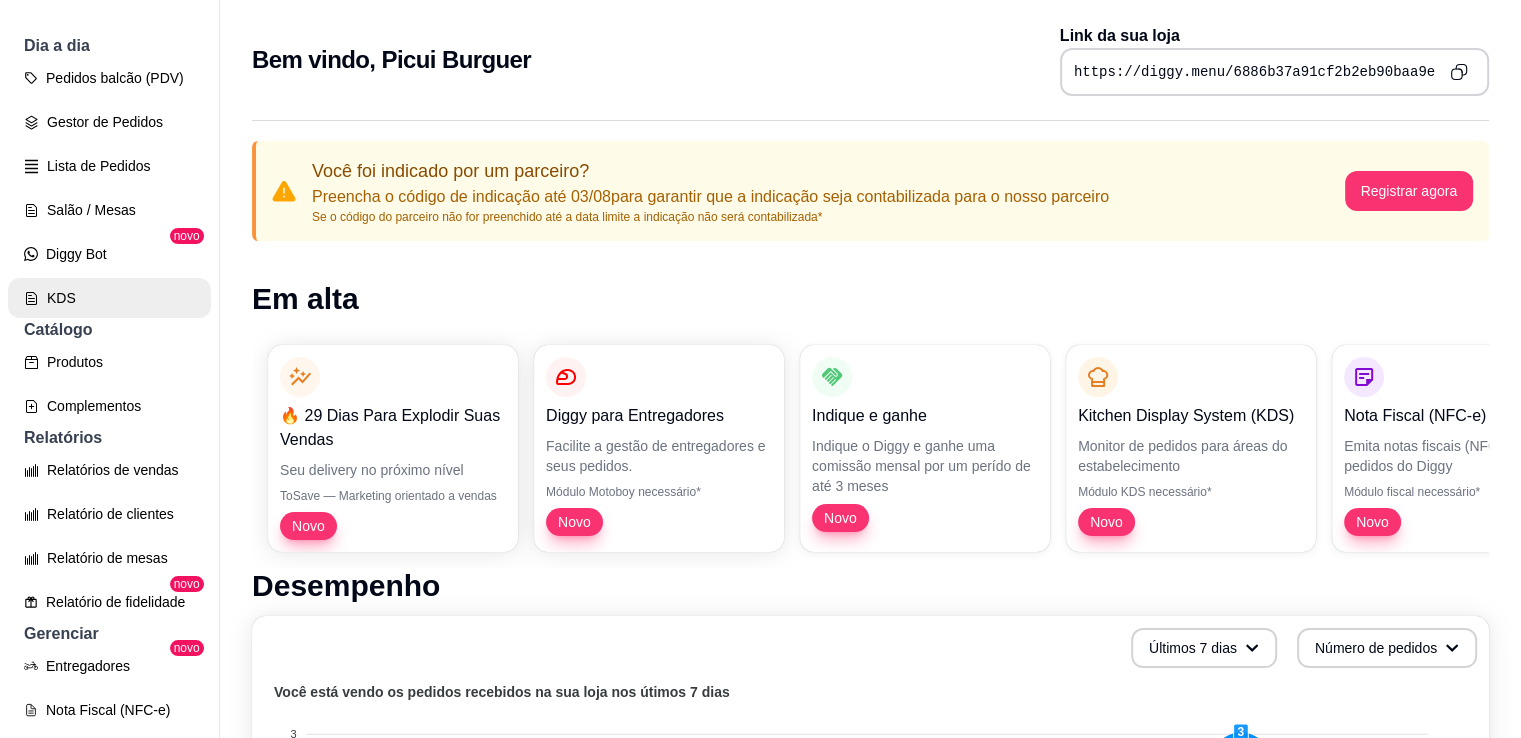 scroll, scrollTop: 202, scrollLeft: 0, axis: vertical 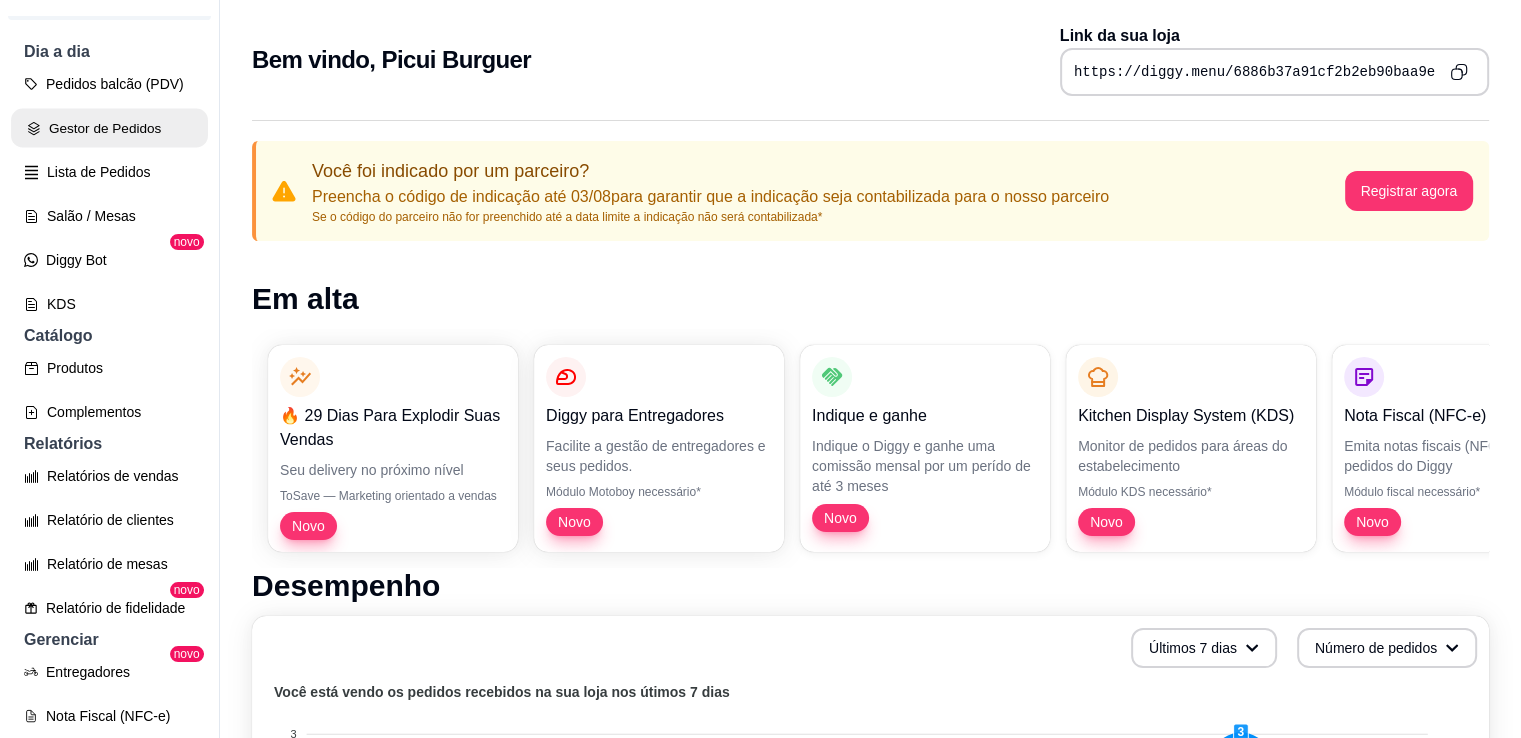 click on "Gestor de Pedidos" at bounding box center (109, 128) 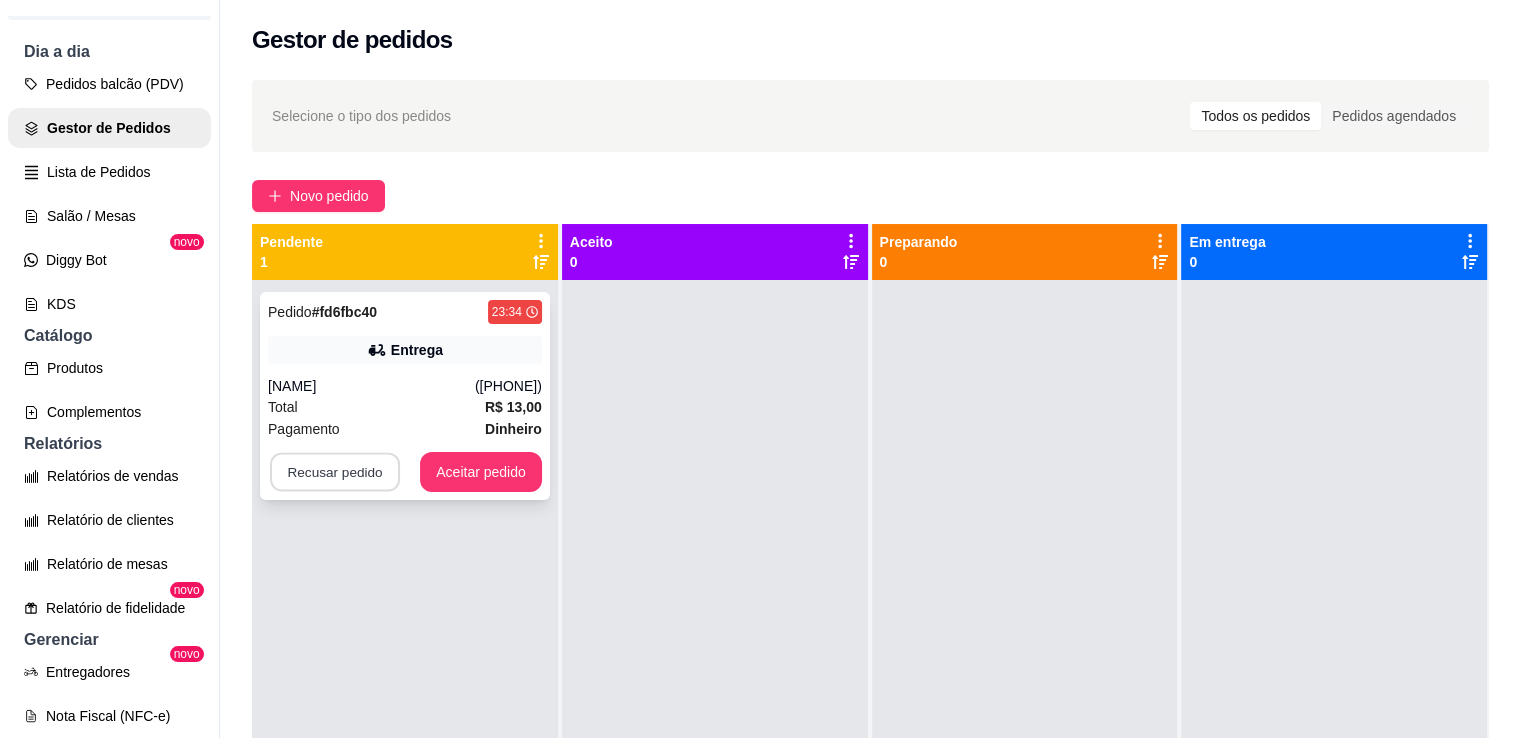 click on "Recusar pedido" at bounding box center [335, 472] 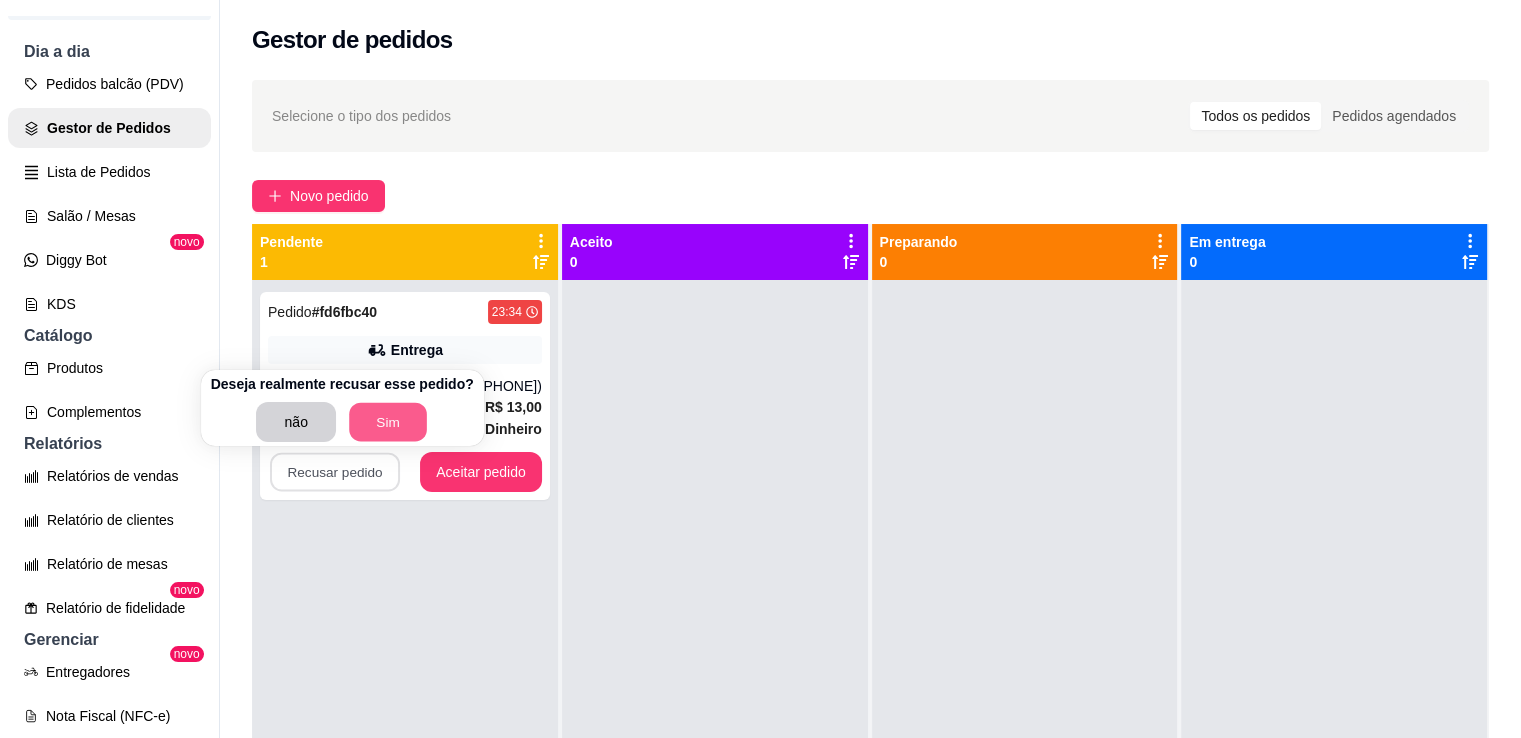 click on "Sim" at bounding box center (388, 422) 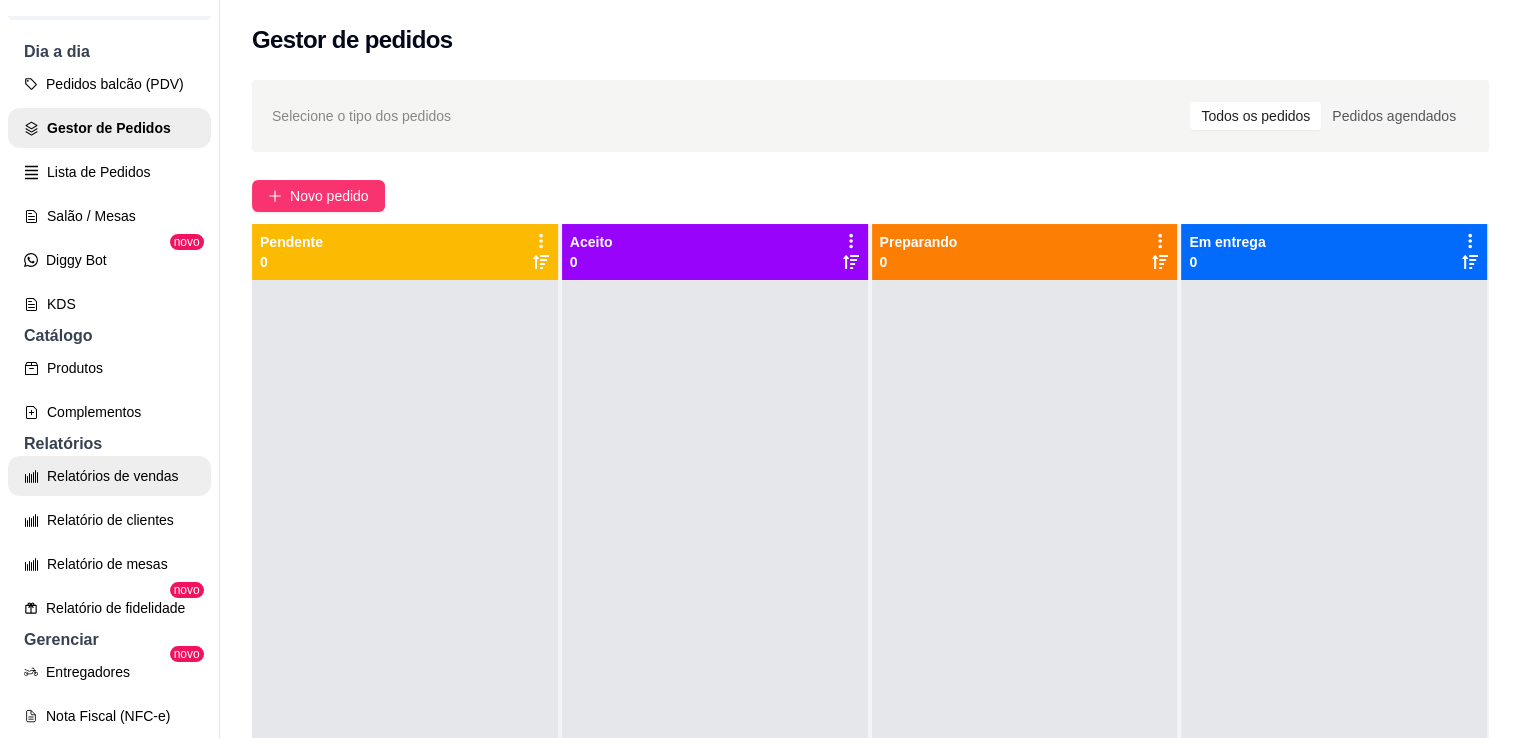 scroll, scrollTop: 0, scrollLeft: 0, axis: both 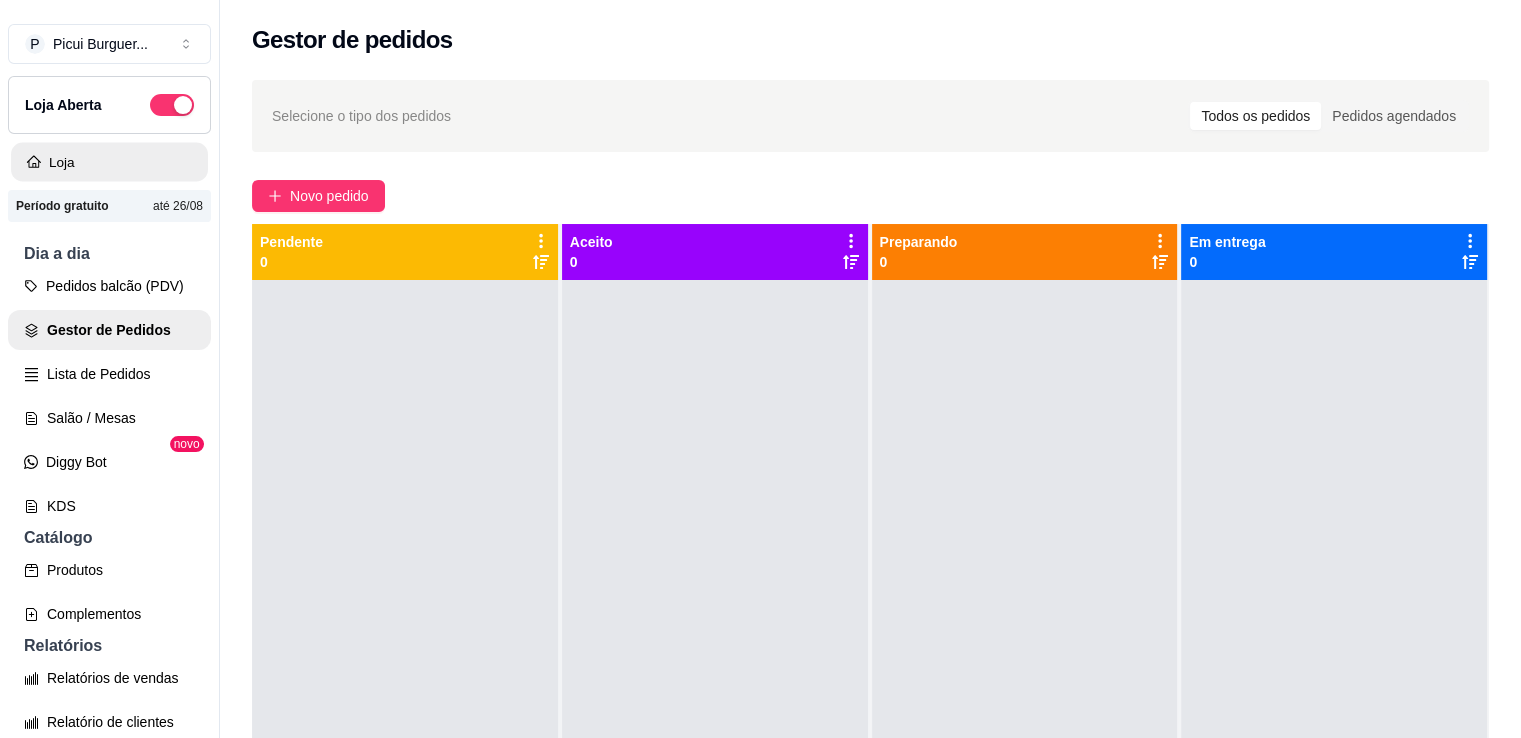 click on "Loja" at bounding box center [109, 162] 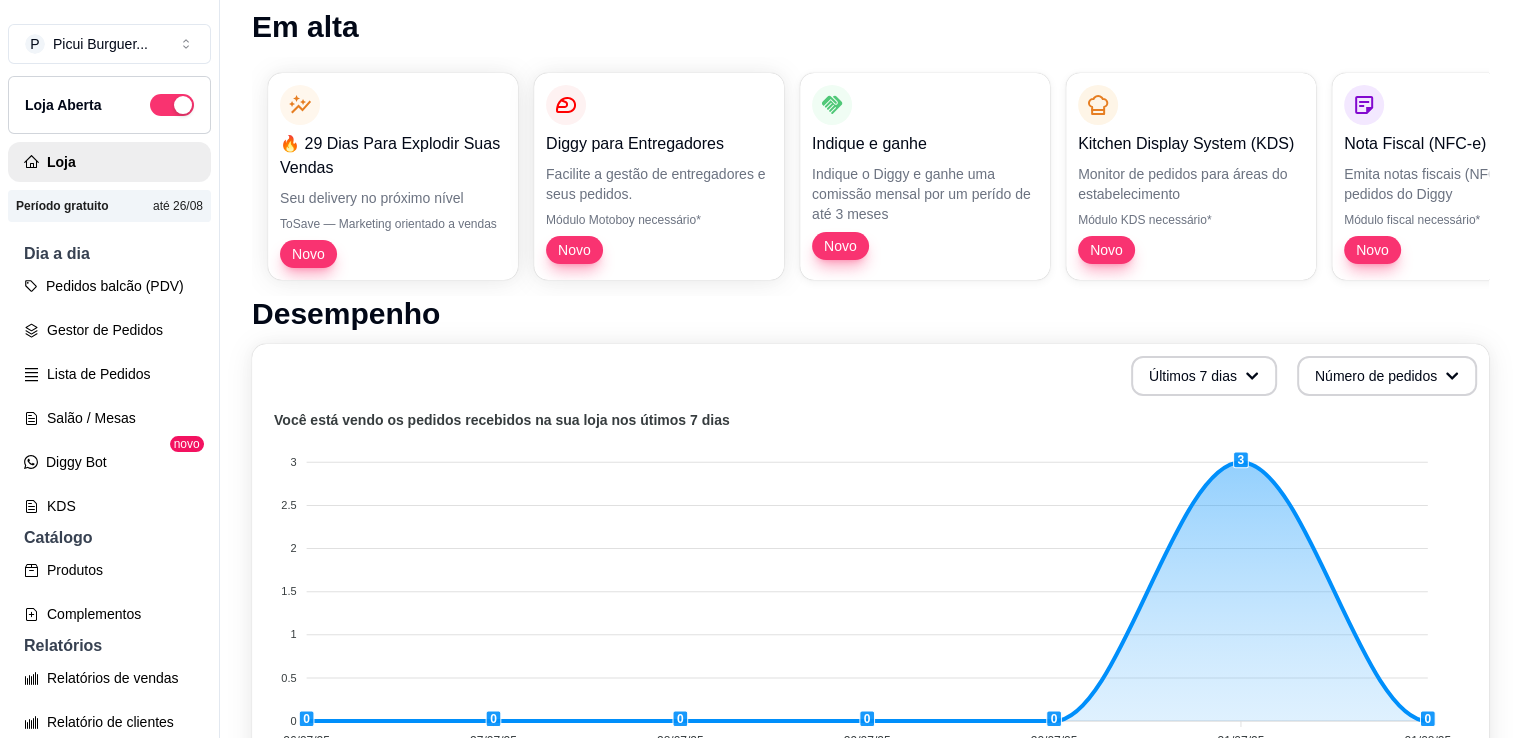 scroll, scrollTop: 314, scrollLeft: 0, axis: vertical 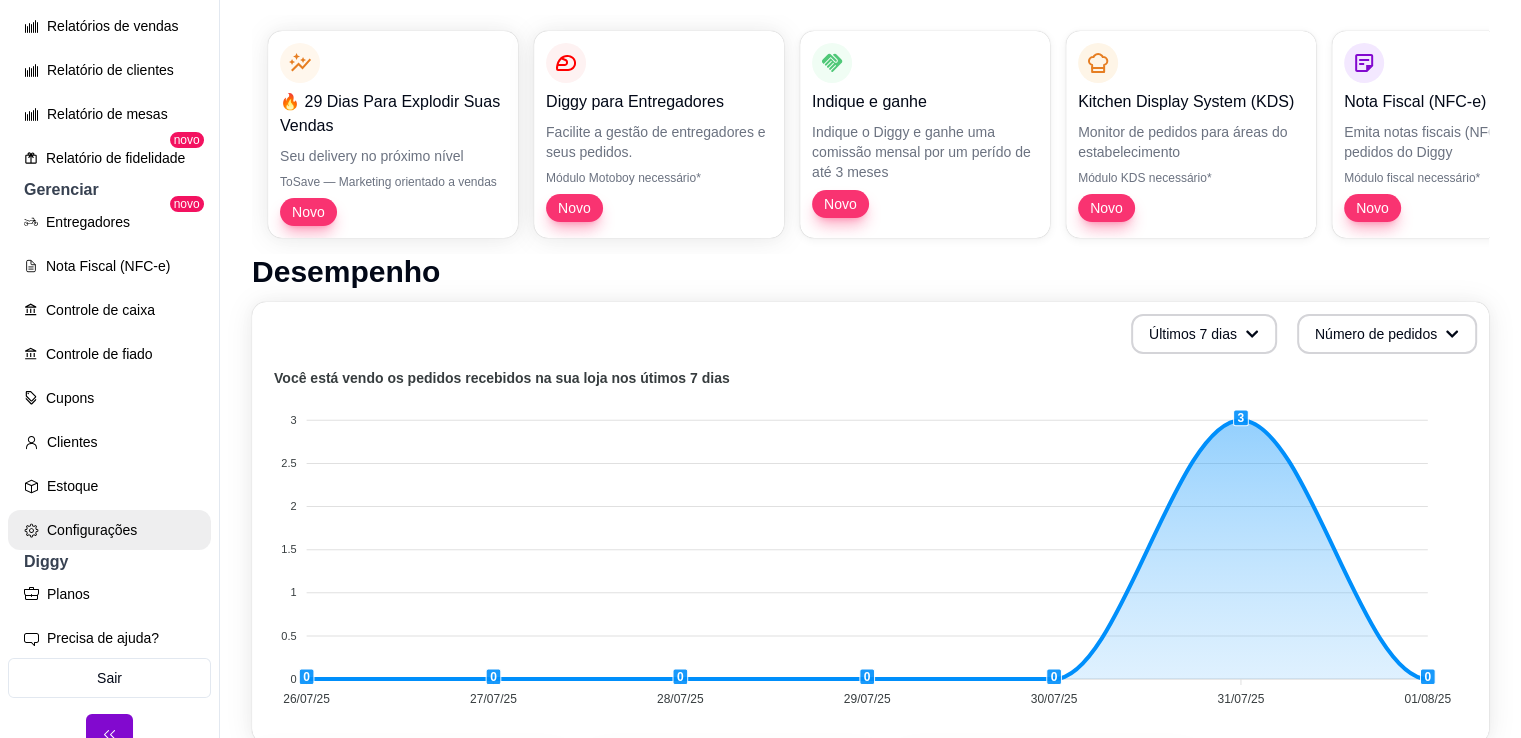 click on "Configurações" at bounding box center (109, 530) 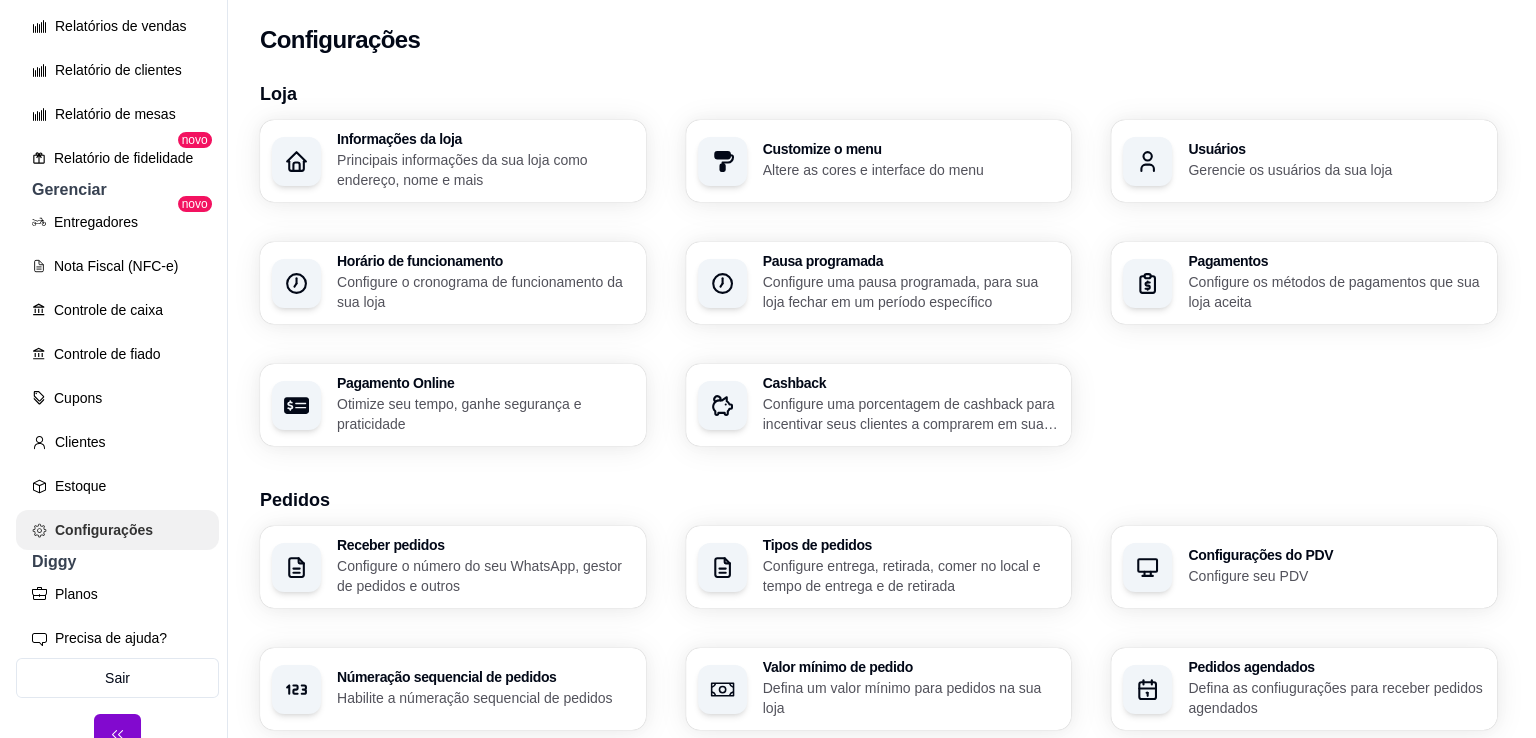 scroll, scrollTop: 0, scrollLeft: 0, axis: both 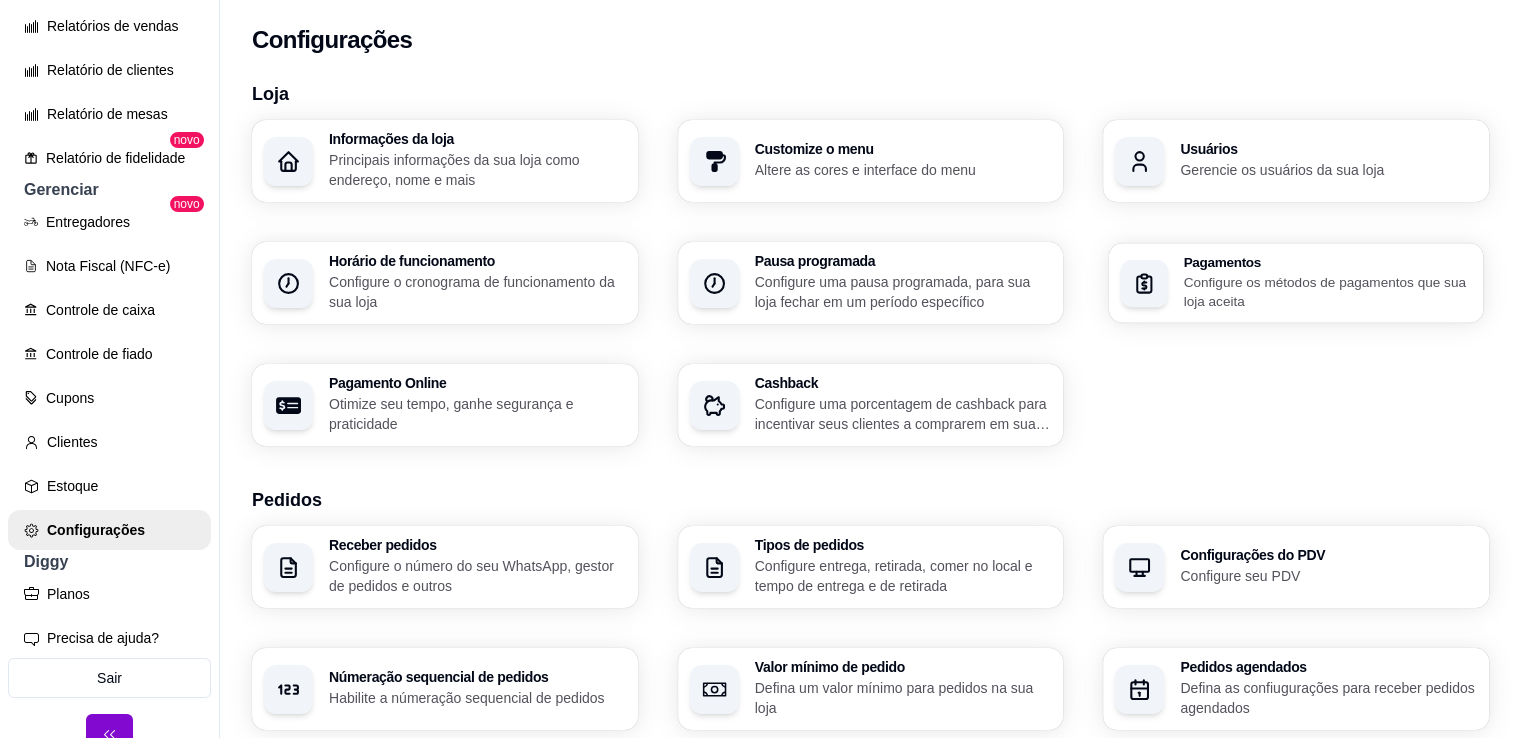 click on "Configure os métodos de pagamentos que sua loja aceita" at bounding box center [1328, 291] 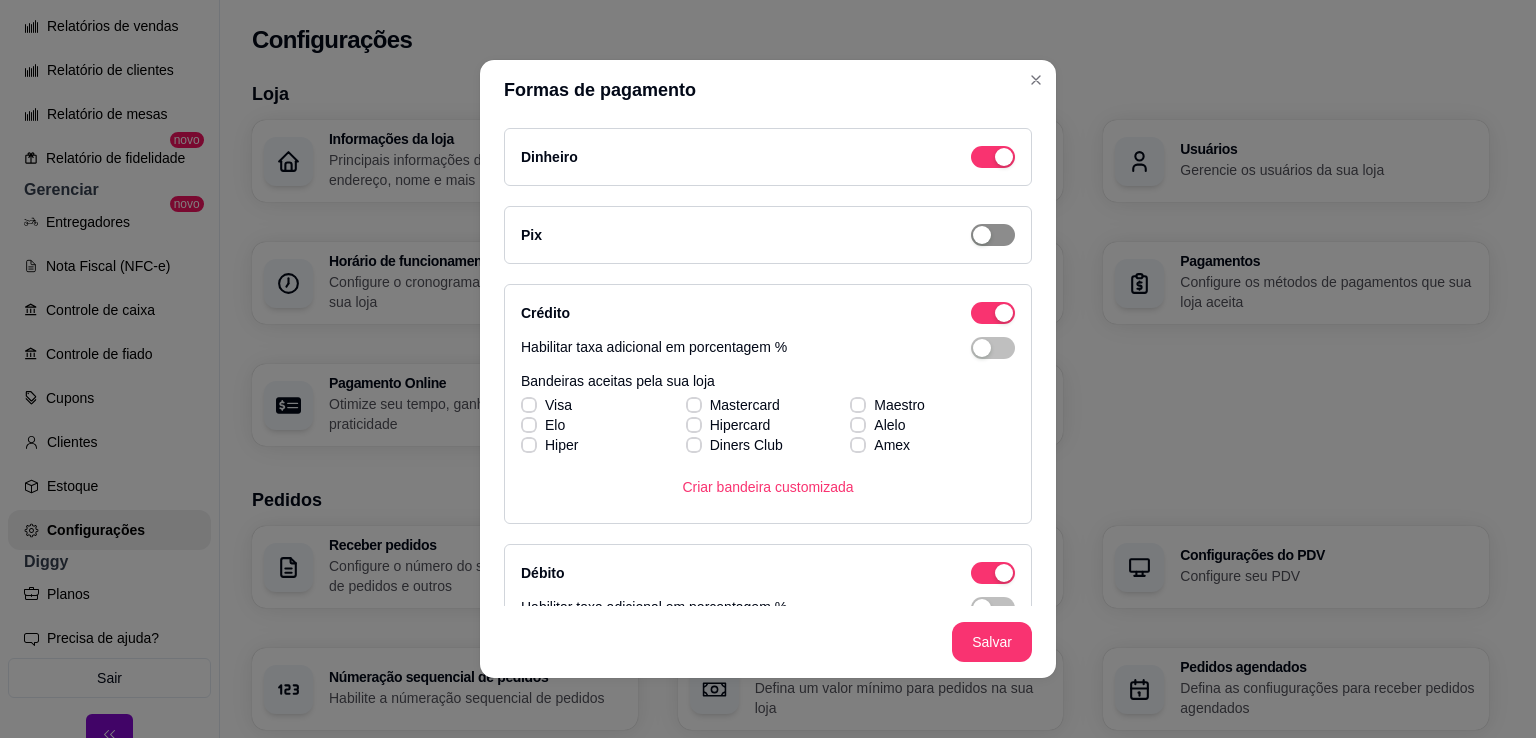 click at bounding box center (1004, 157) 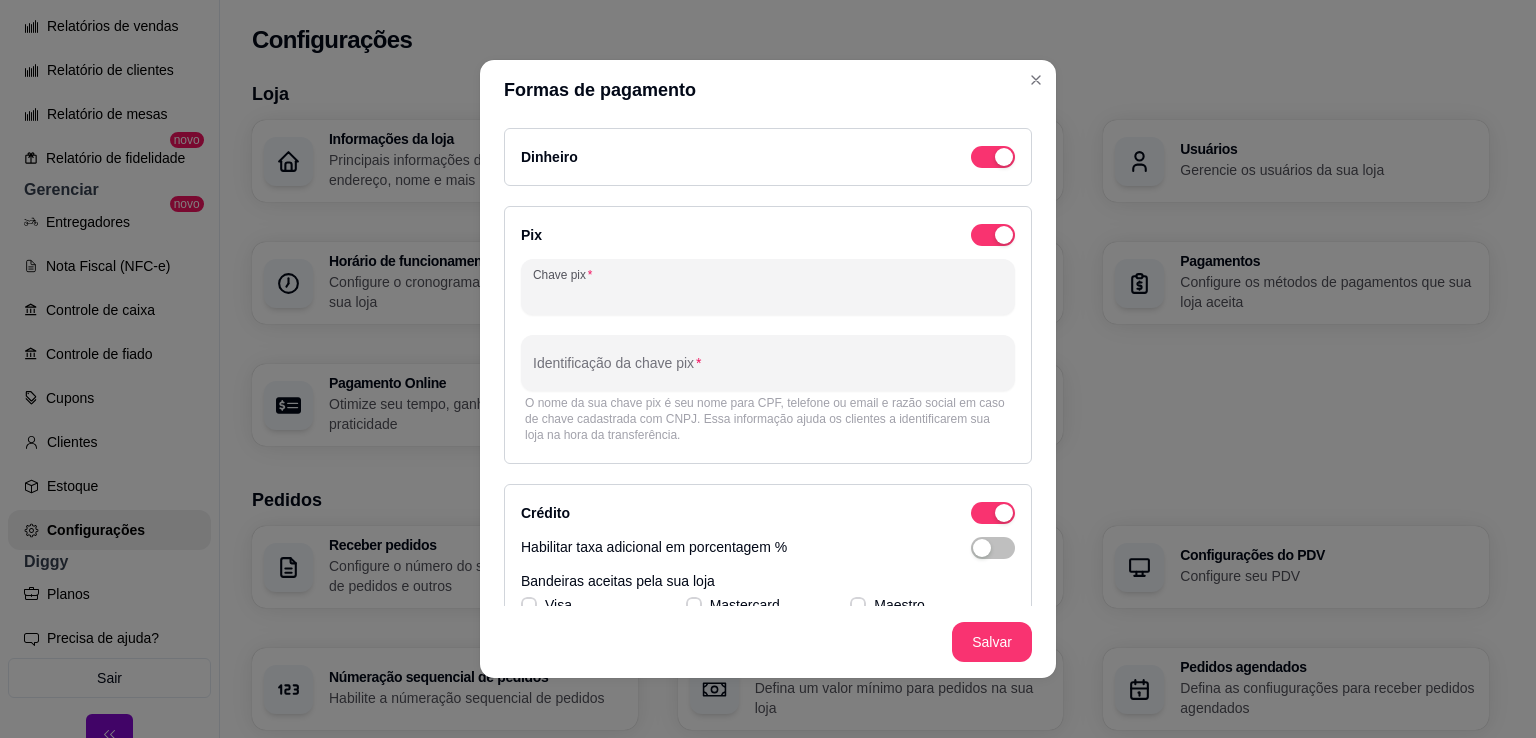 click on "Chave pix" at bounding box center [768, 295] 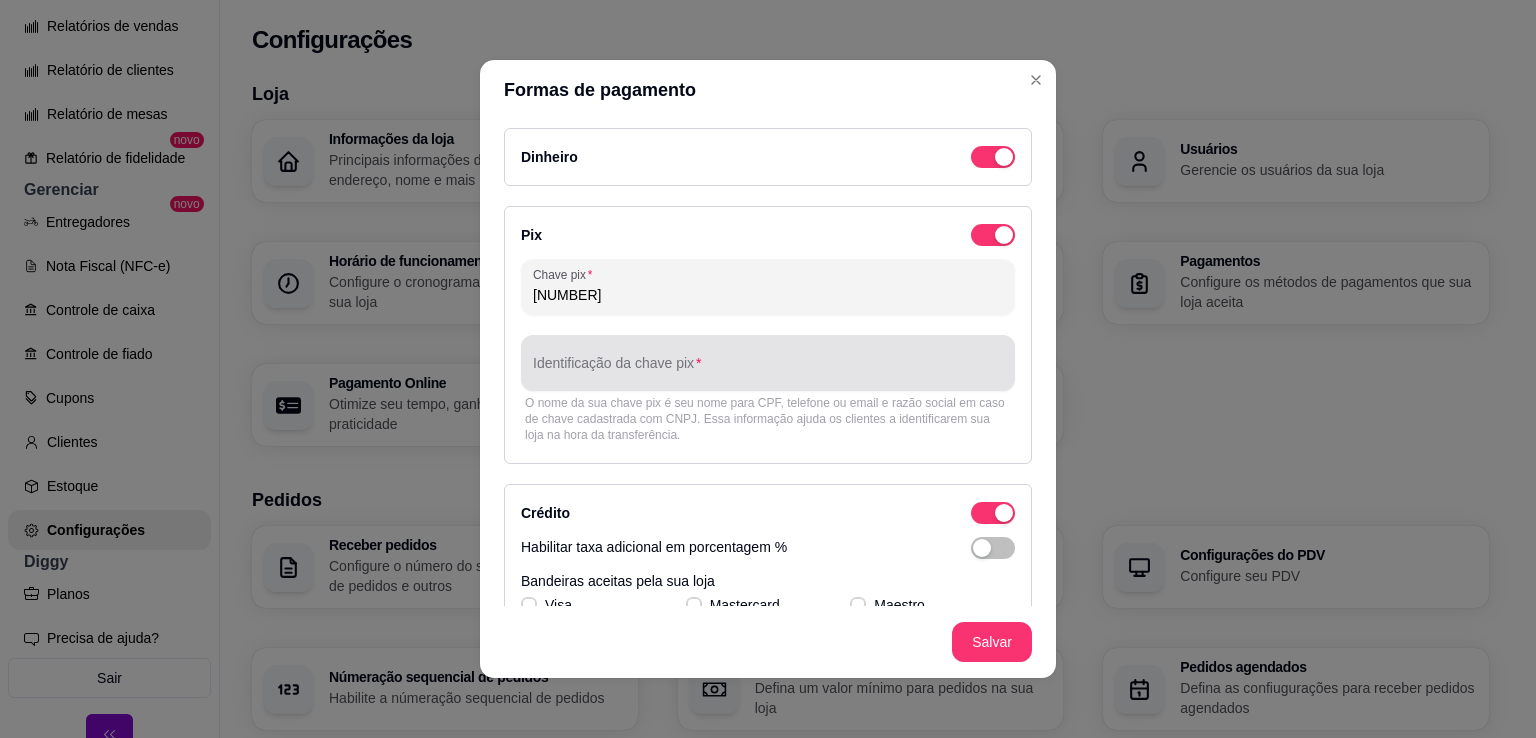 type on "[NUMBER]" 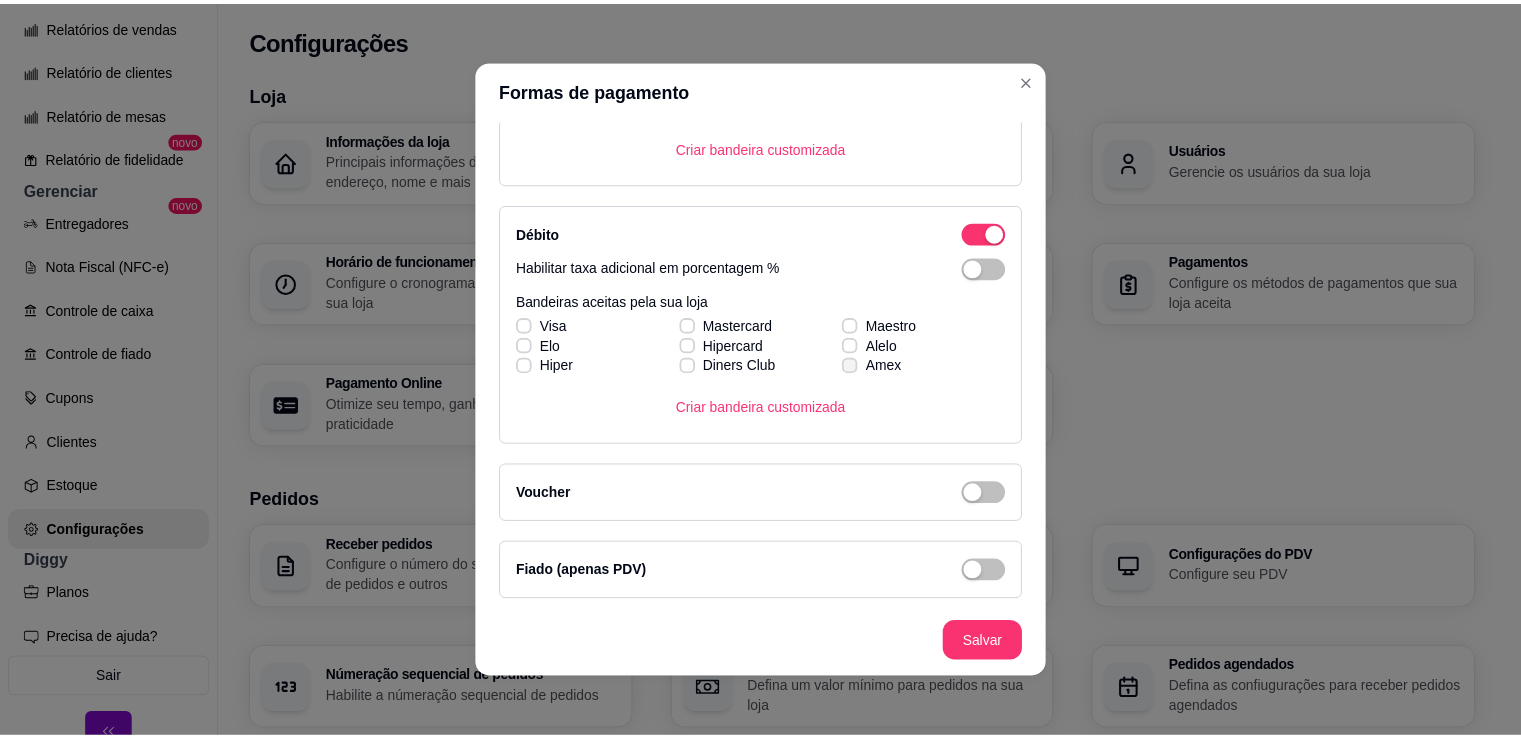 scroll, scrollTop: 539, scrollLeft: 0, axis: vertical 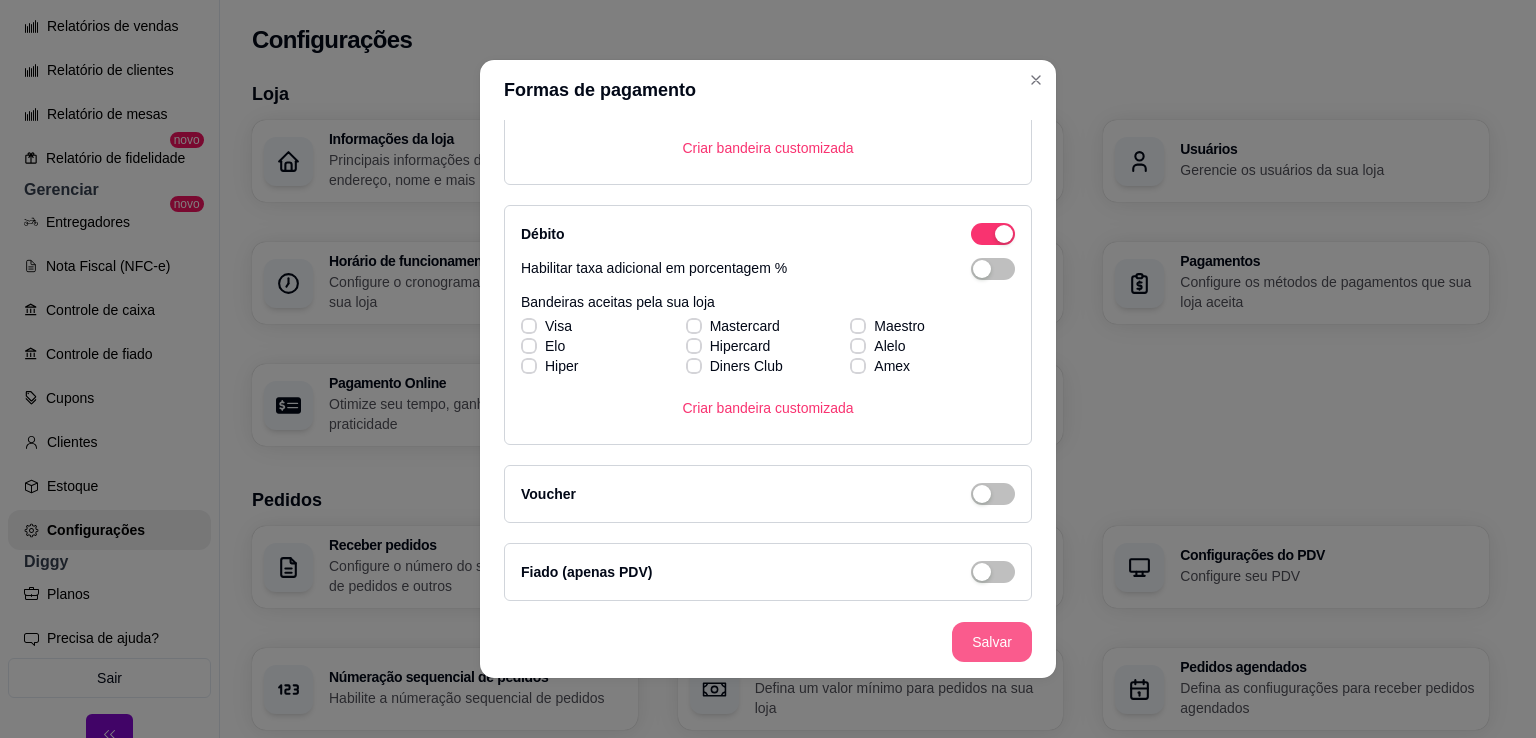 type on "CPF" 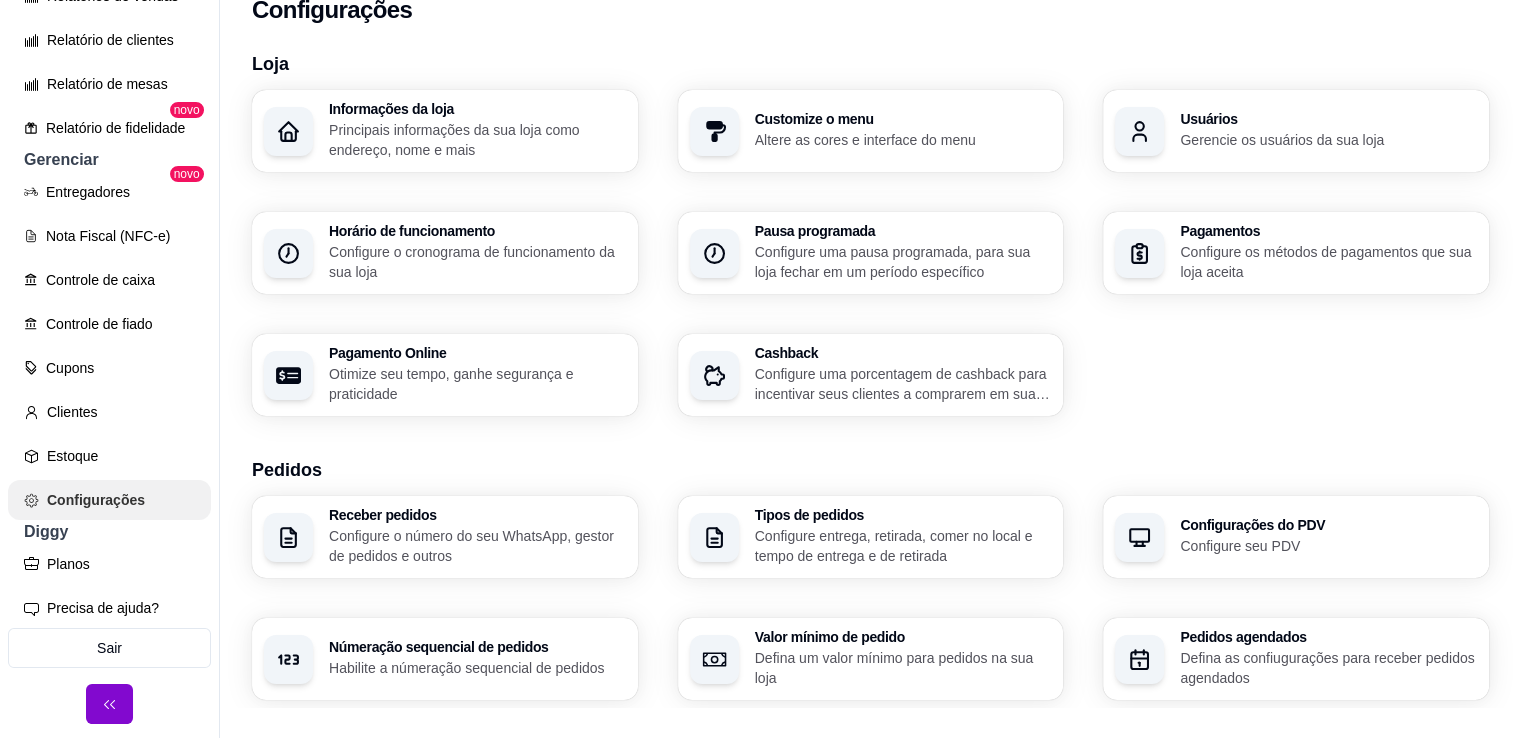 scroll, scrollTop: 0, scrollLeft: 0, axis: both 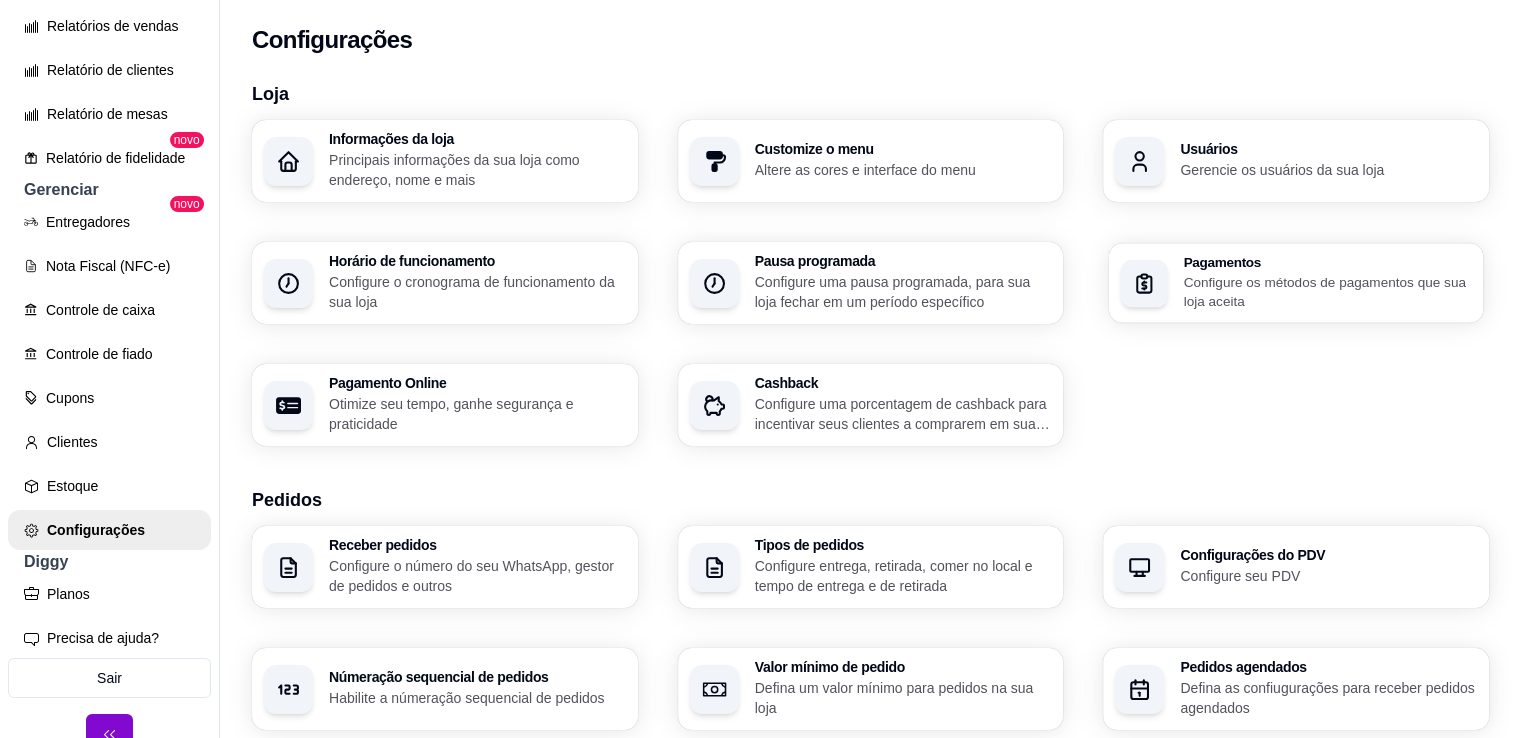 click on "Configure os métodos de pagamentos que sua loja aceita" at bounding box center [1328, 291] 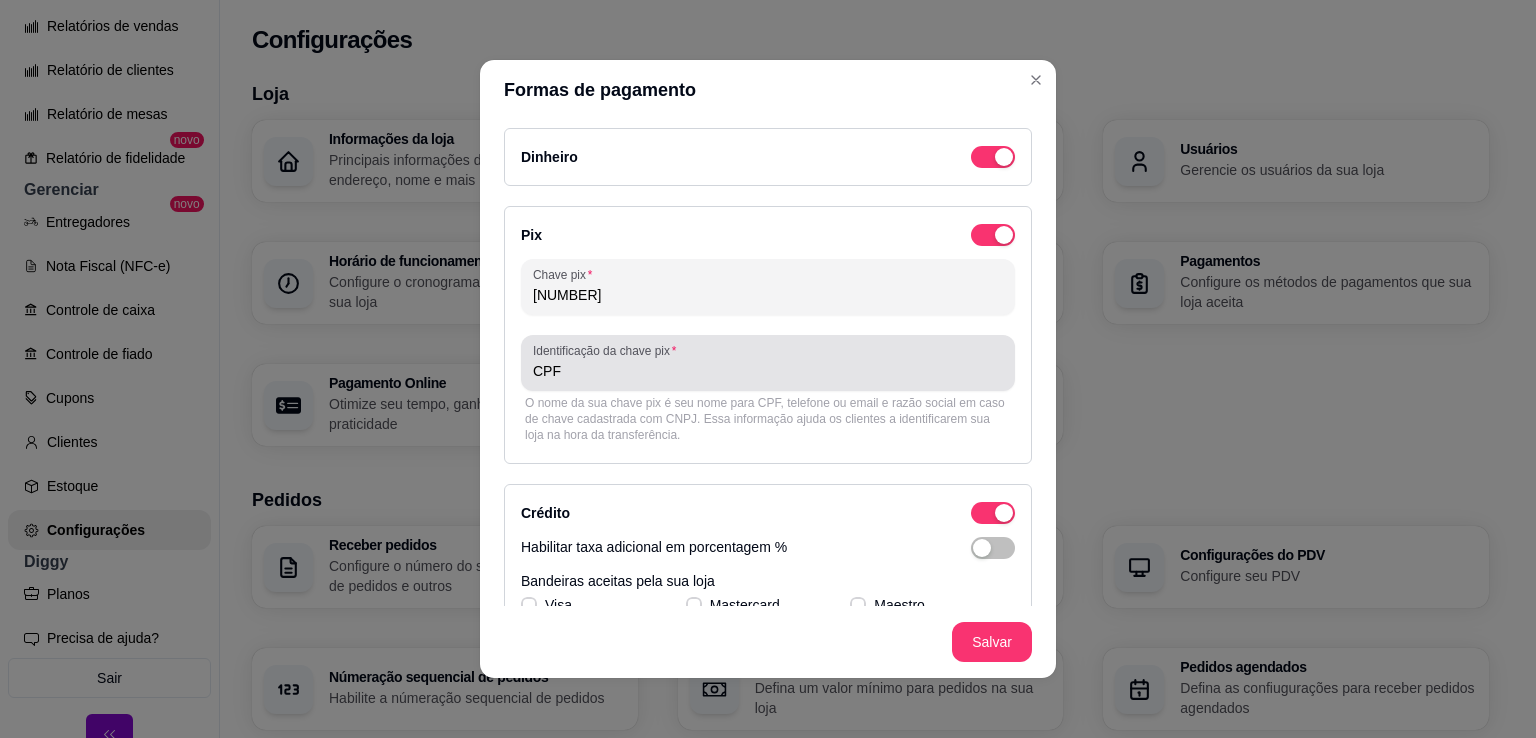 click on "Identificação da chave pix" at bounding box center (608, 350) 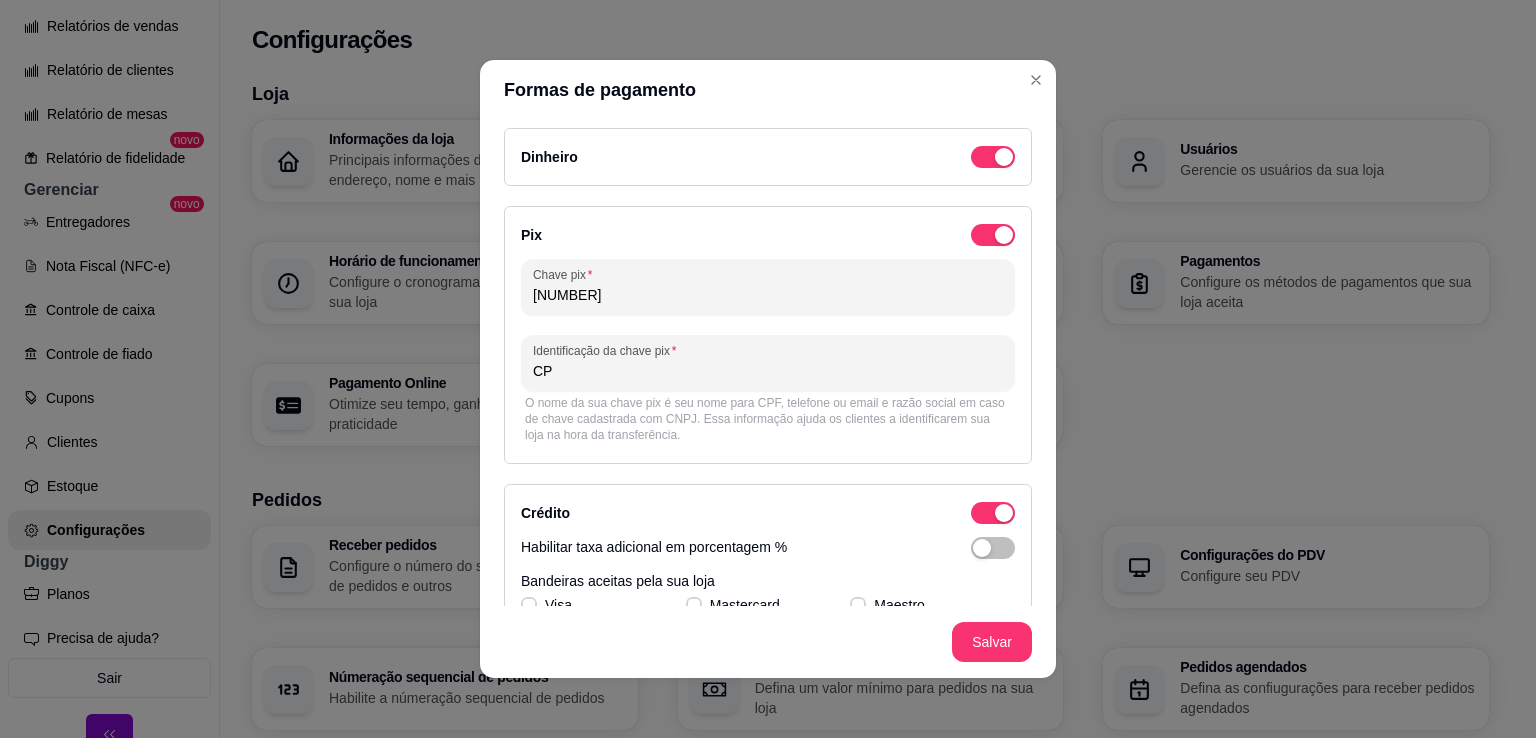 type on "C" 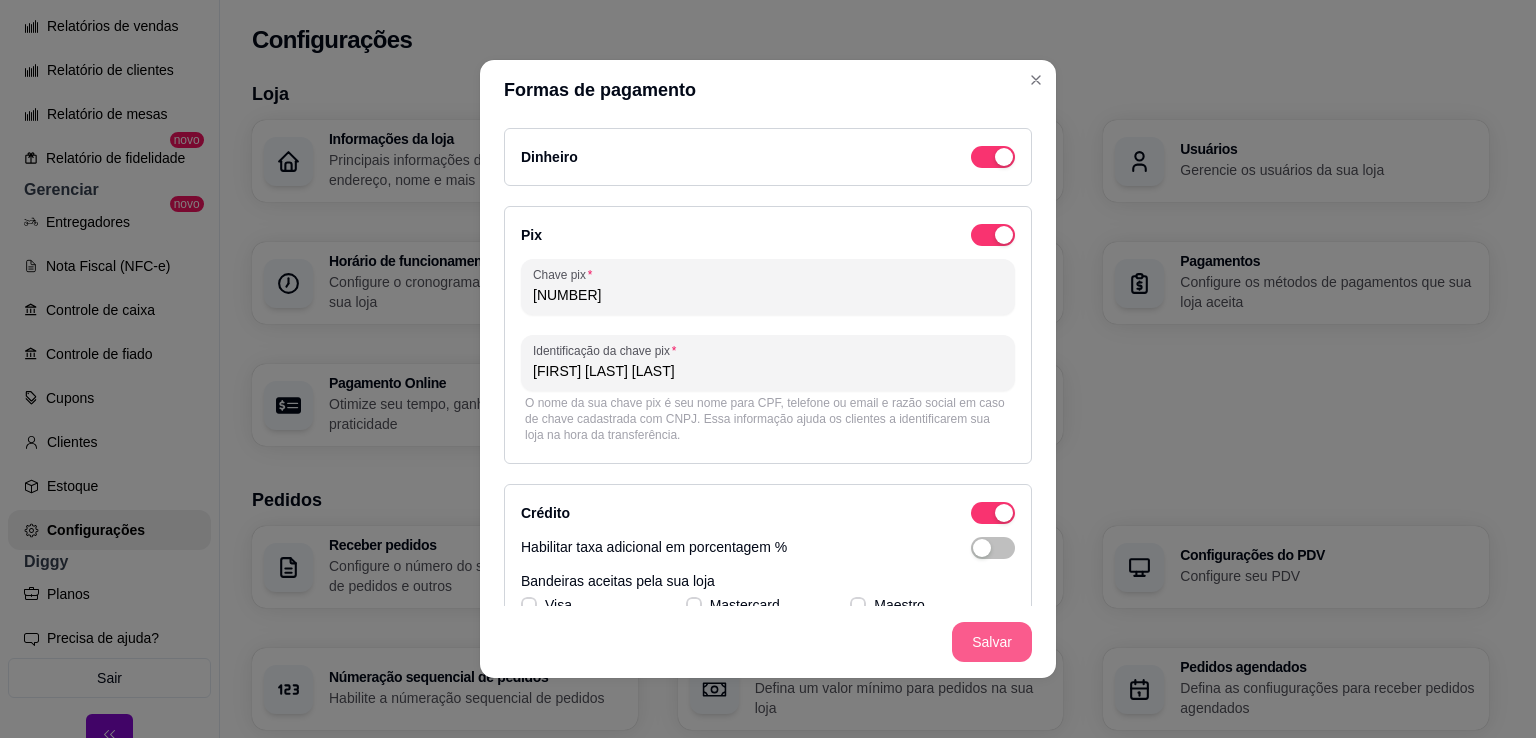 type on "[FIRST] [LAST] [LAST]" 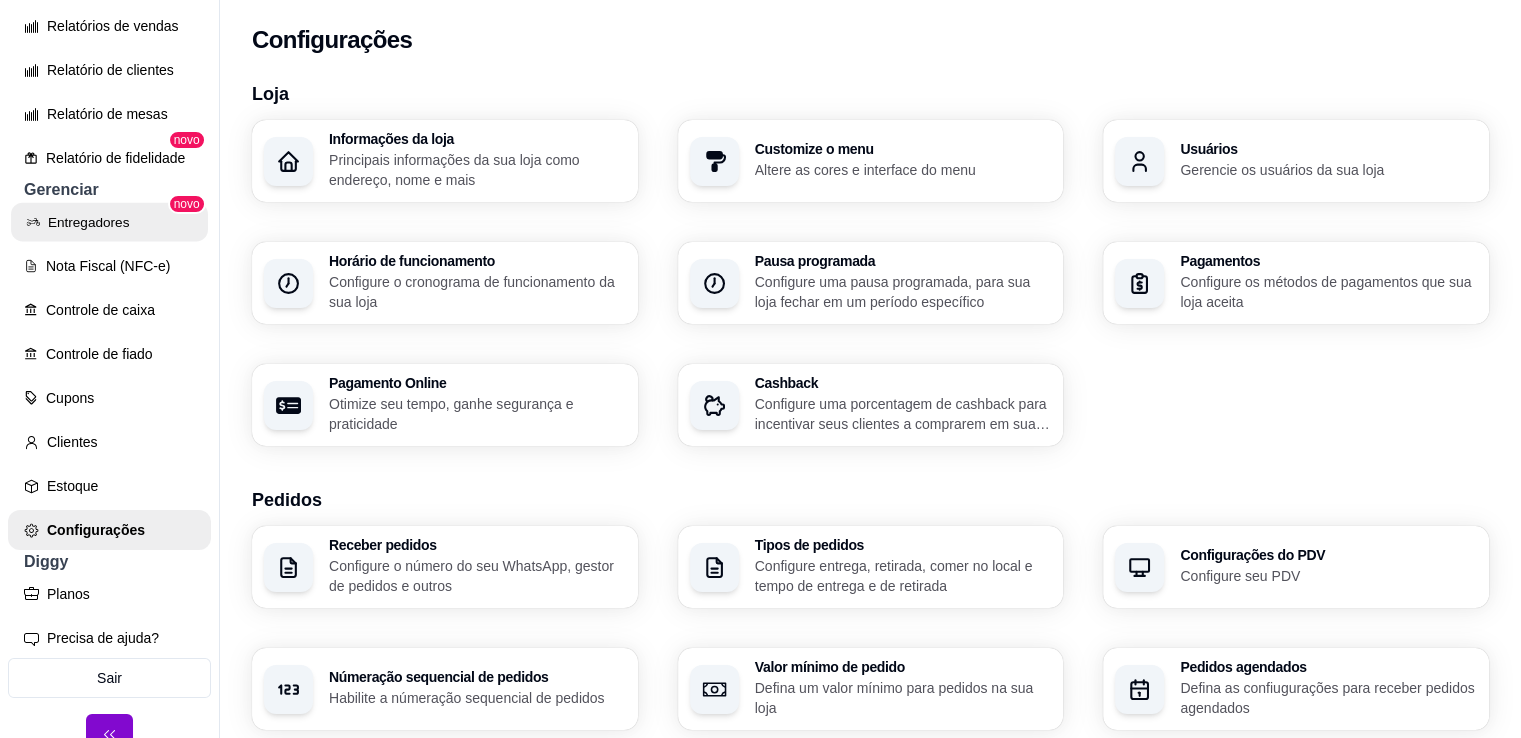 click on "Entregadores" at bounding box center (109, 222) 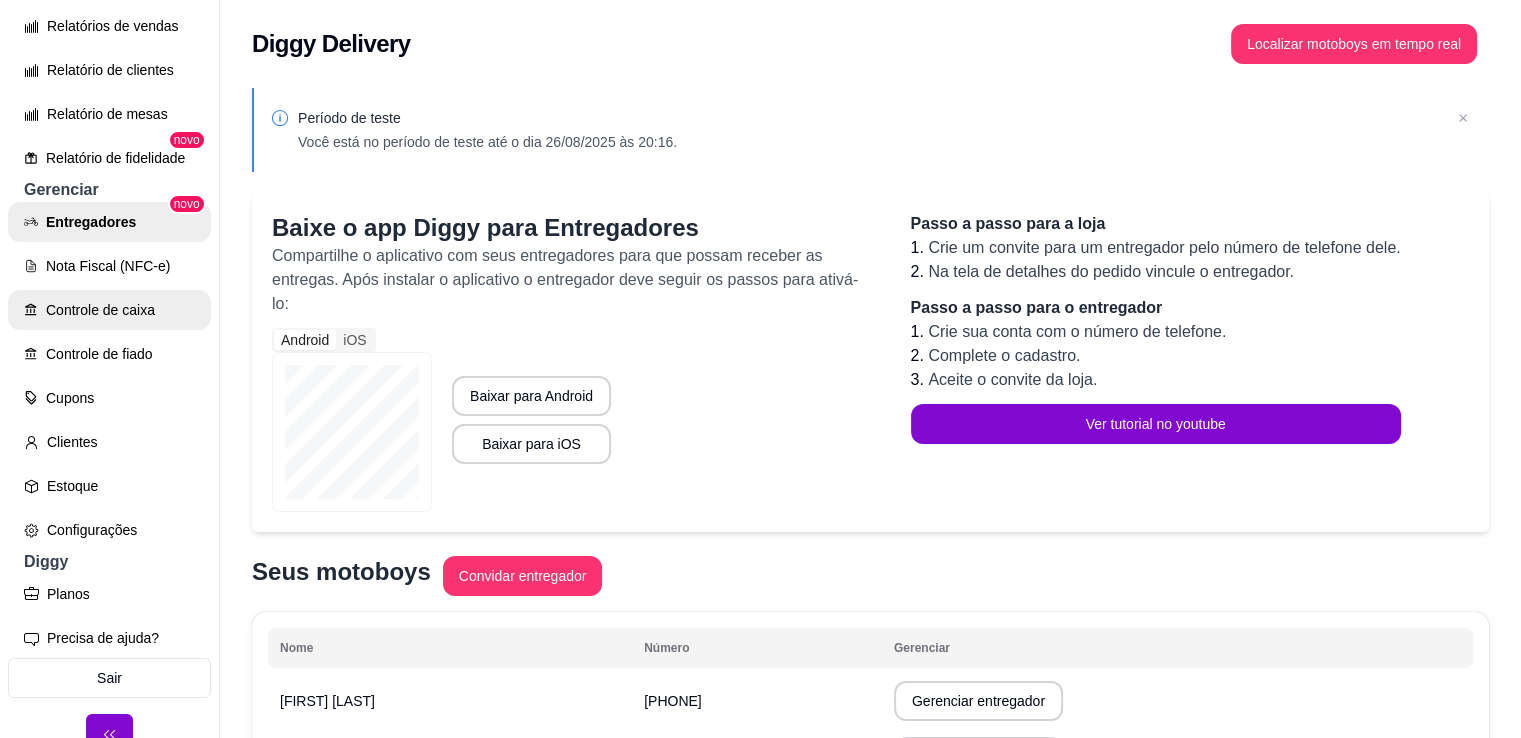 scroll, scrollTop: 32, scrollLeft: 0, axis: vertical 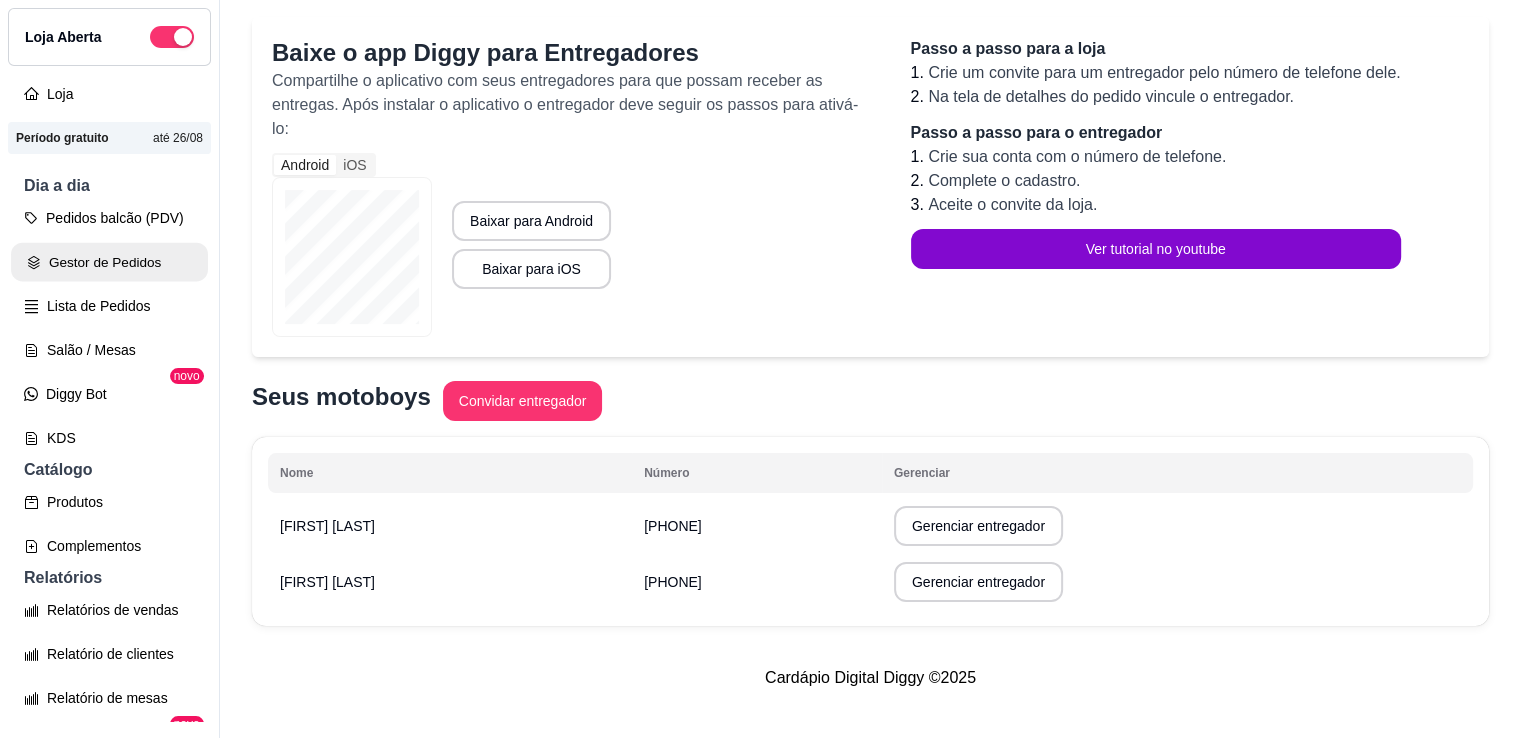 click on "Gestor de Pedidos" at bounding box center [109, 262] 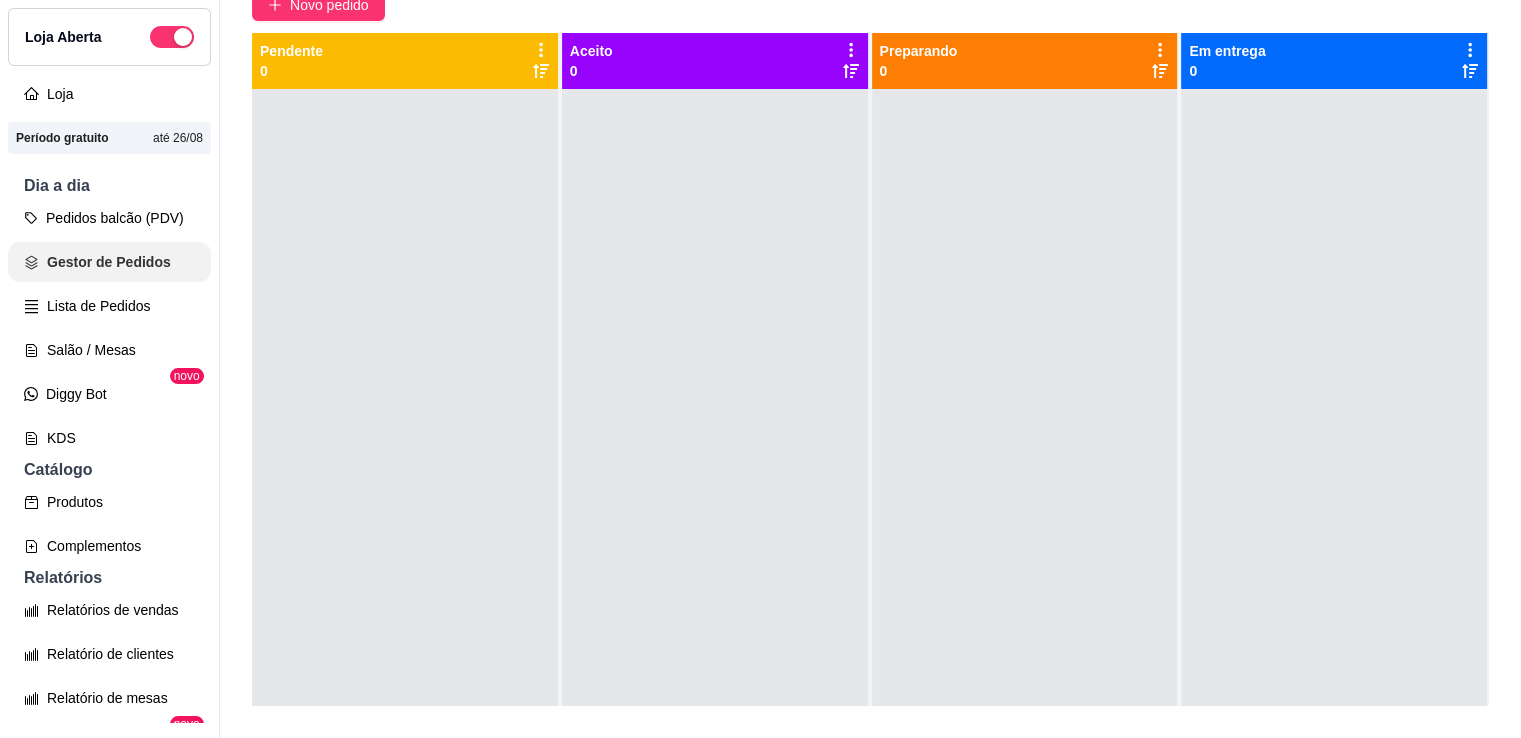 scroll, scrollTop: 0, scrollLeft: 0, axis: both 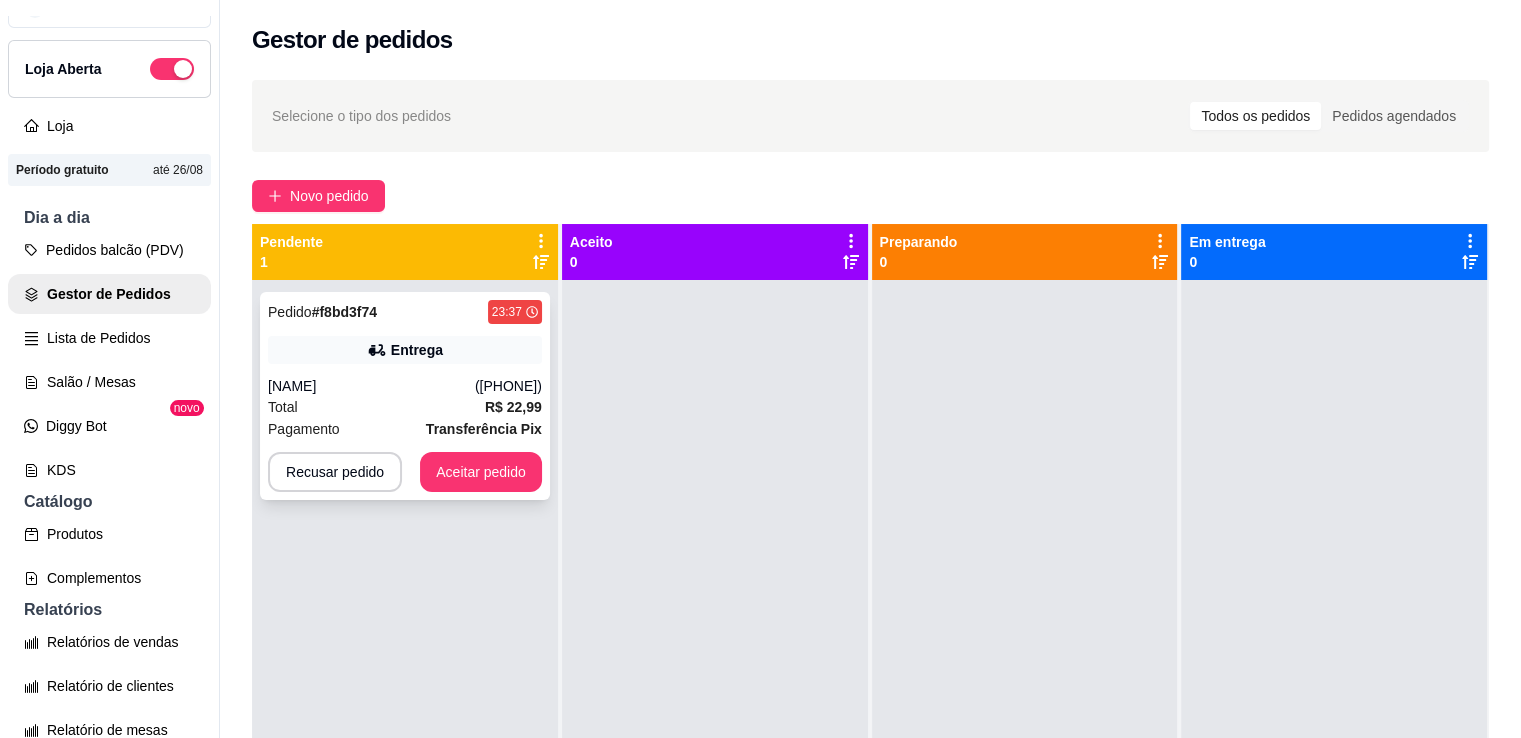 click on "Pedido  # f8bd3f74 [TIME] Entrega [FIRST] ([PHONE]) Total R$ 22,99 Pagamento Transferência Pix Recusar pedido Aceitar pedido" at bounding box center [405, 396] 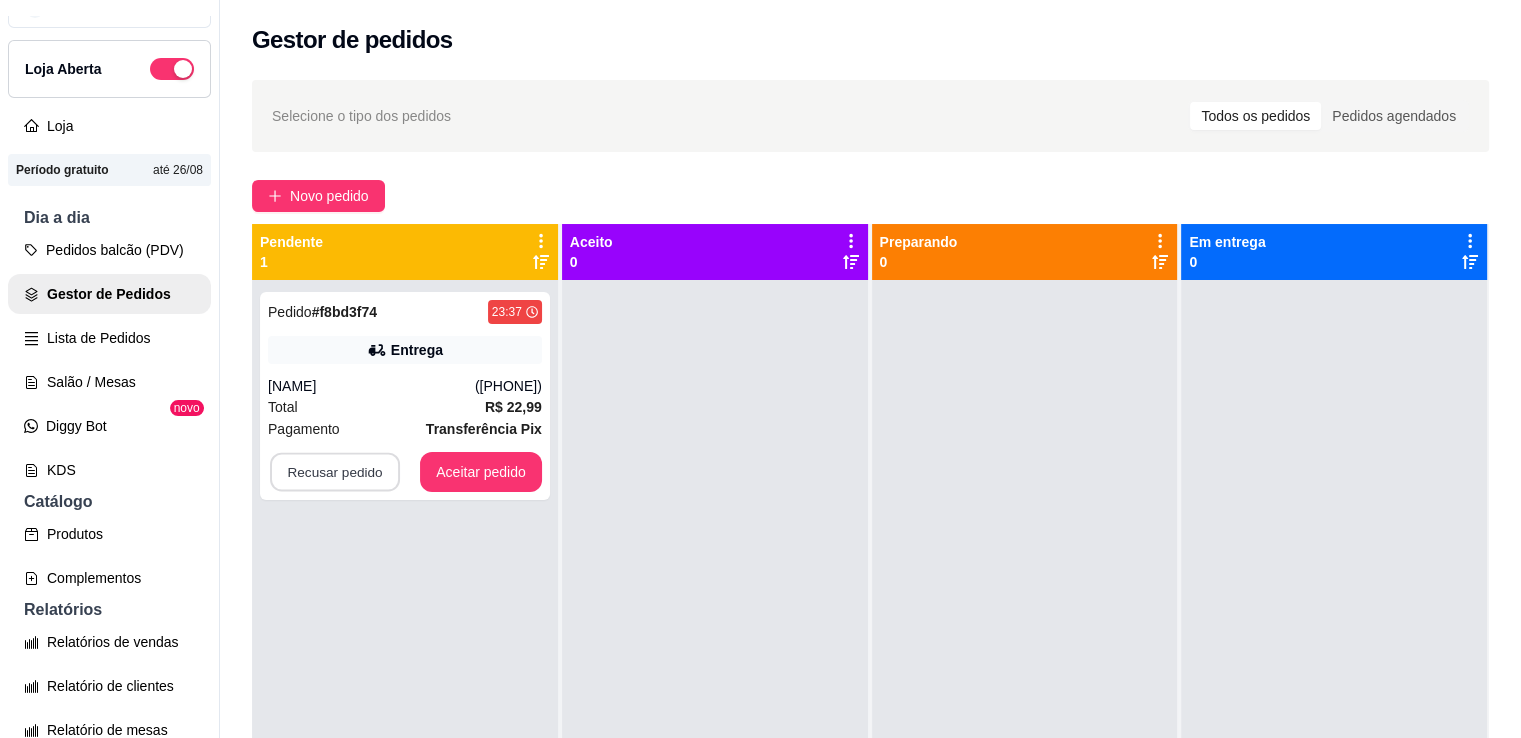 click on "Recusar pedido" at bounding box center (335, 472) 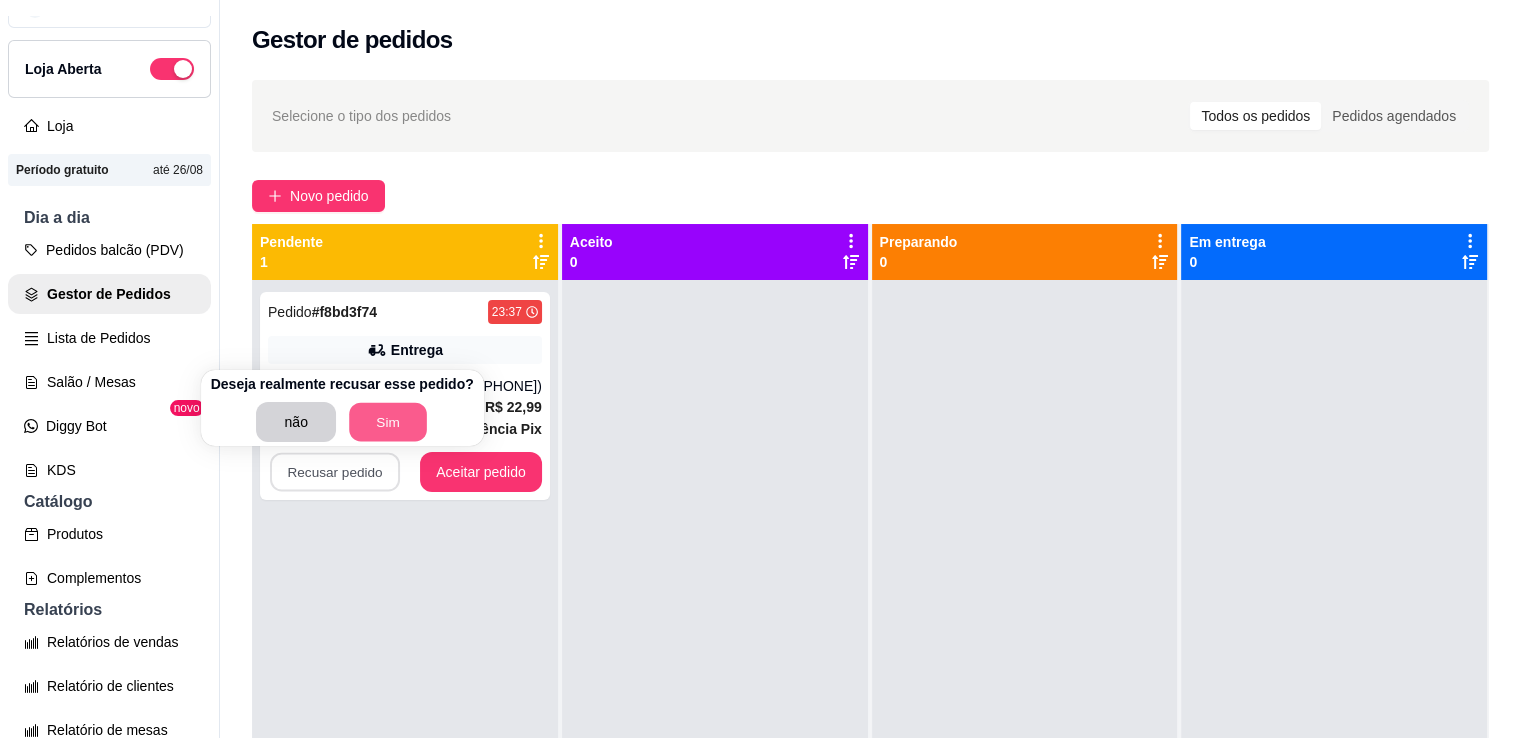 click on "Sim" at bounding box center (388, 422) 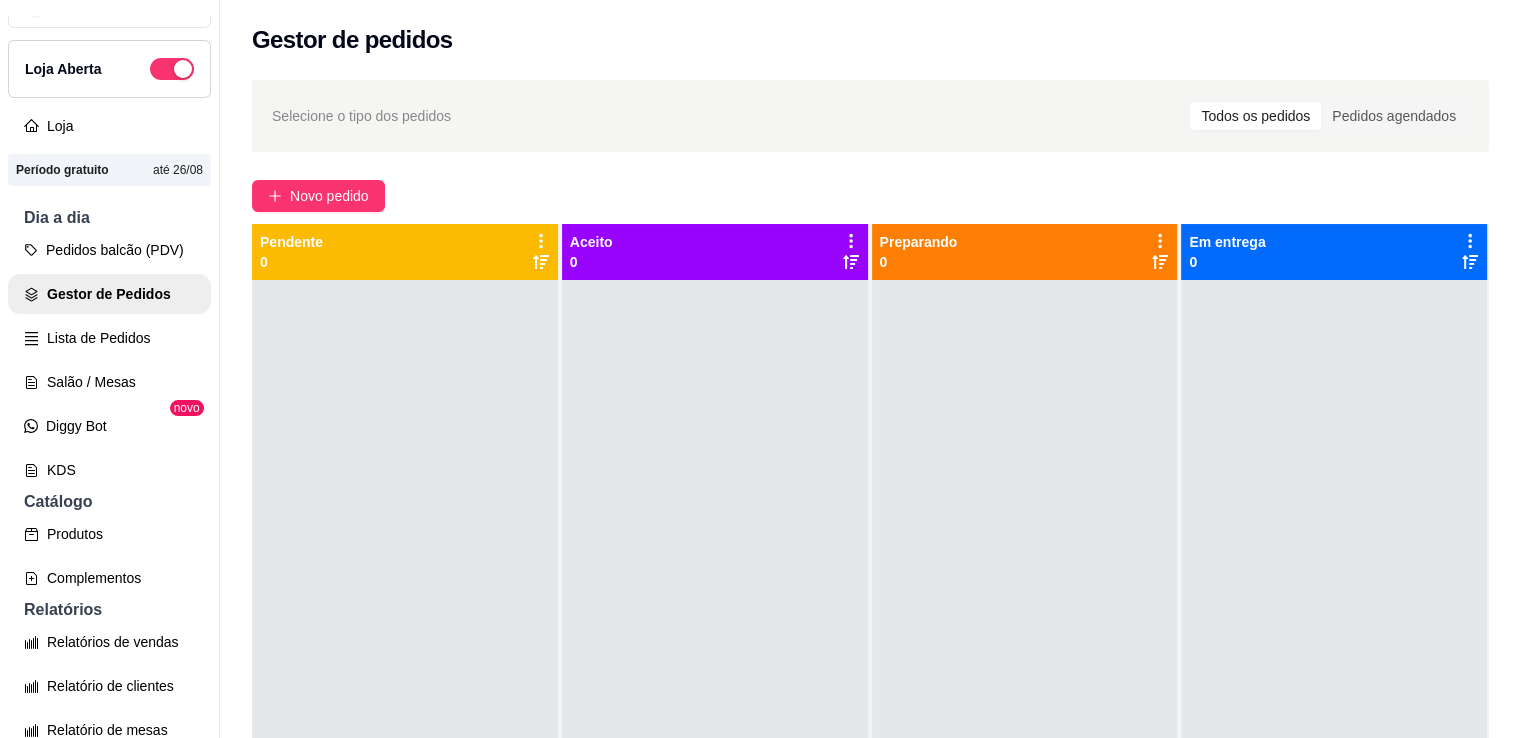 scroll, scrollTop: 56, scrollLeft: 0, axis: vertical 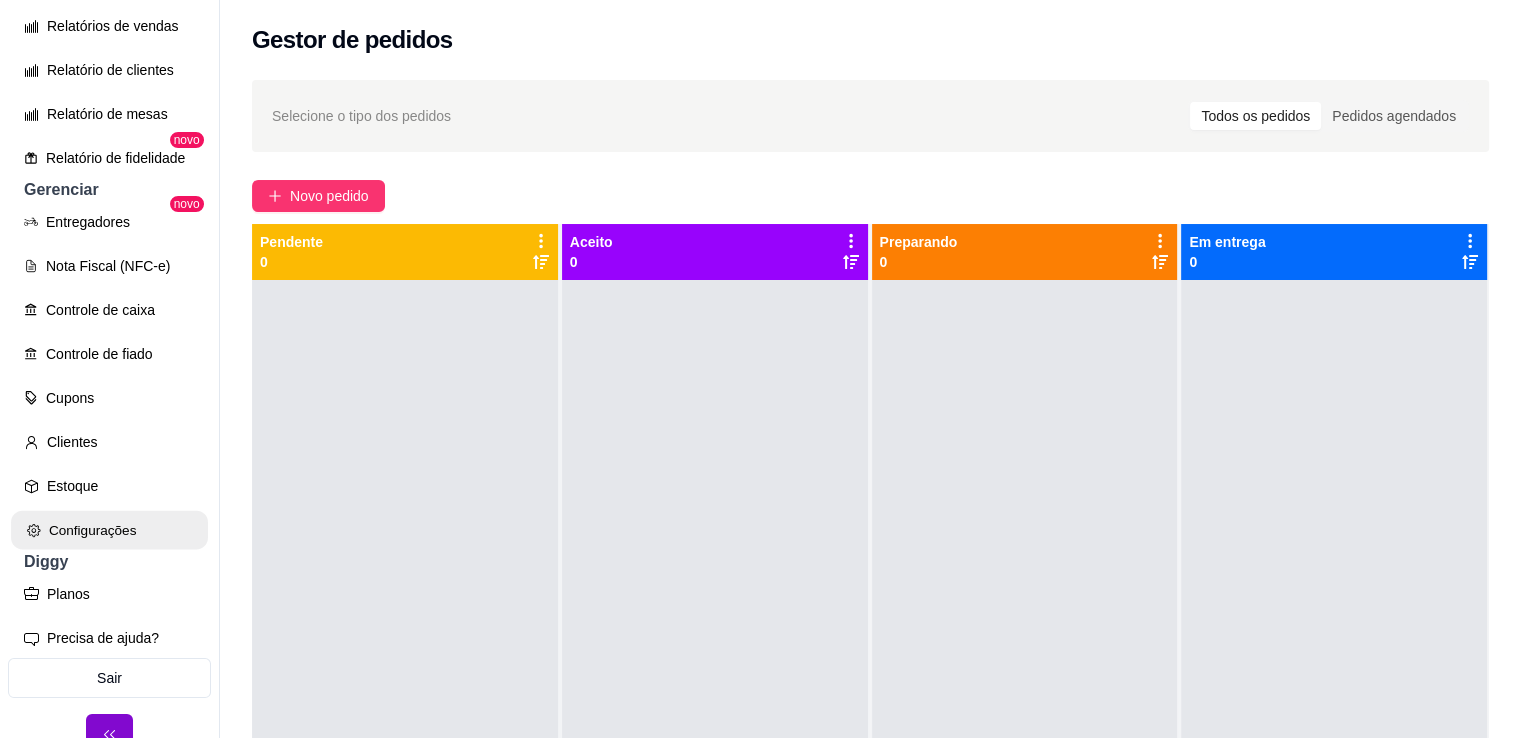 click on "Configurações" at bounding box center [109, 530] 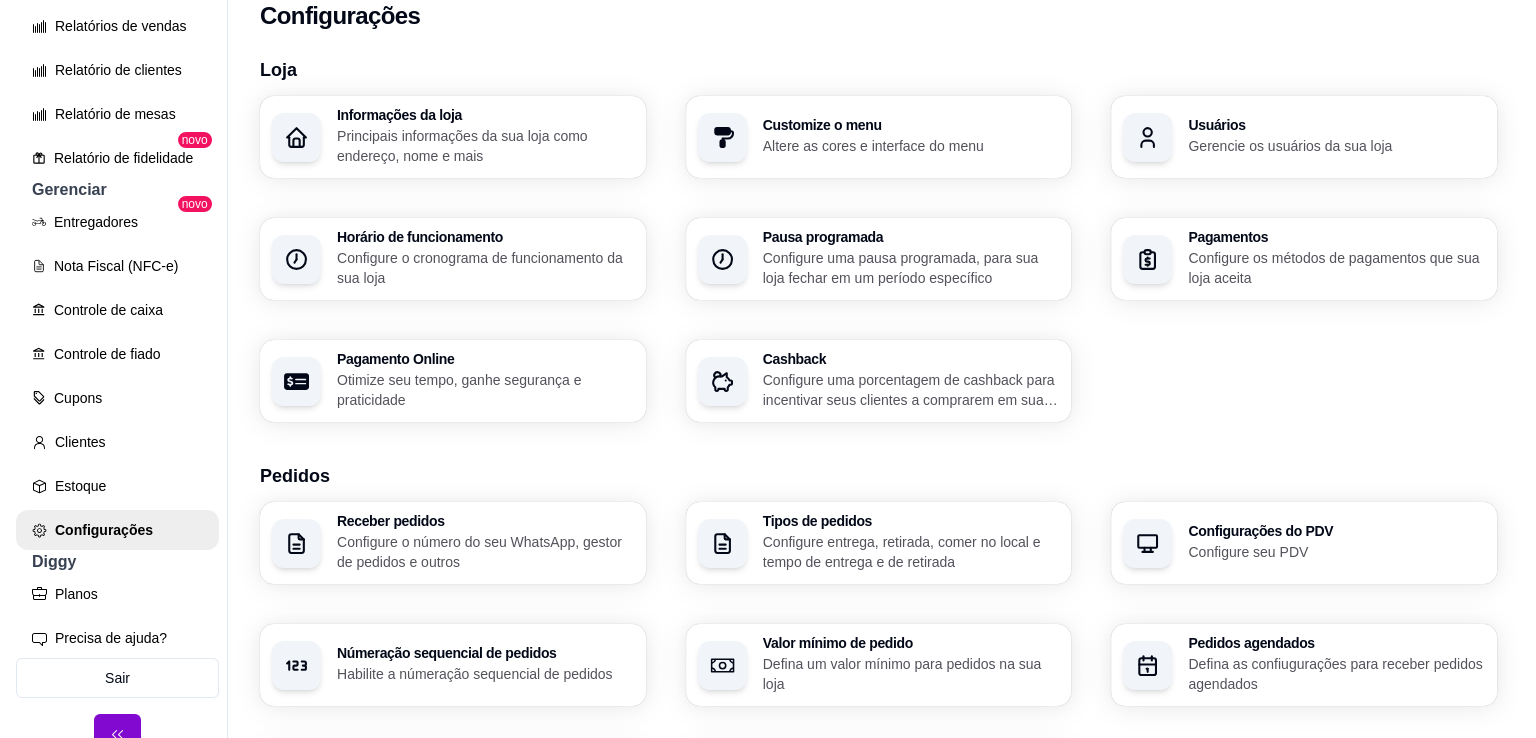 scroll, scrollTop: 0, scrollLeft: 0, axis: both 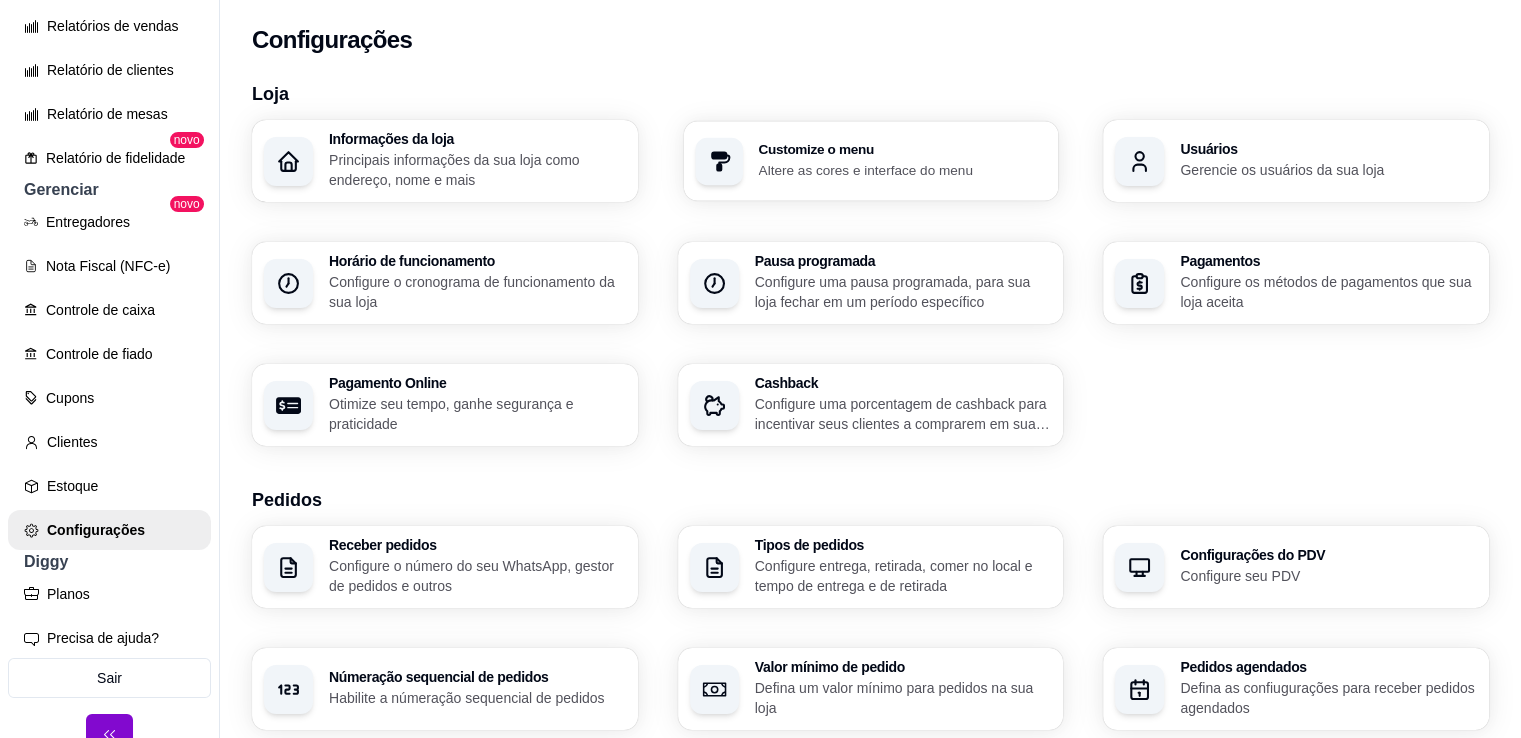 click on "Altere as cores e interface do menu" at bounding box center [902, 169] 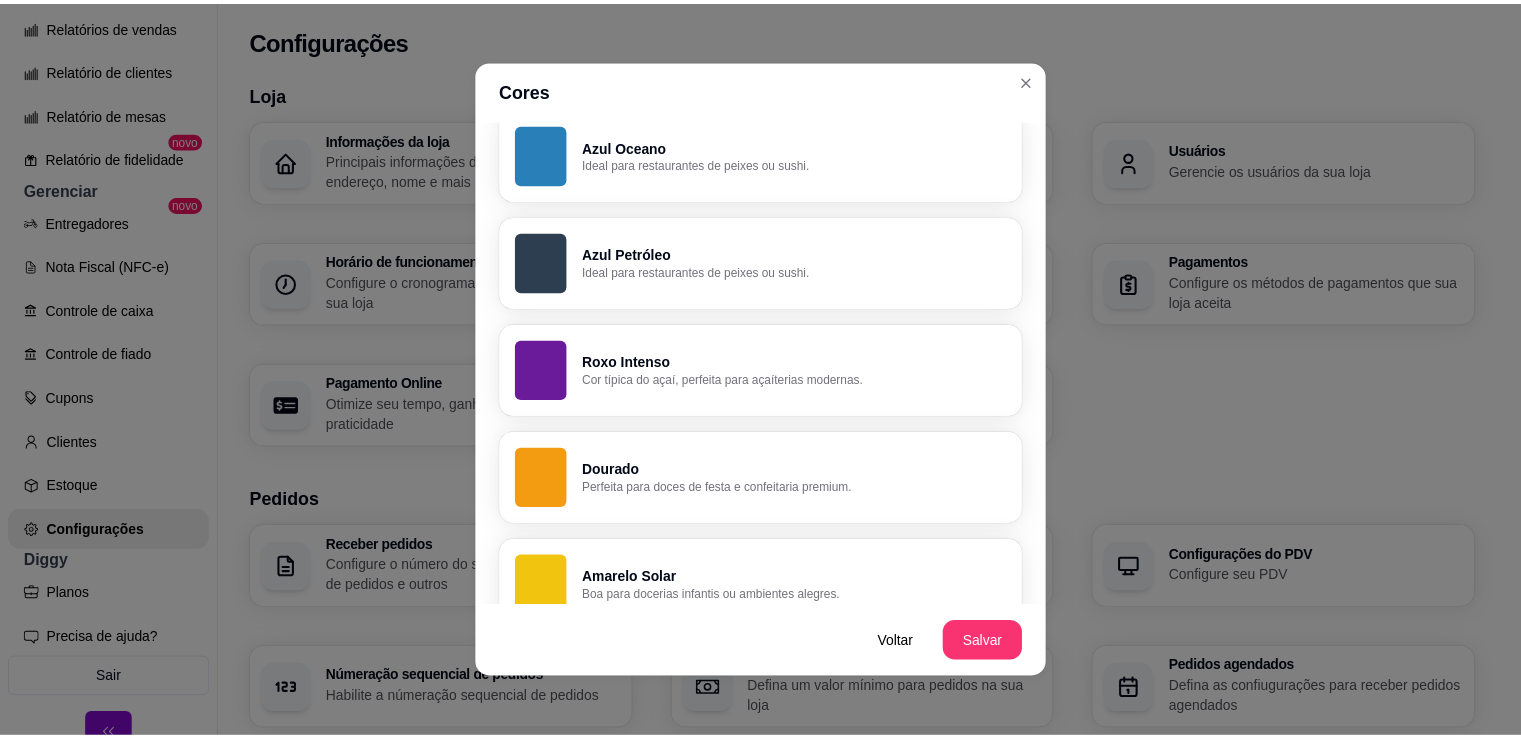 scroll, scrollTop: 1418, scrollLeft: 0, axis: vertical 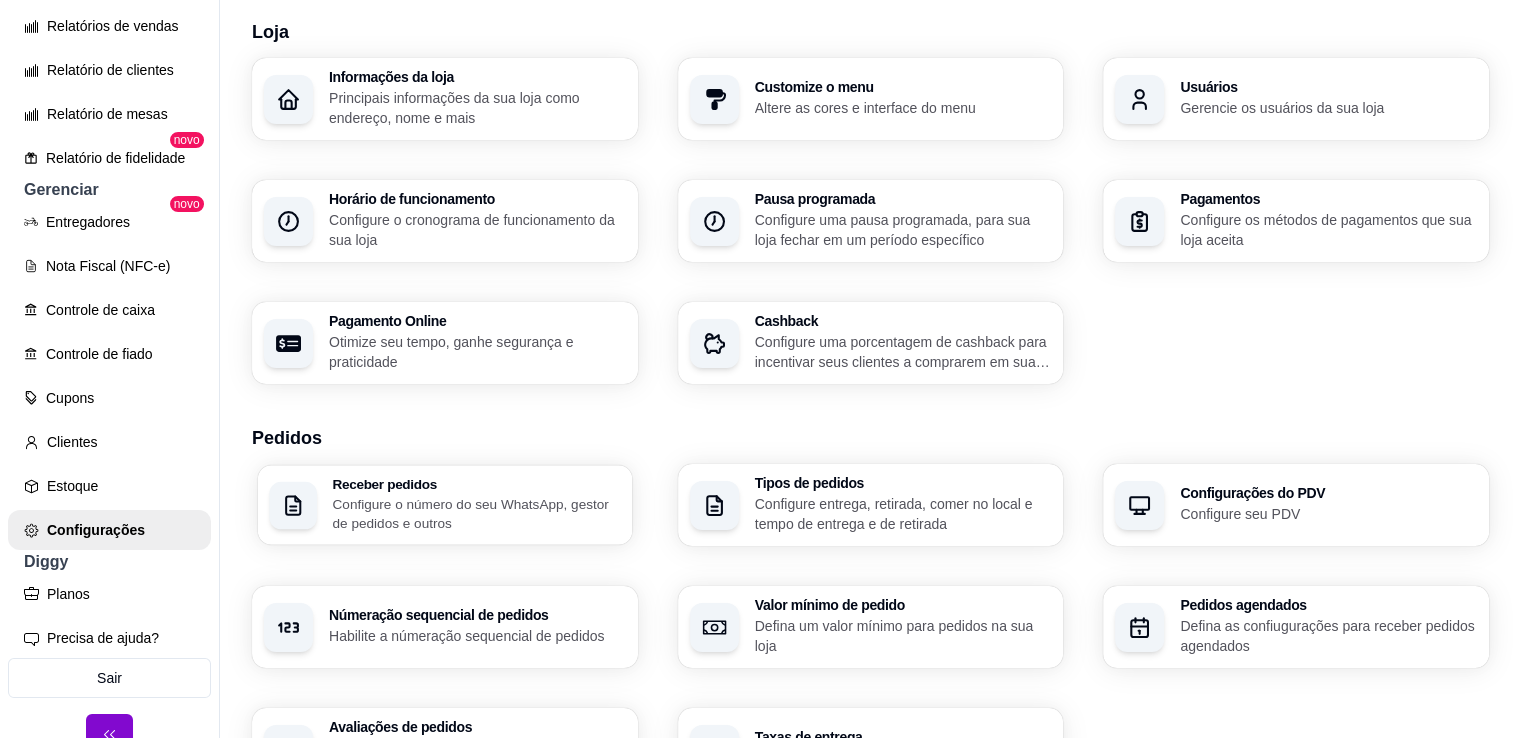 click on "Configure o número do seu WhatsApp, gestor de pedidos e outros" at bounding box center (476, 513) 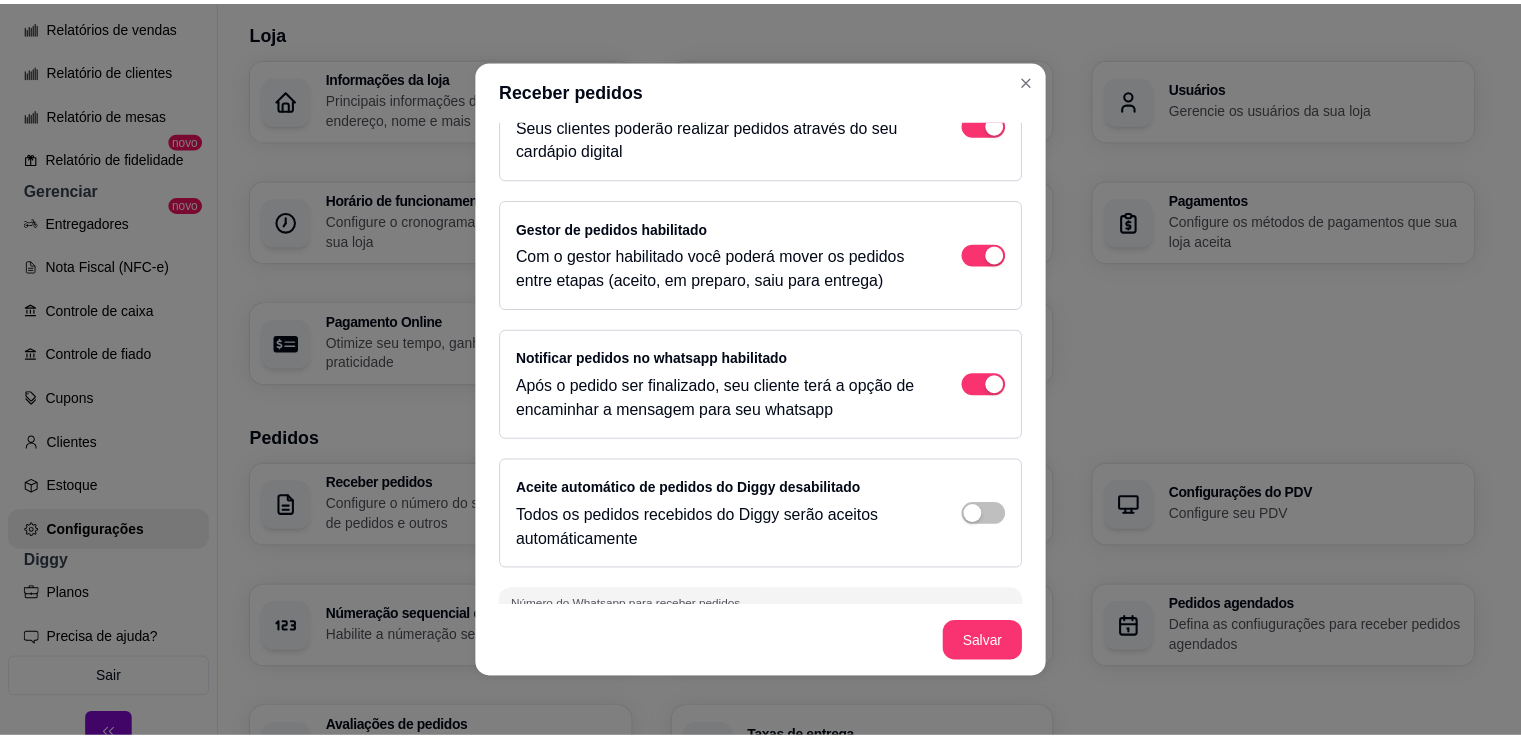 scroll, scrollTop: 104, scrollLeft: 0, axis: vertical 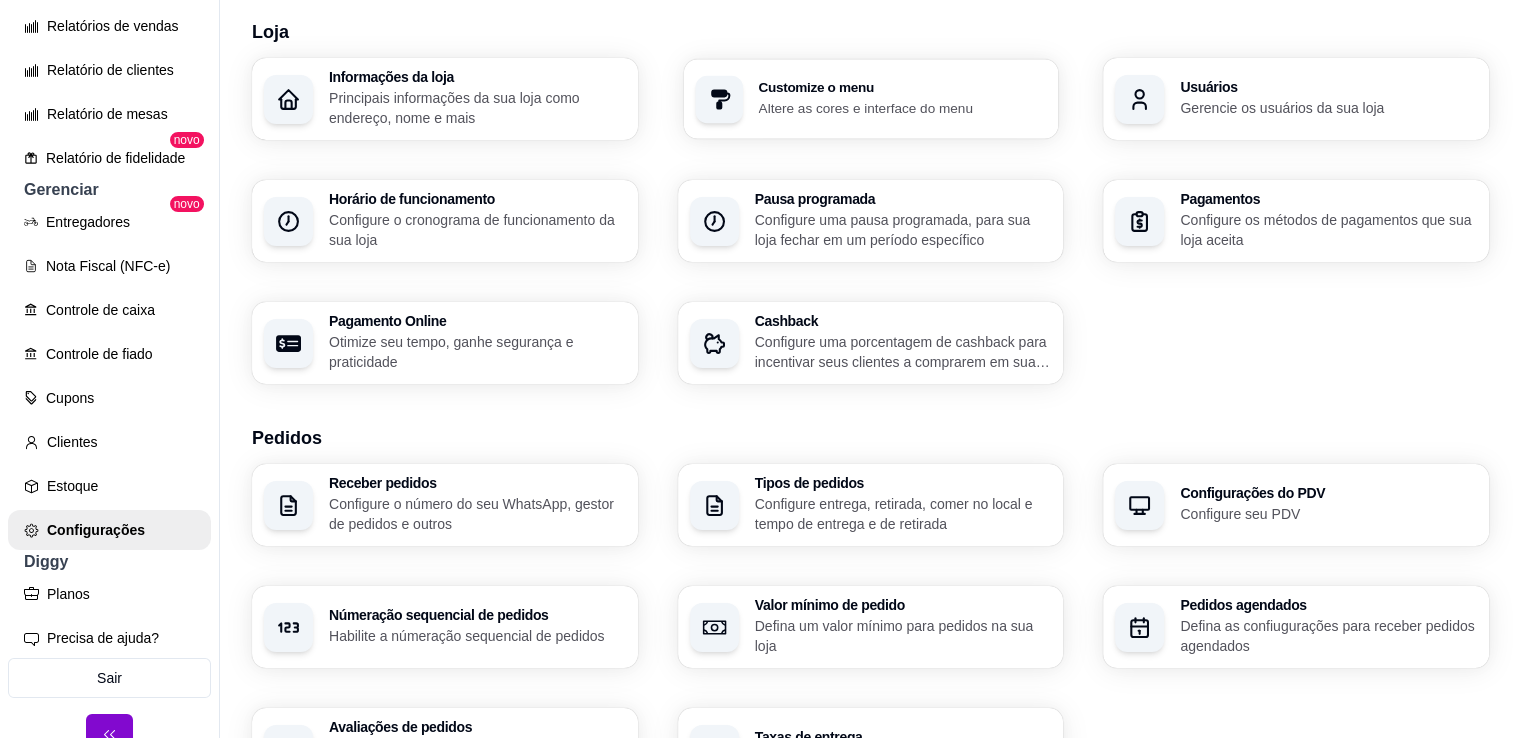 click at bounding box center [719, 99] 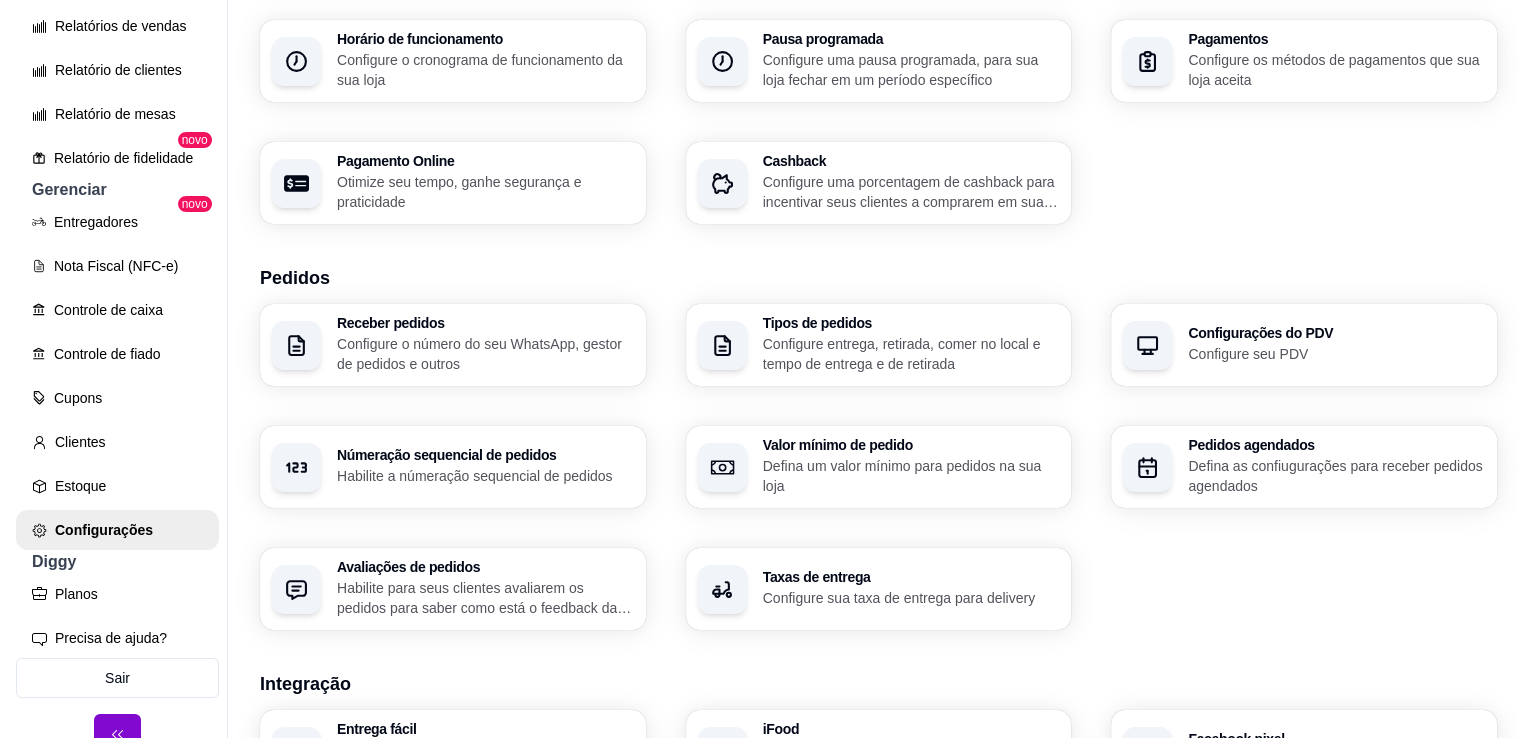 scroll, scrollTop: 224, scrollLeft: 0, axis: vertical 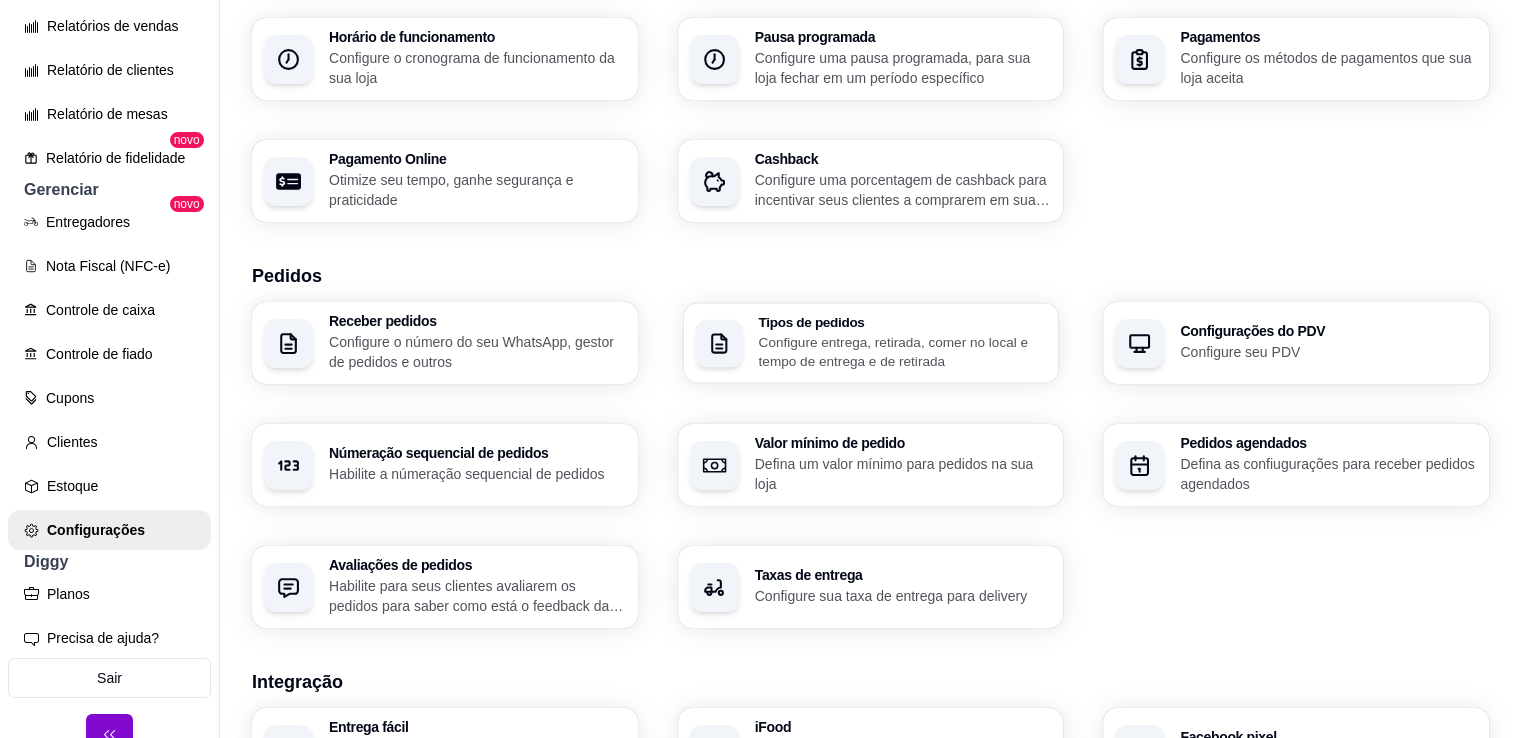 click on "Configure entrega, retirada, comer no local e tempo de entrega e de retirada" at bounding box center (902, 351) 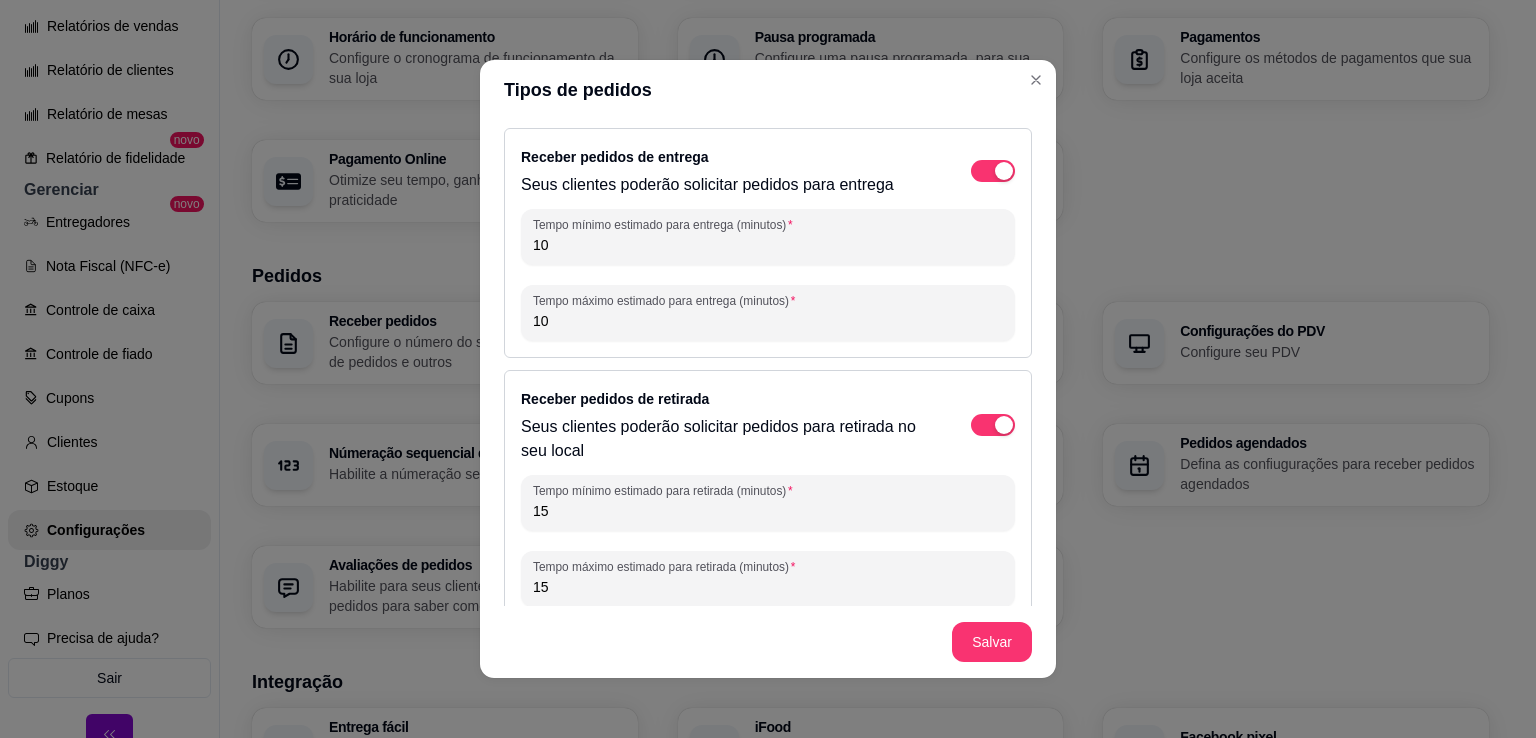 click on "10" at bounding box center (768, 321) 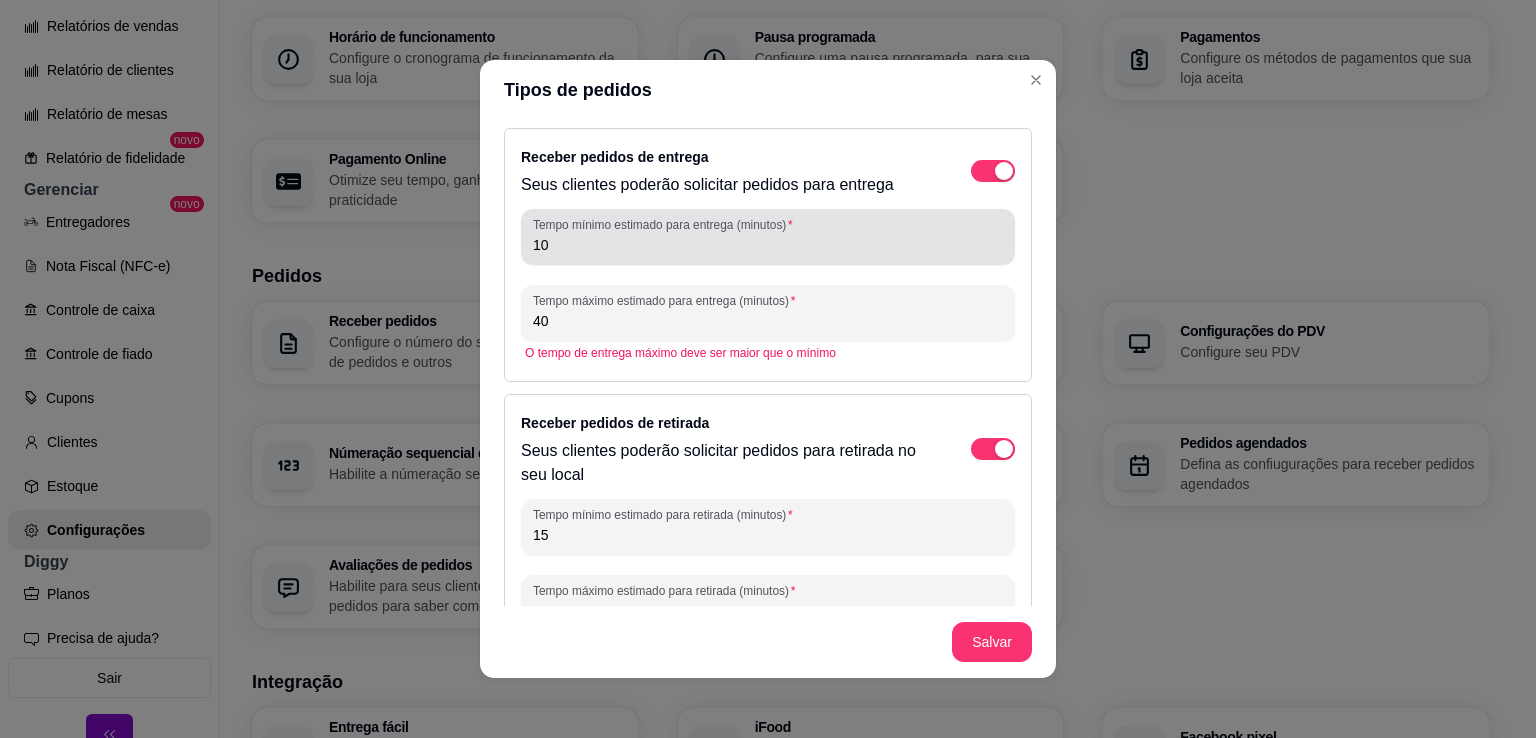 type on "40" 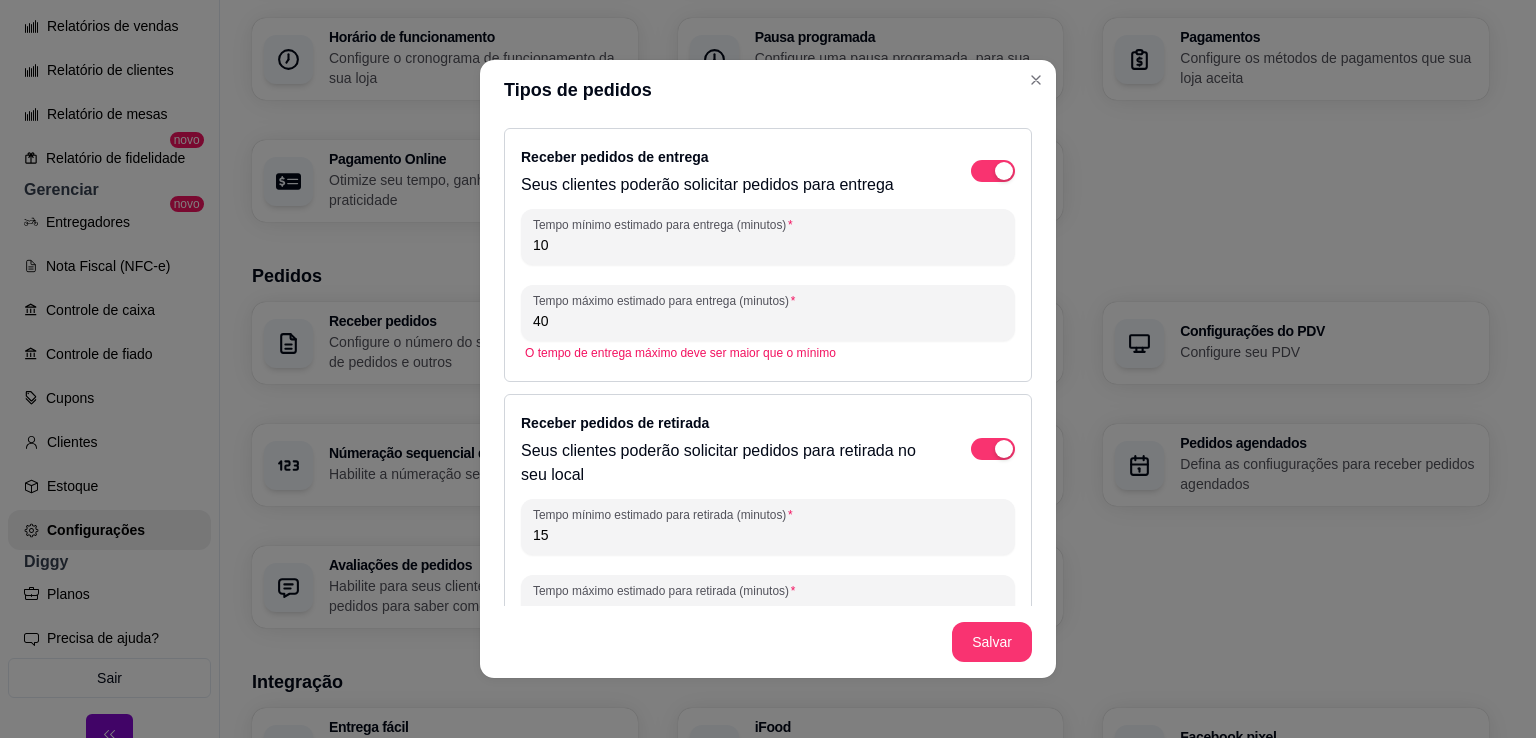 click on "Tempo mínimo estimado para entrega (minutos) 10" at bounding box center (768, 237) 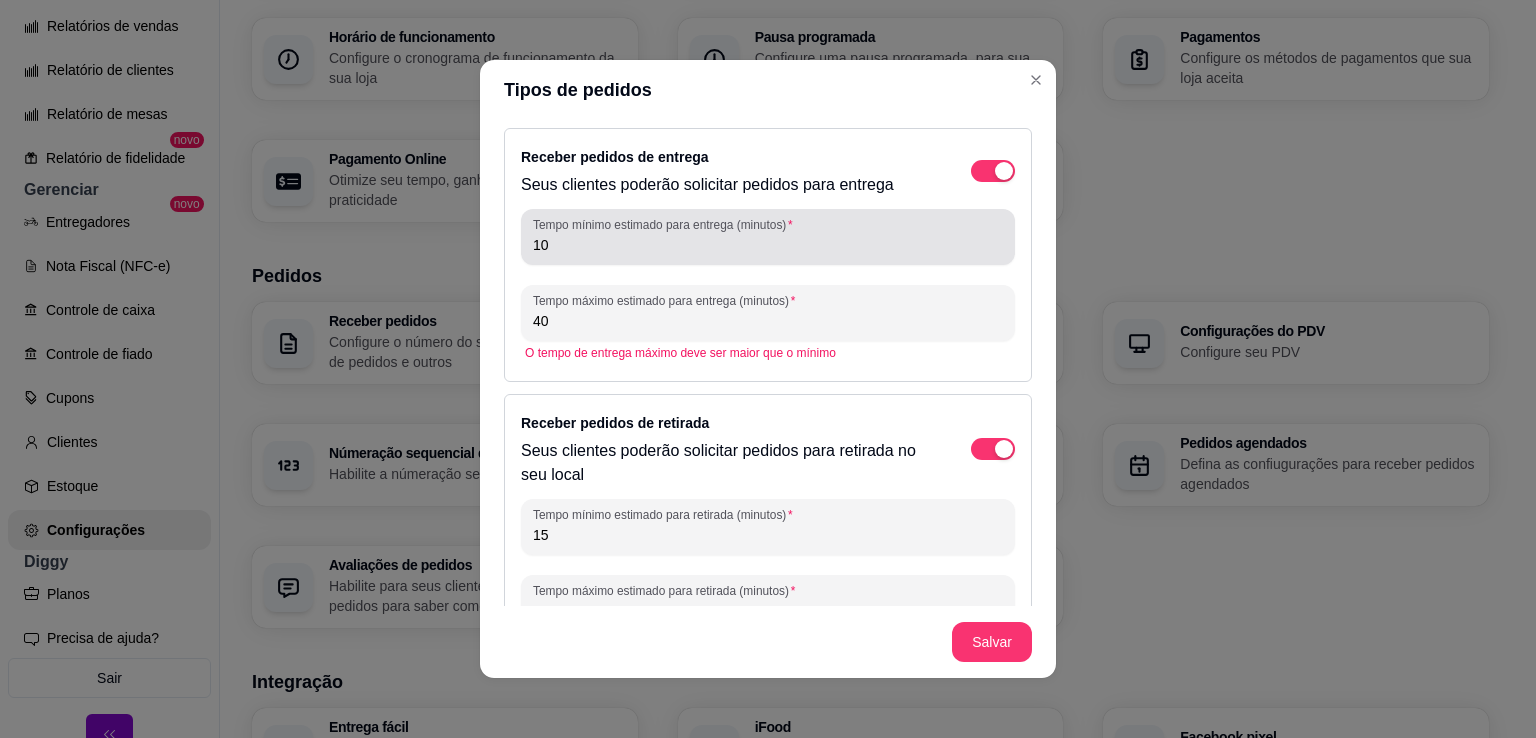 click on "Tempo mínimo estimado para entrega (minutos) 10" at bounding box center (768, 237) 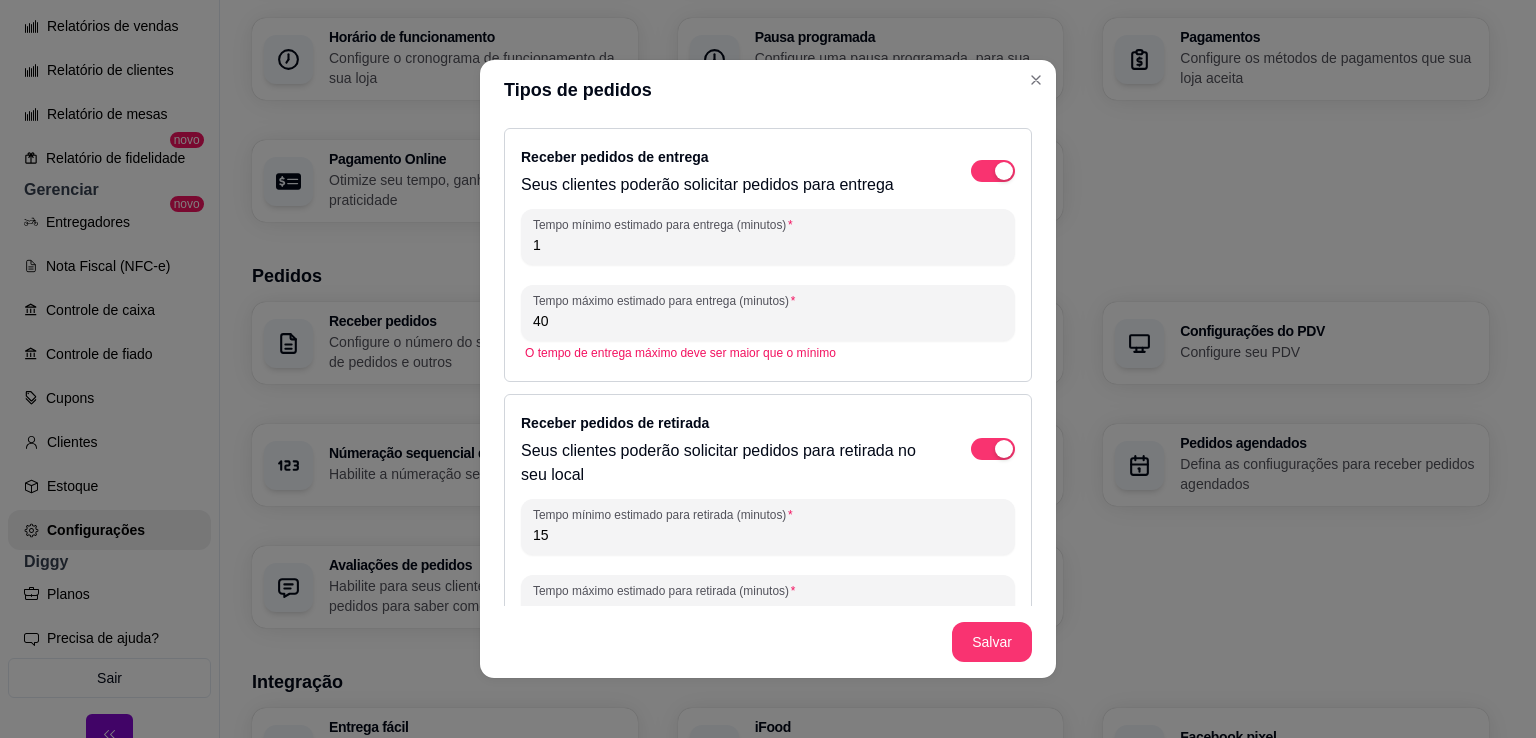 type on "1" 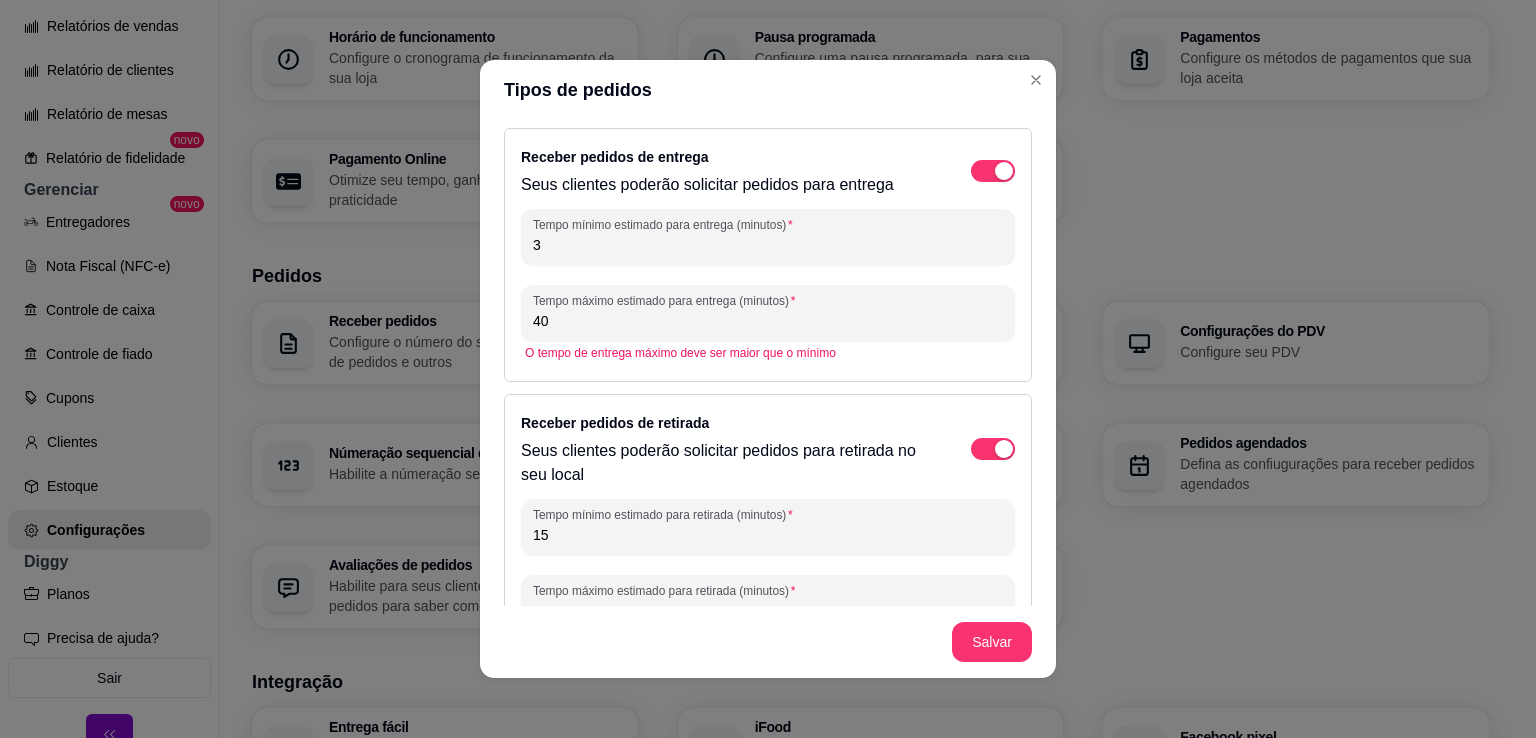 type on "30" 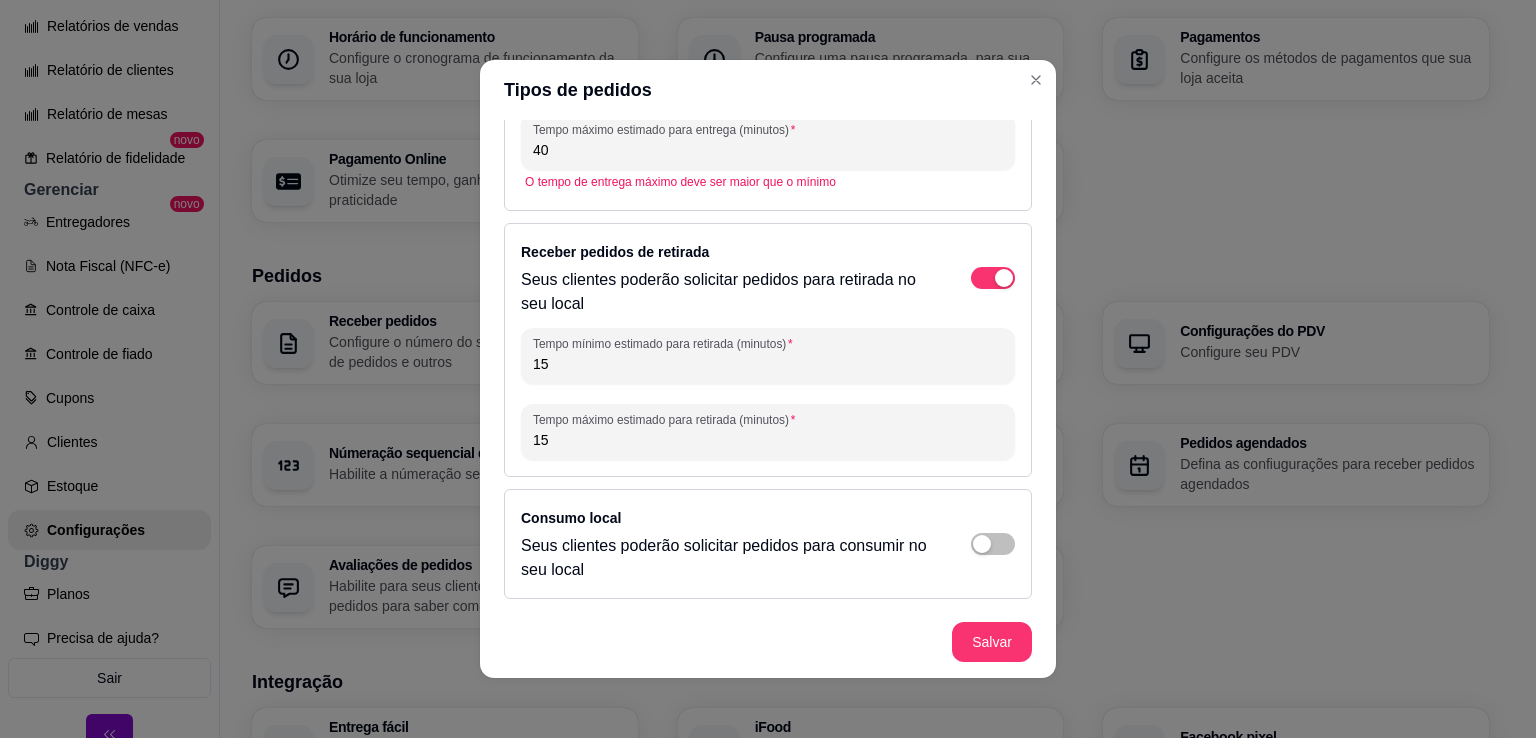 scroll, scrollTop: 0, scrollLeft: 0, axis: both 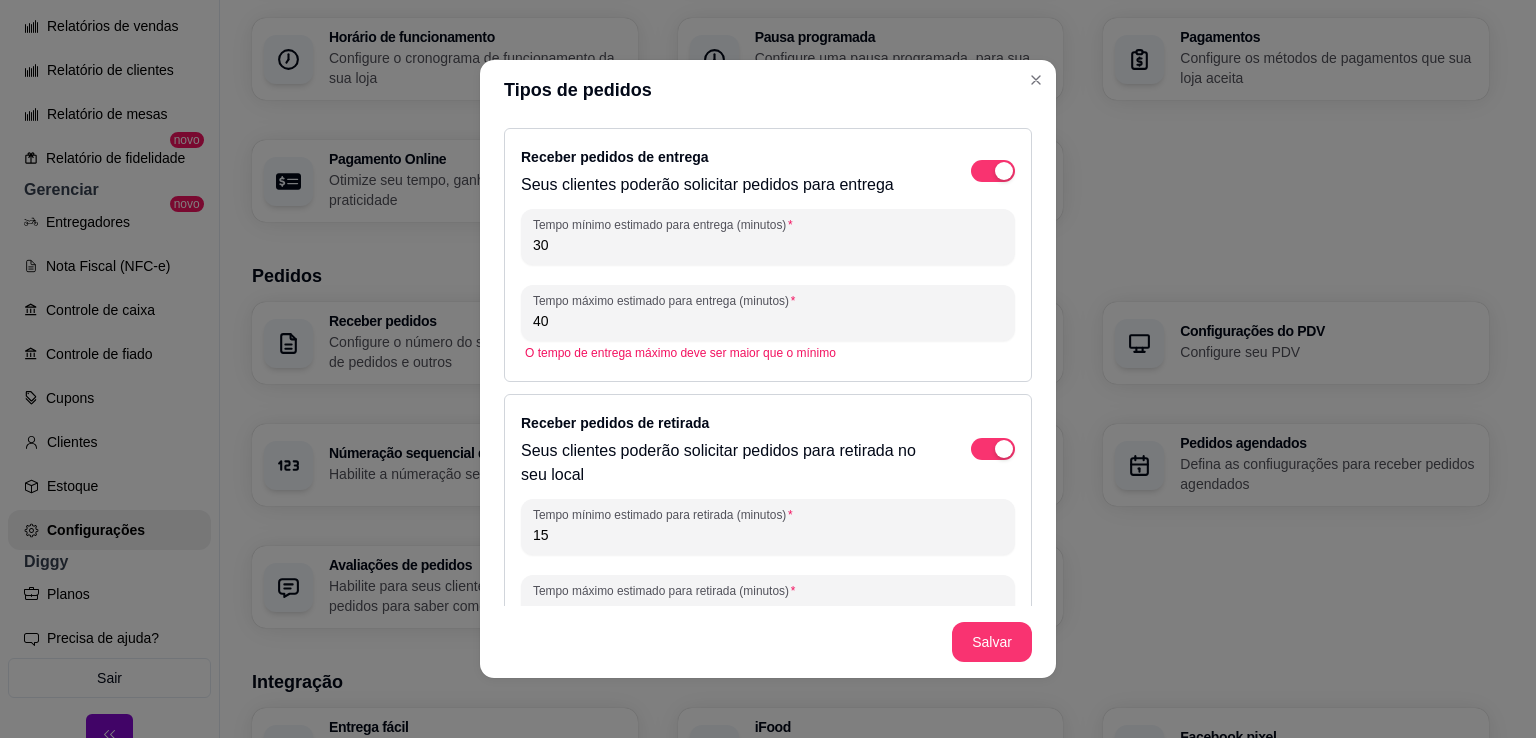 click on "30" at bounding box center [768, 245] 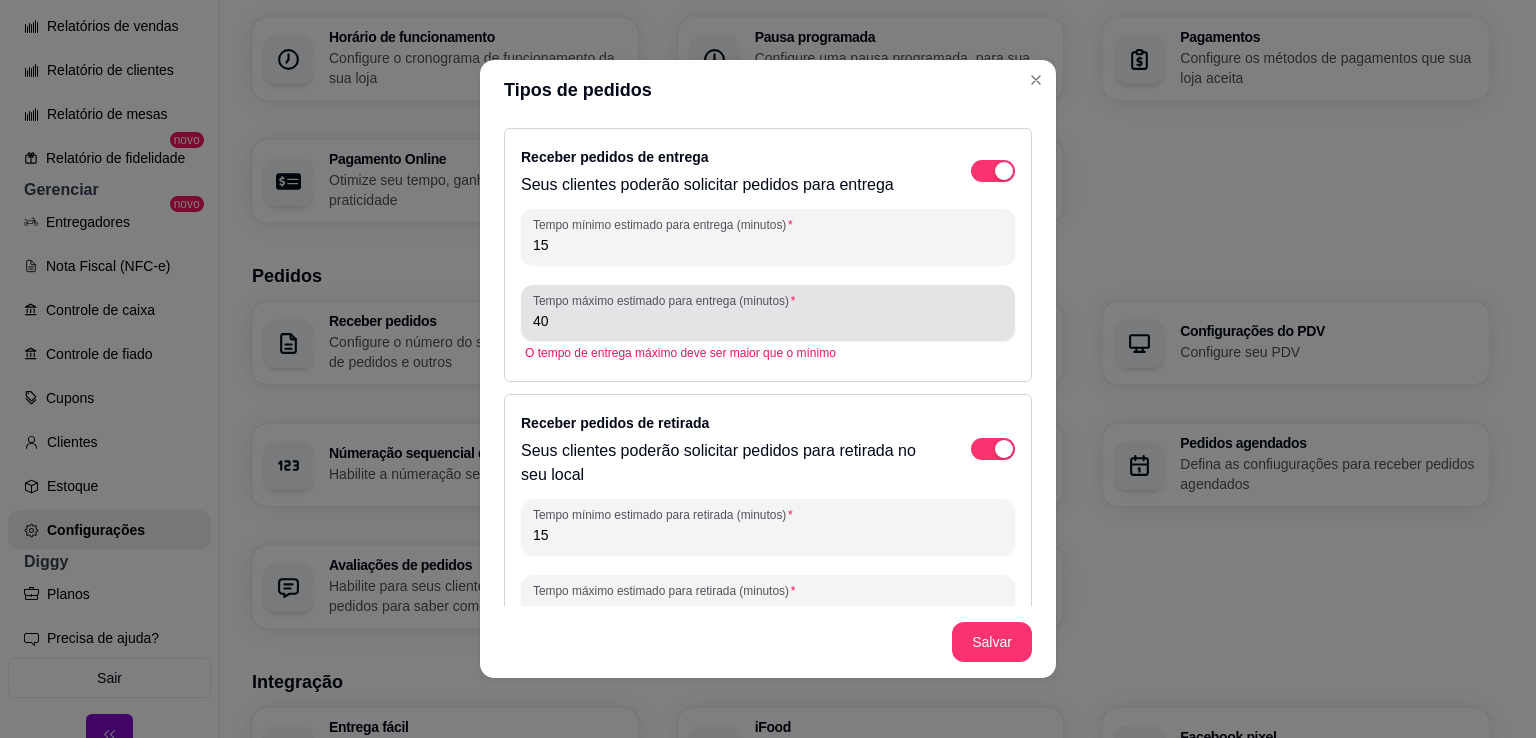 type on "15" 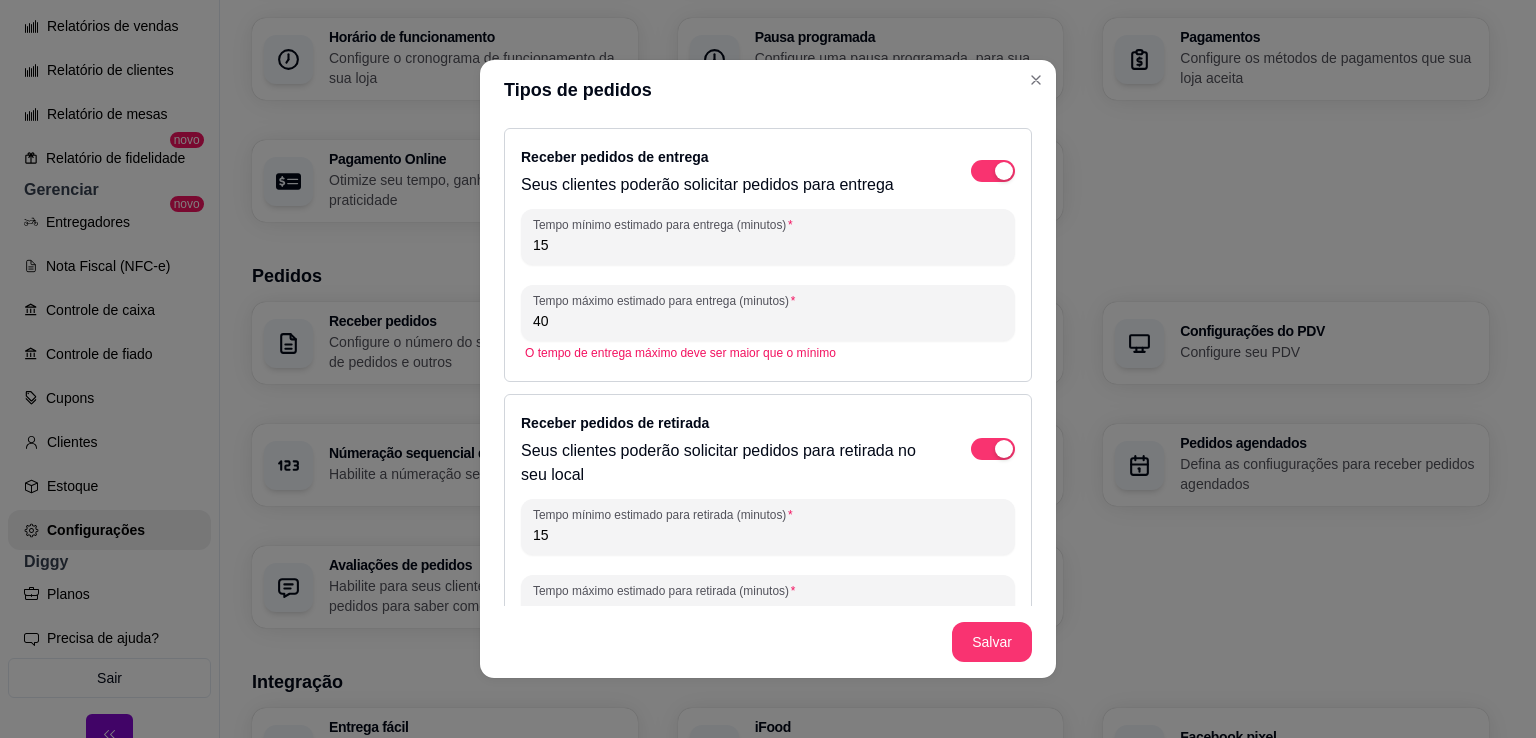 click on "40" at bounding box center (768, 321) 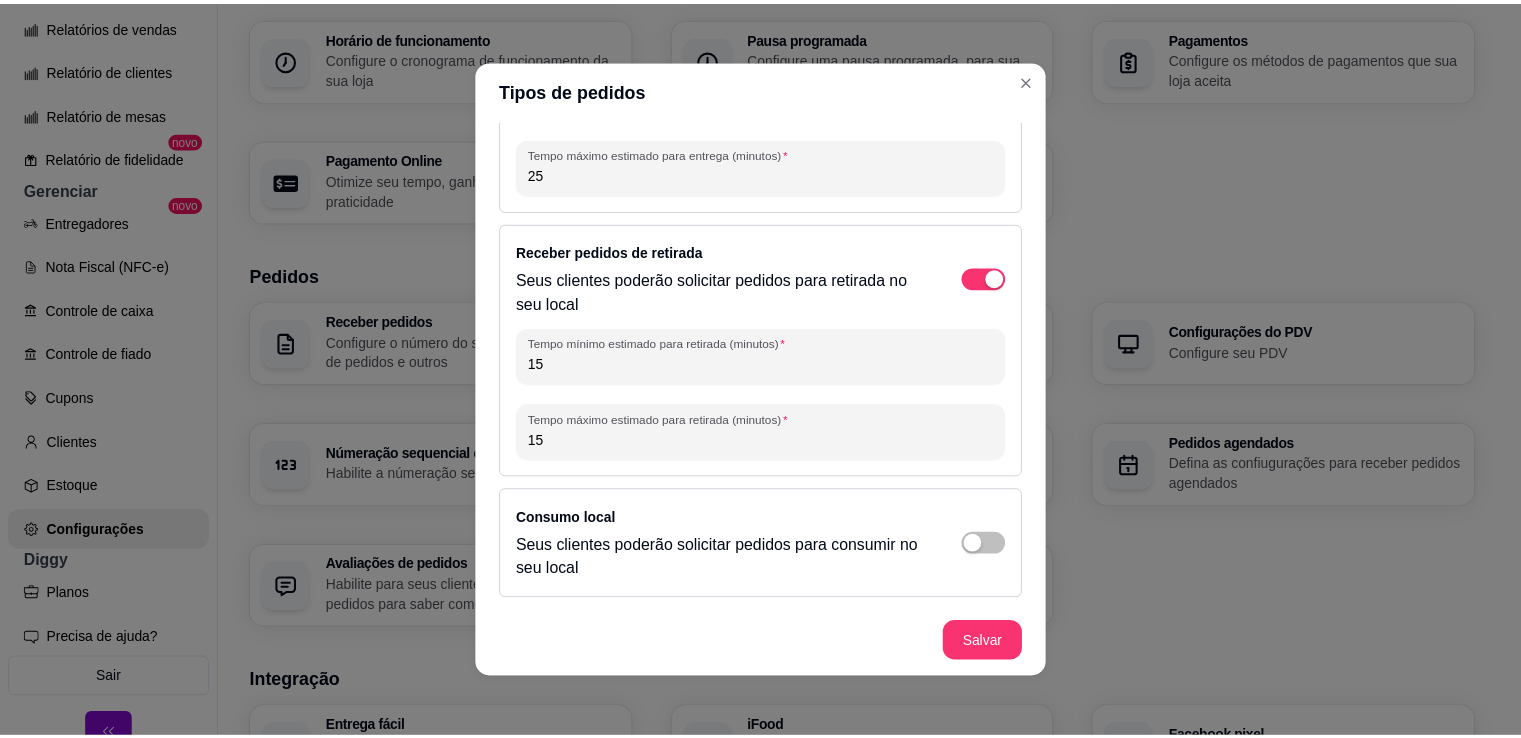 scroll, scrollTop: 146, scrollLeft: 0, axis: vertical 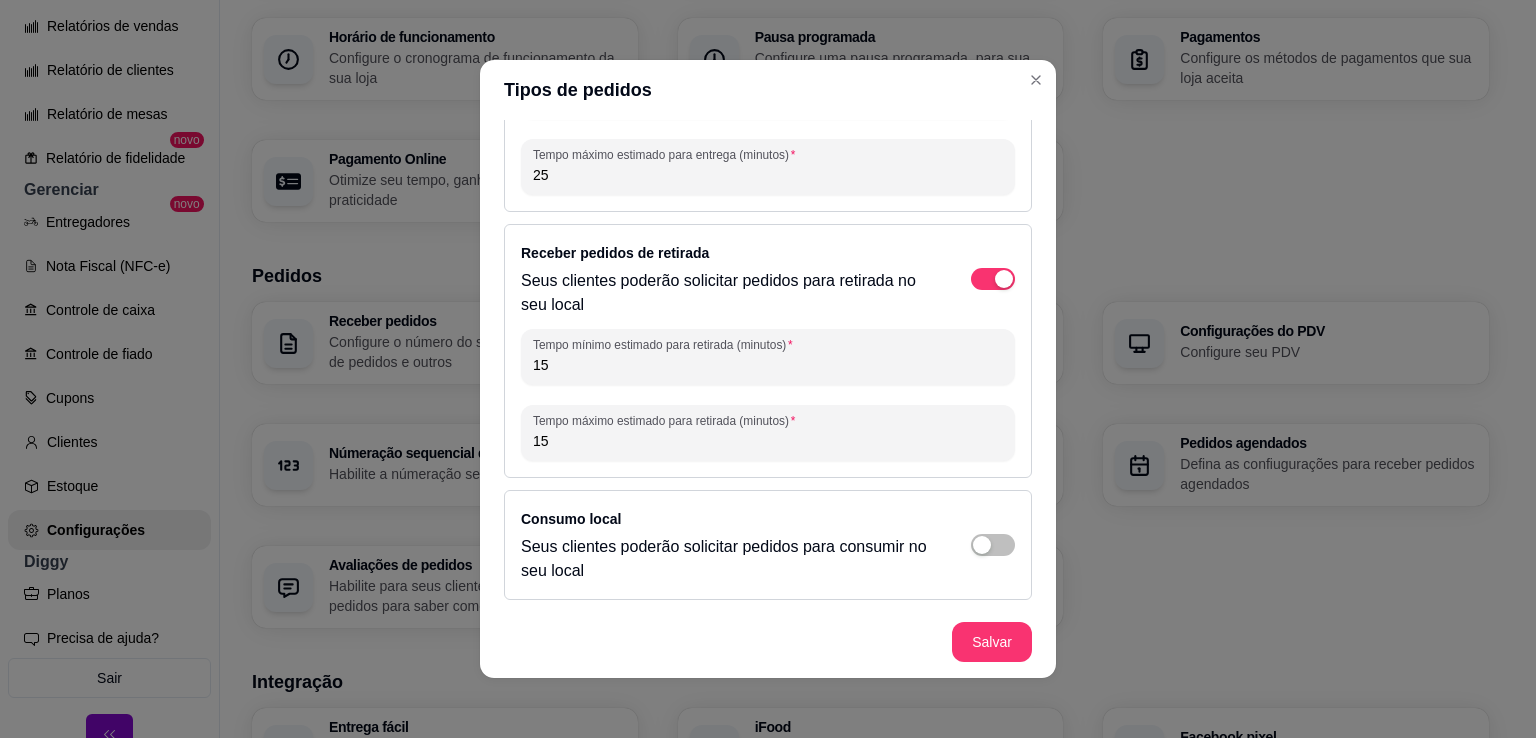 type on "25" 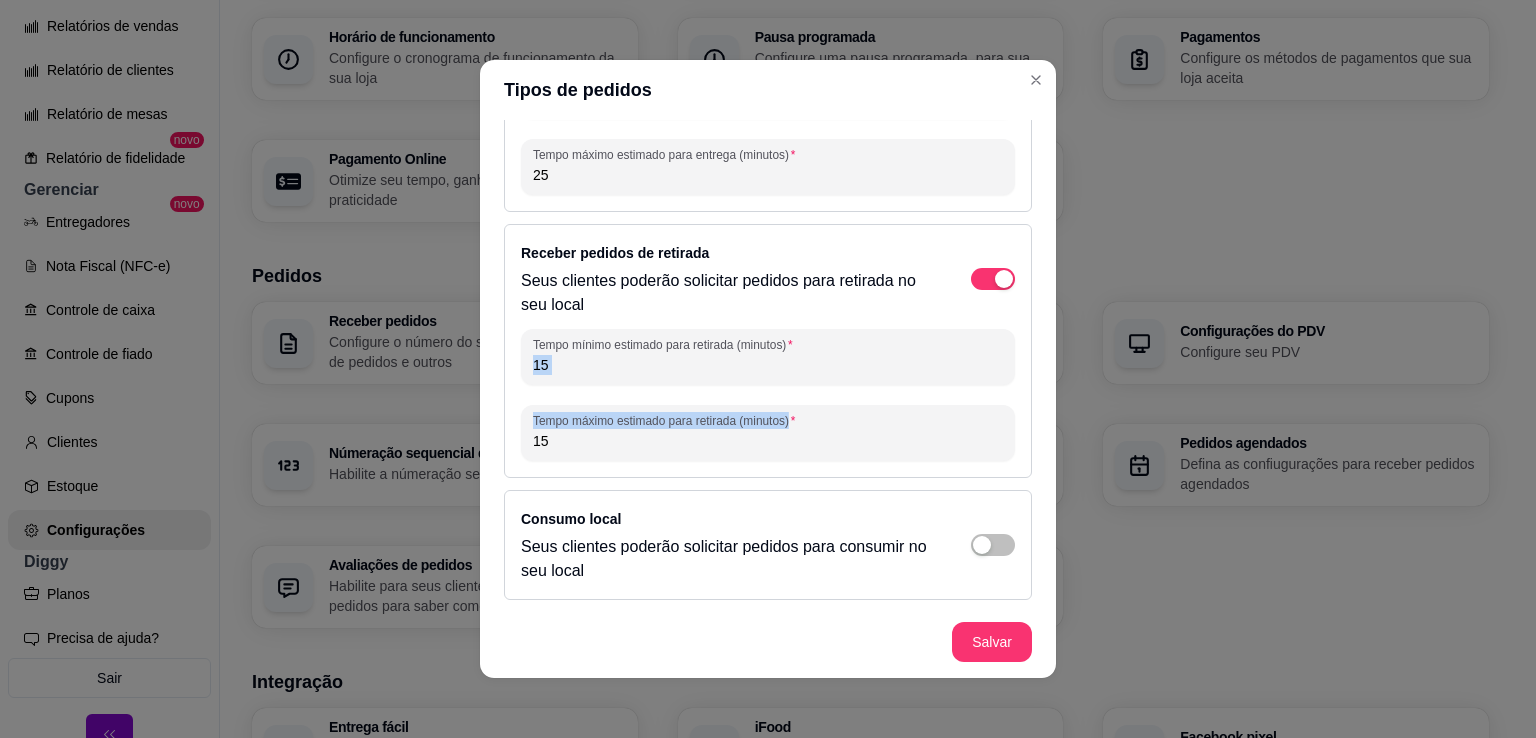 drag, startPoint x: 607, startPoint y: 384, endPoint x: 587, endPoint y: 368, distance: 25.612497 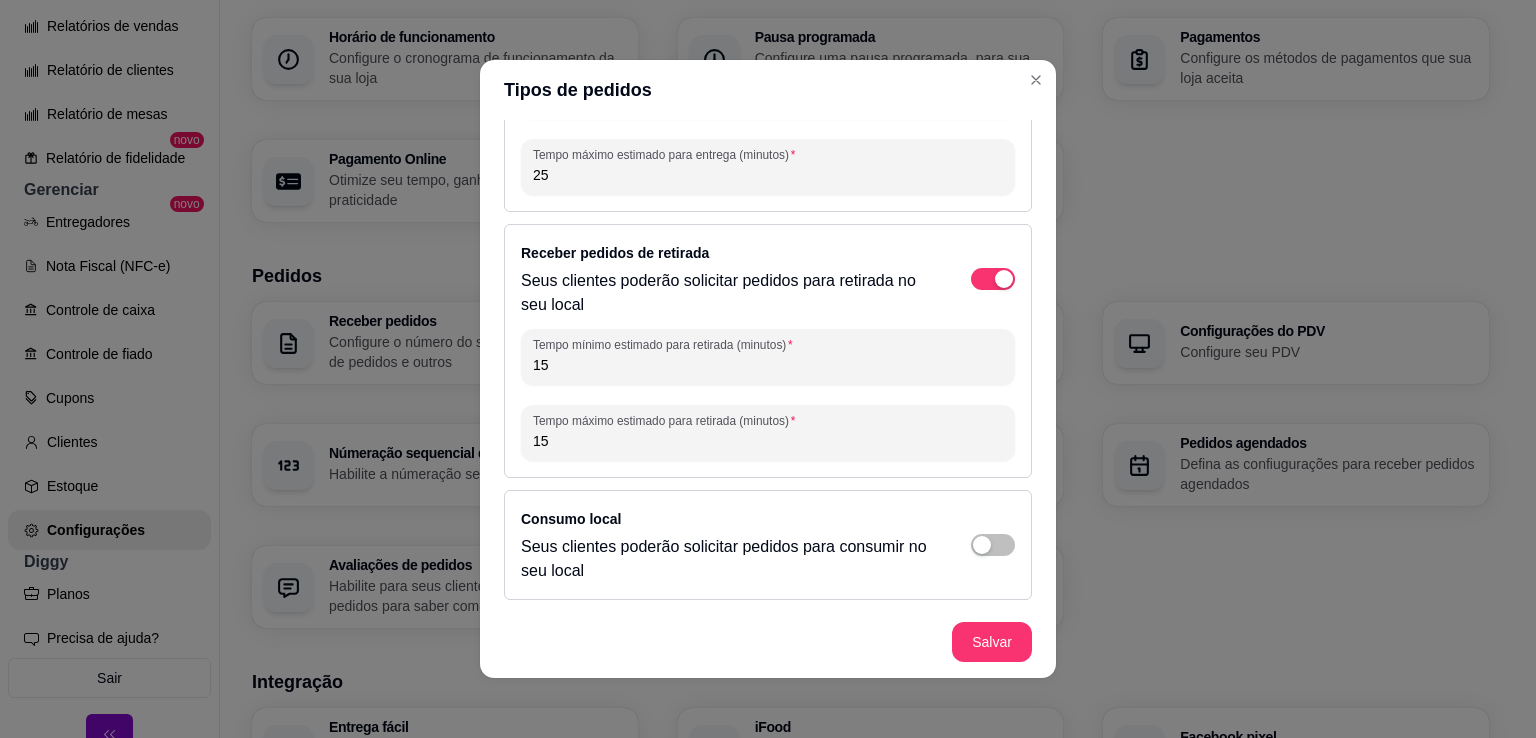 click on "15" at bounding box center (768, 365) 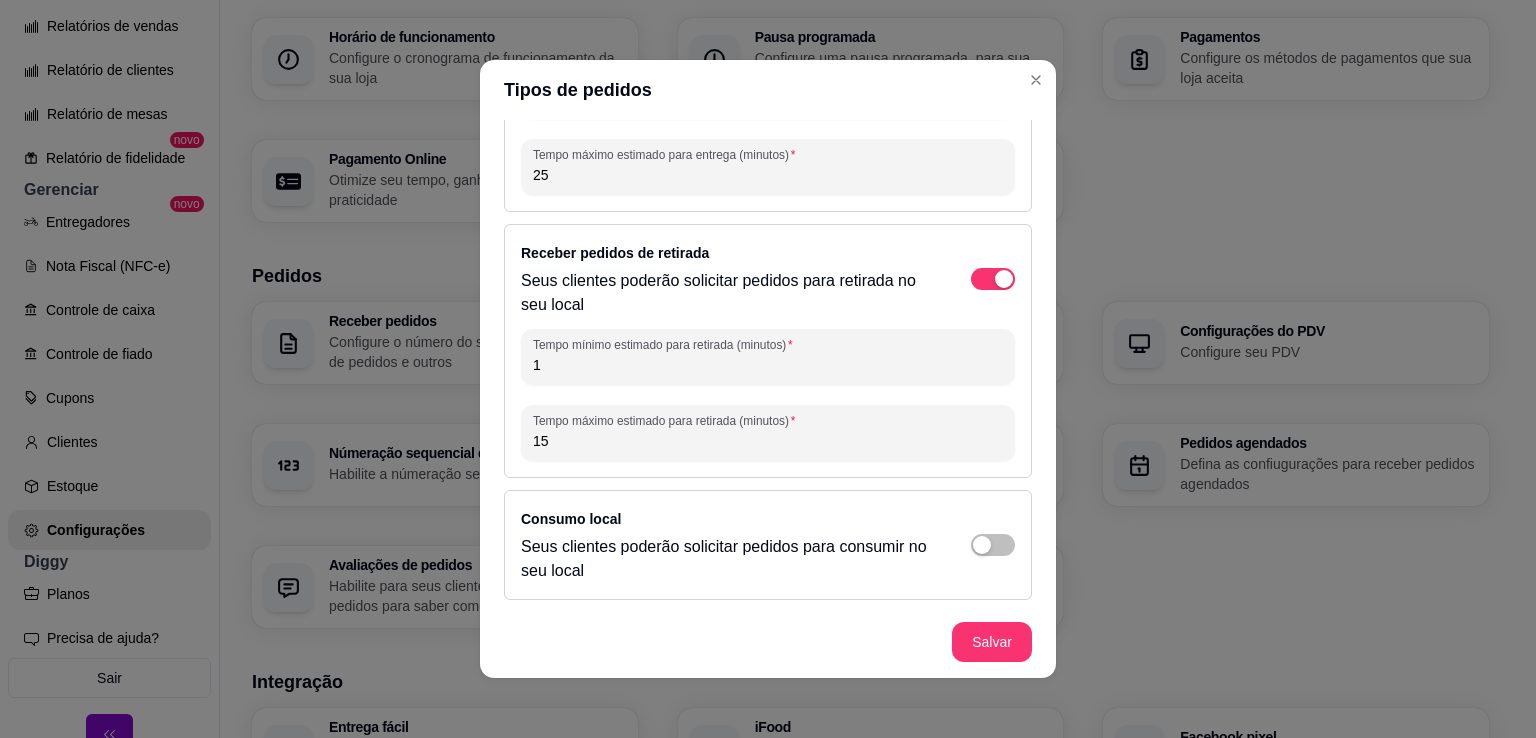 type on "15" 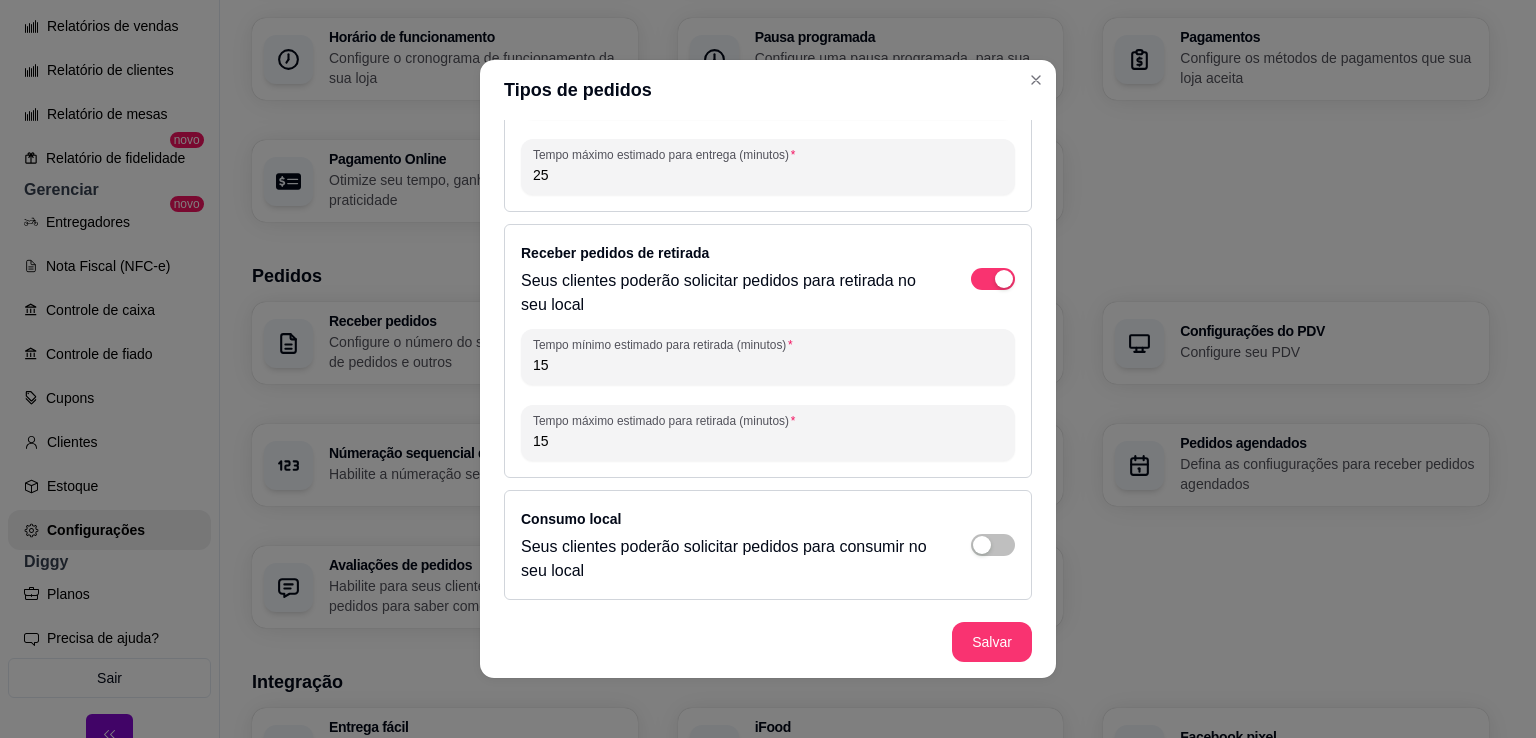 click on "15" at bounding box center (768, 441) 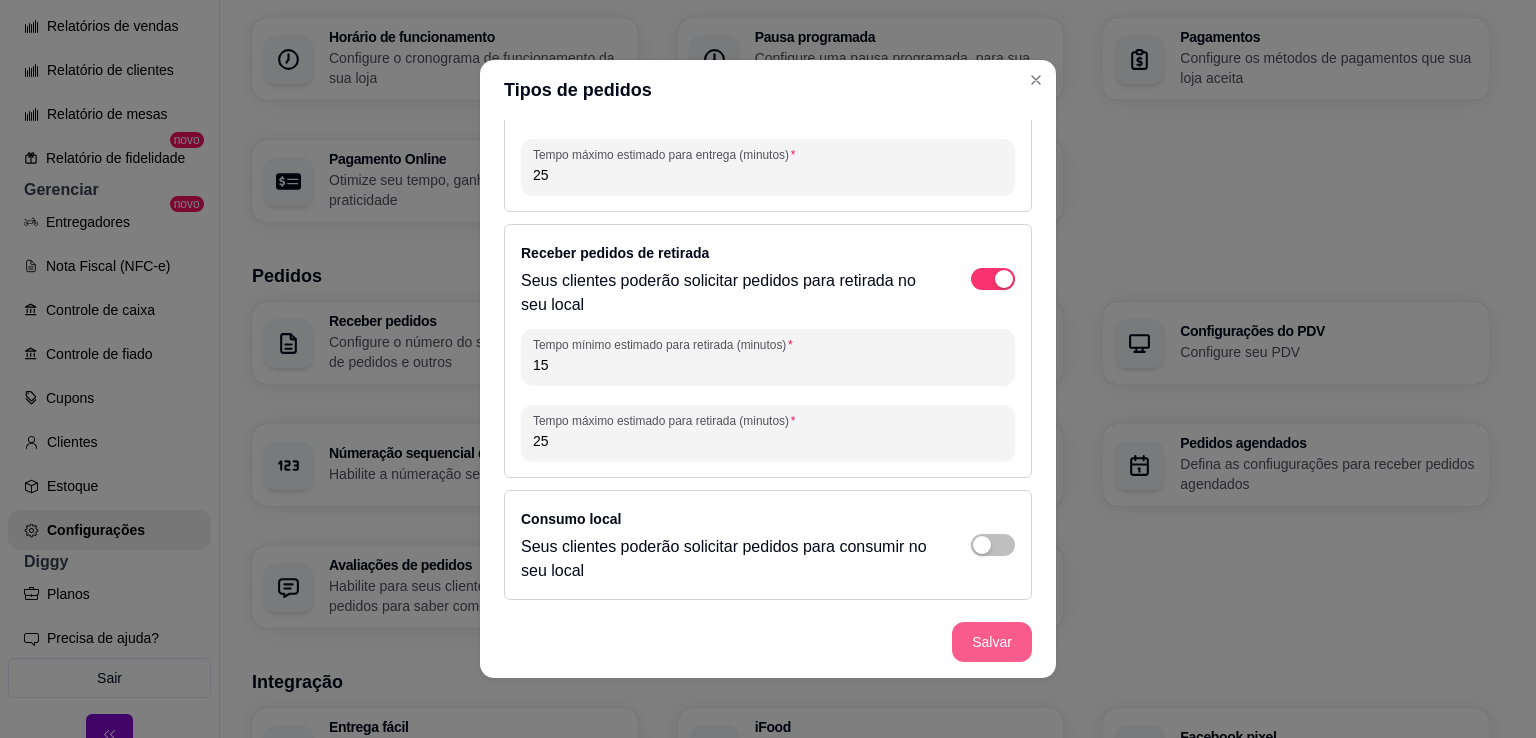 type on "25" 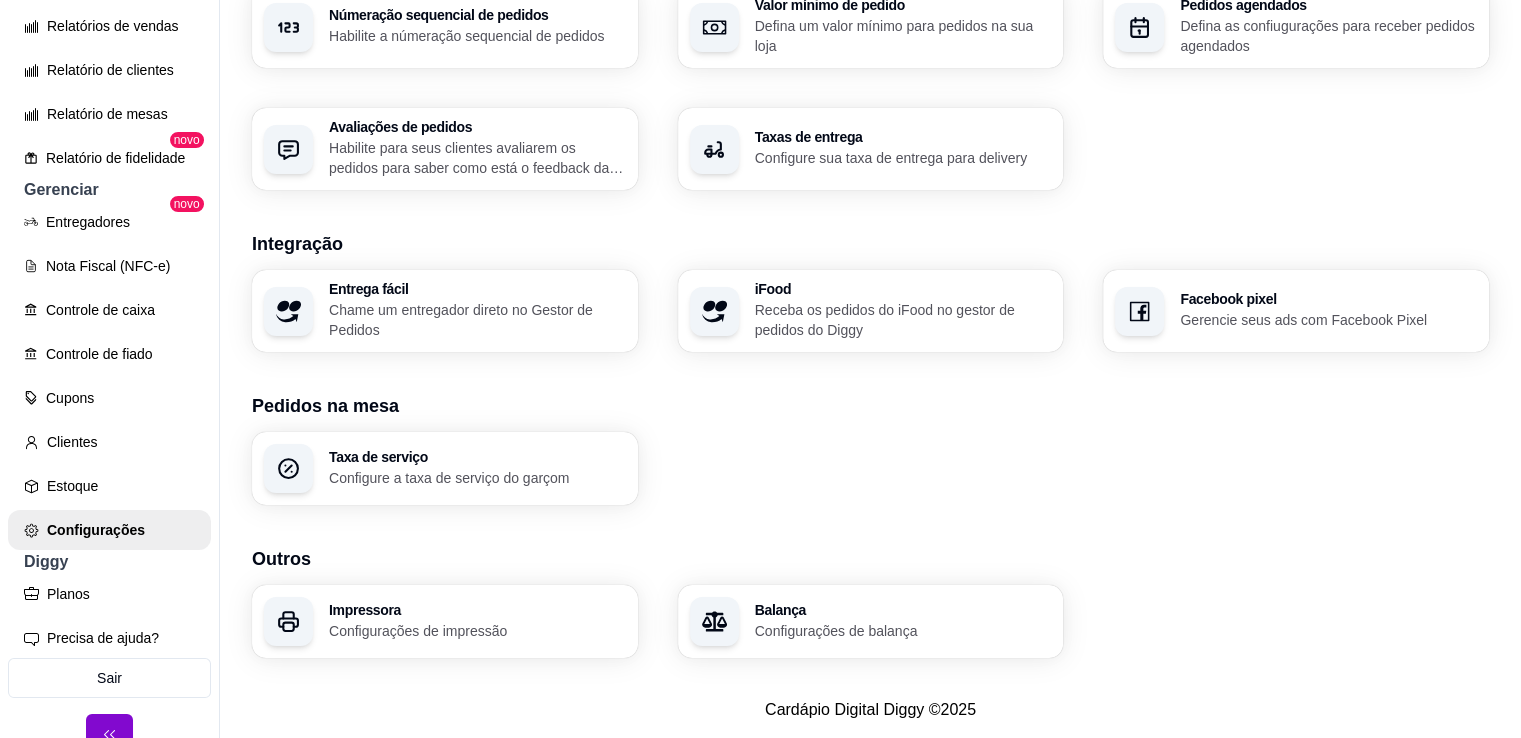 scroll, scrollTop: 0, scrollLeft: 0, axis: both 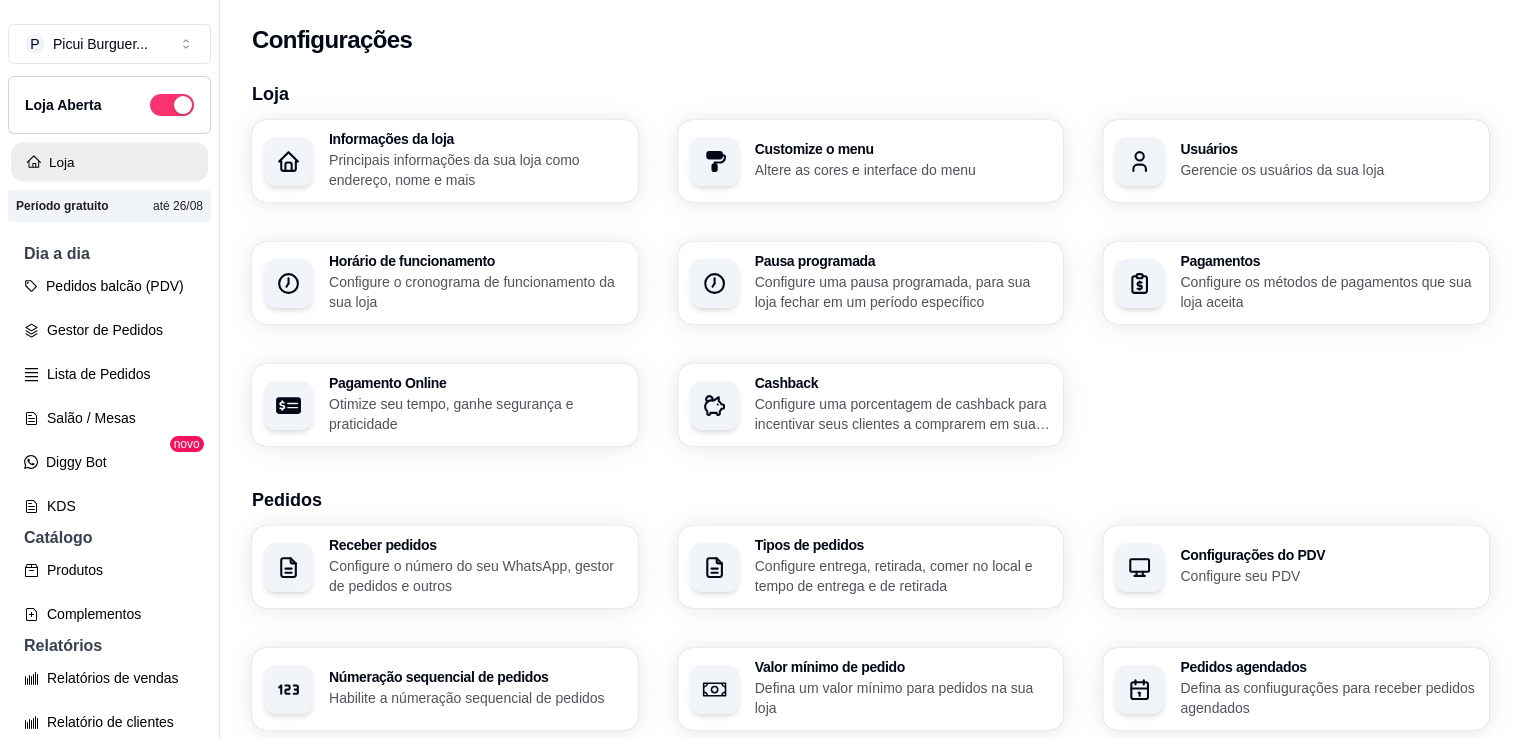 click on "Loja" at bounding box center (109, 162) 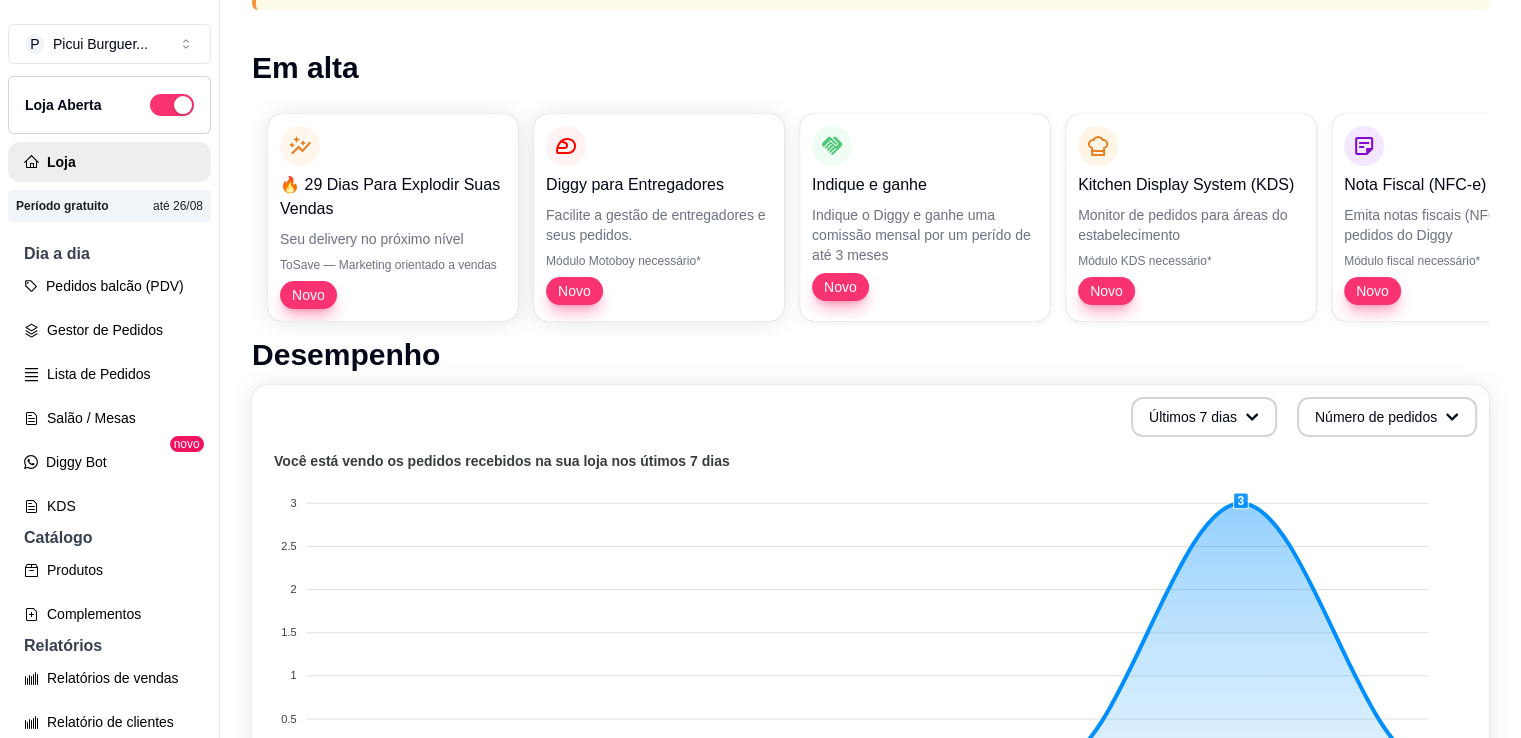 scroll, scrollTop: 240, scrollLeft: 0, axis: vertical 